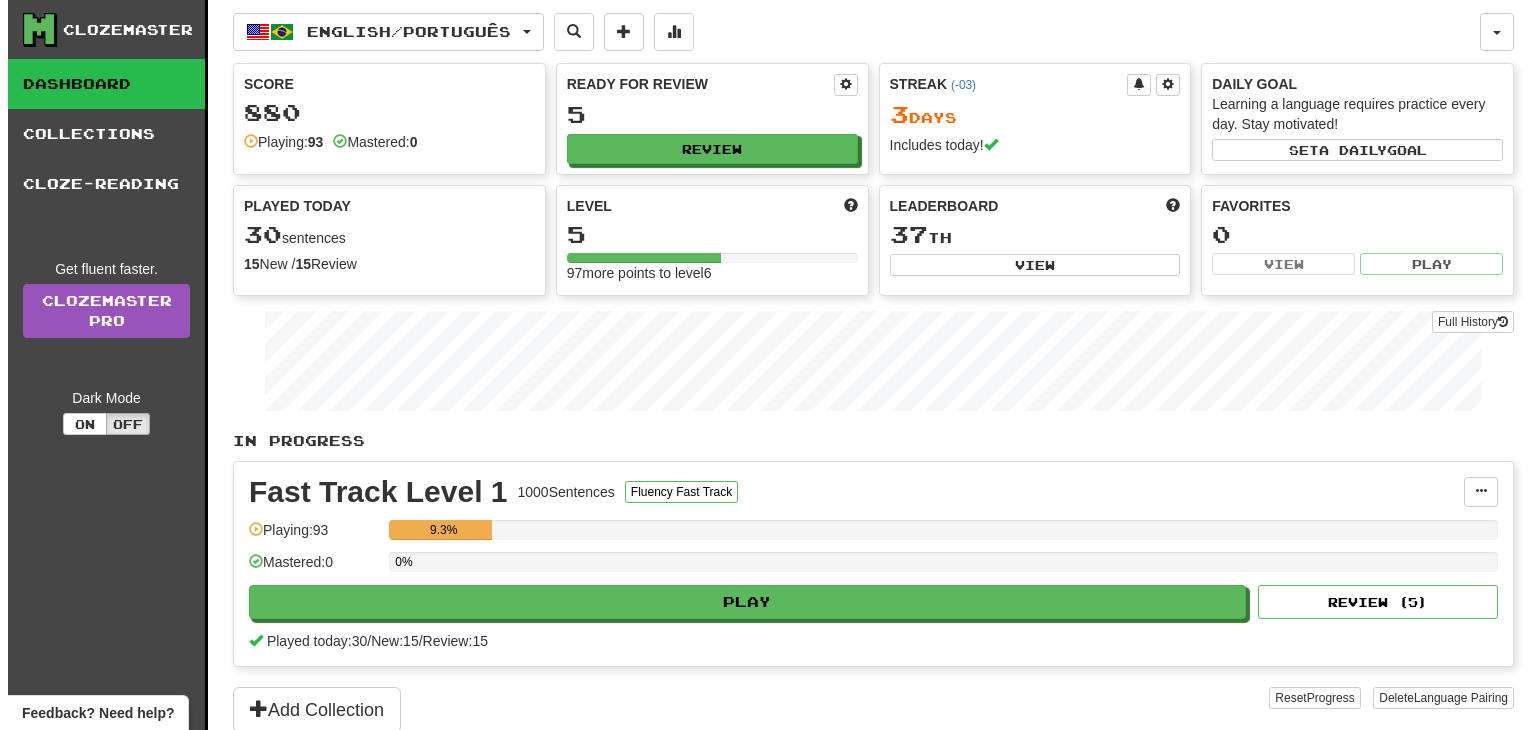scroll, scrollTop: 0, scrollLeft: 0, axis: both 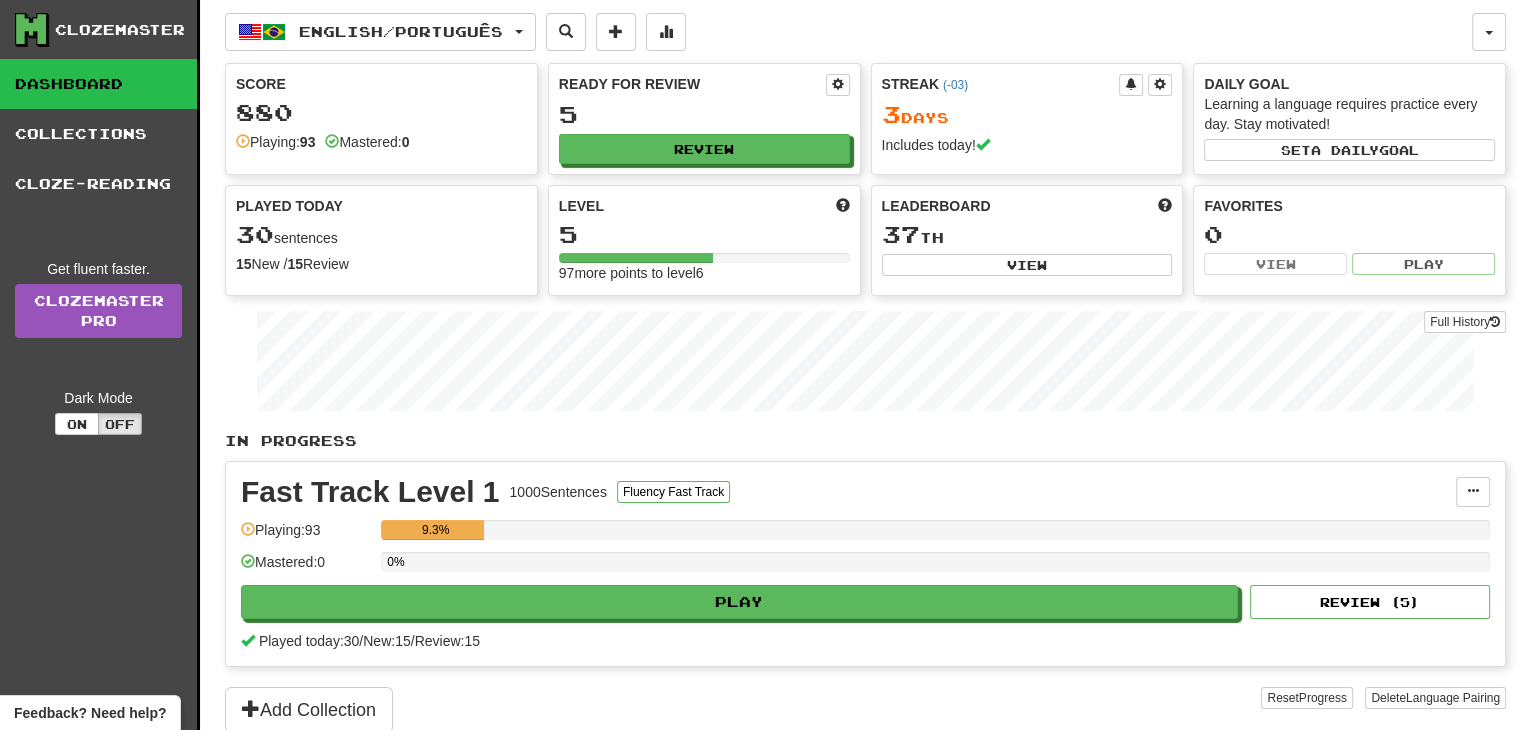 click on "Played today:  30  /  New:  15  /  Review:  15" at bounding box center (865, 641) 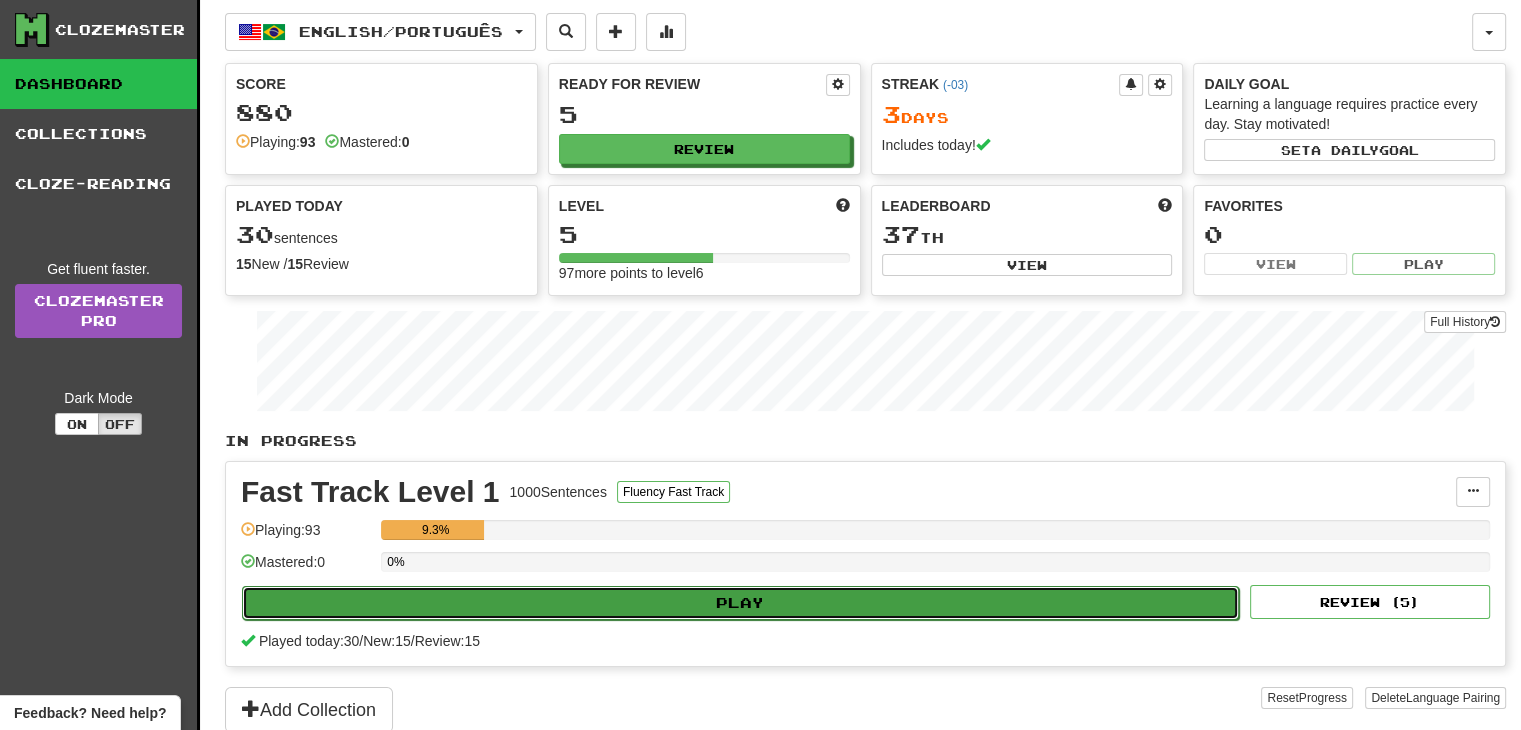 click on "Play" at bounding box center (740, 603) 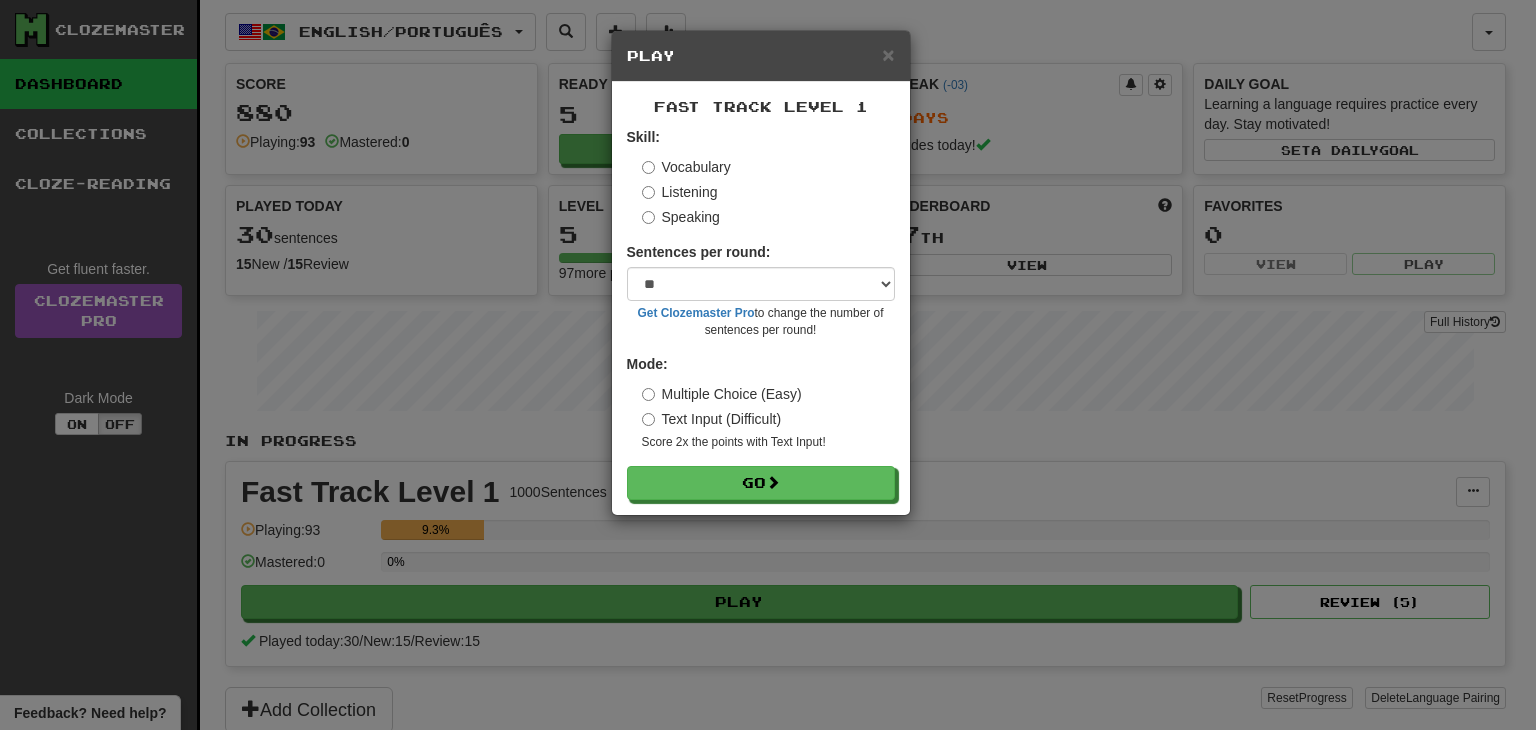 click on "Speaking" at bounding box center (681, 217) 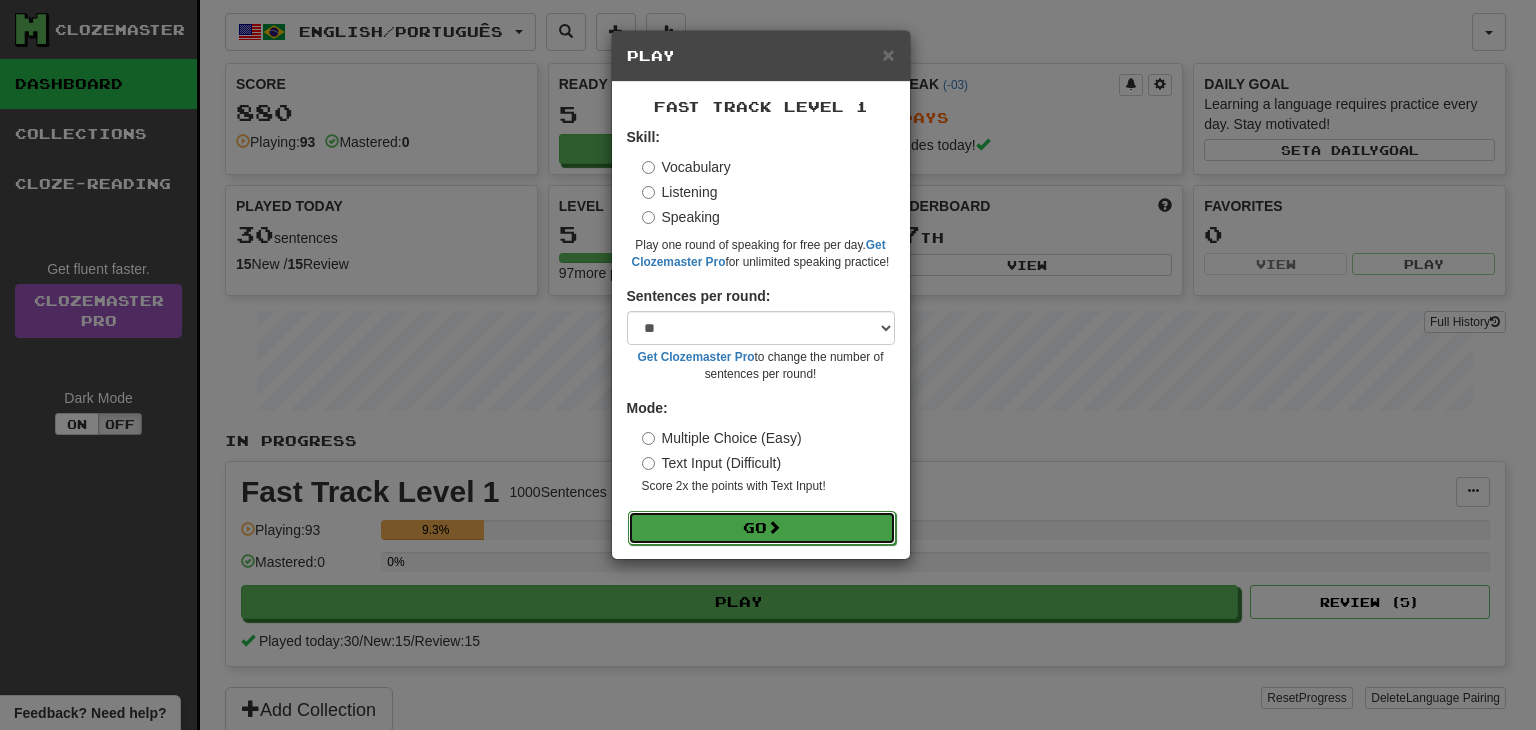click on "Go" at bounding box center [762, 528] 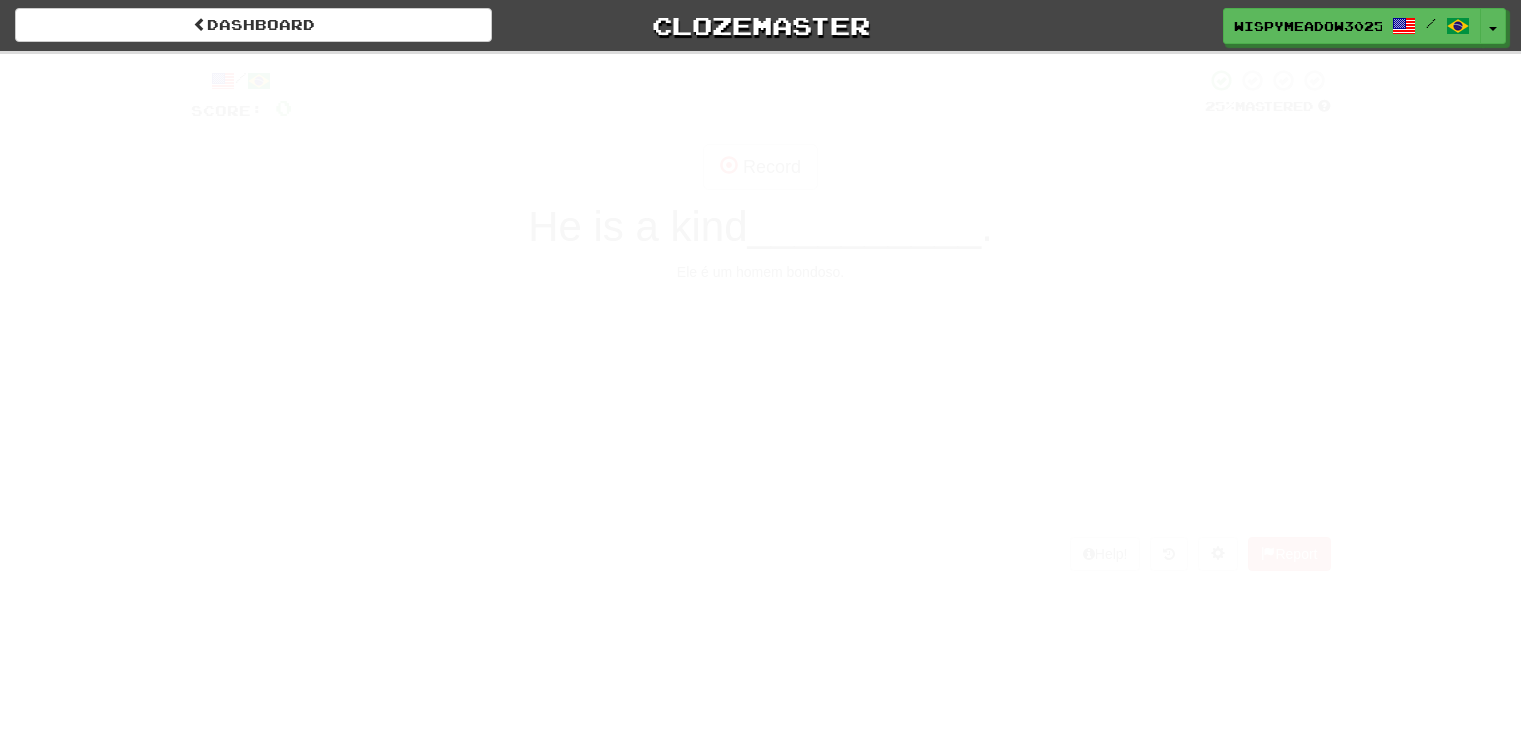 scroll, scrollTop: 0, scrollLeft: 0, axis: both 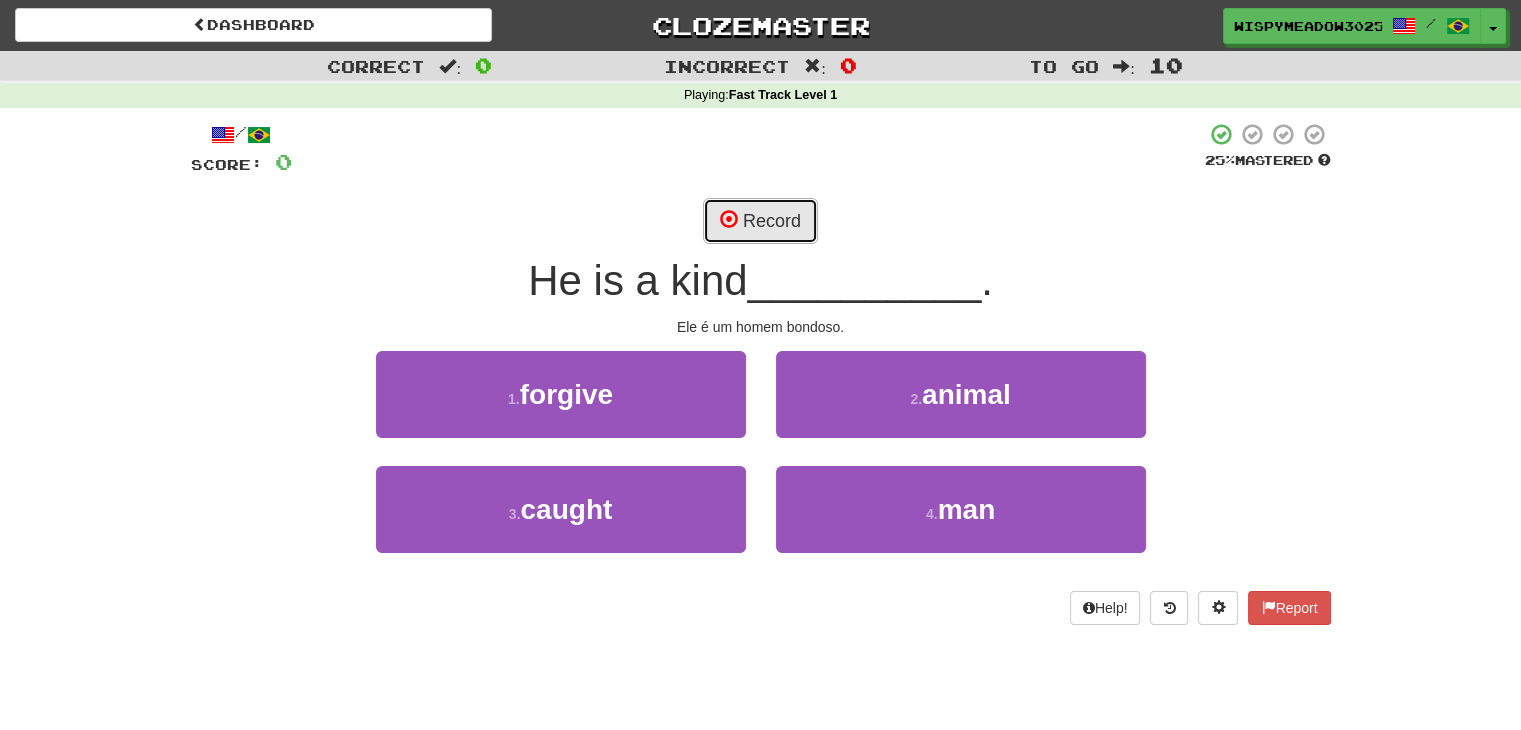 click on "Record" at bounding box center [760, 221] 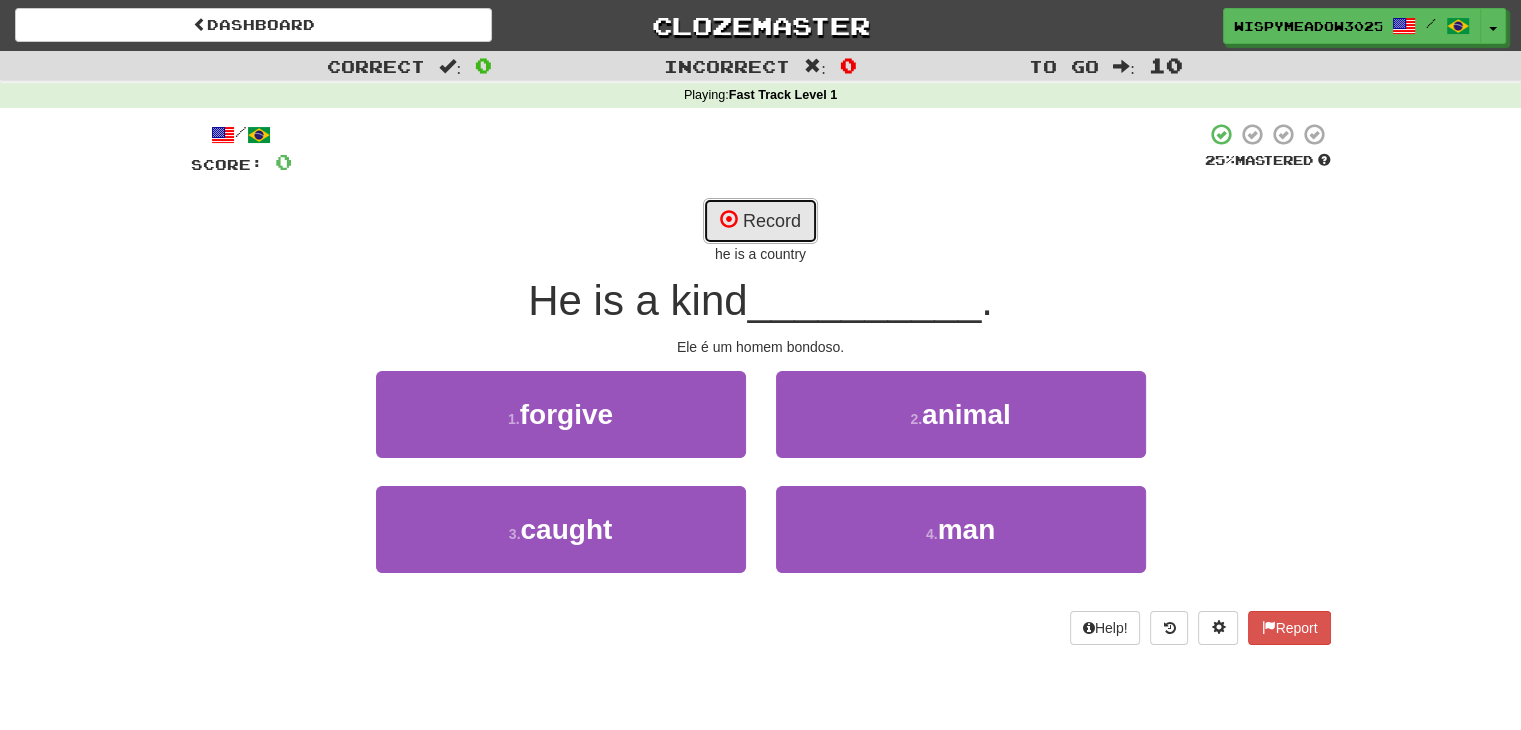 click at bounding box center [729, 219] 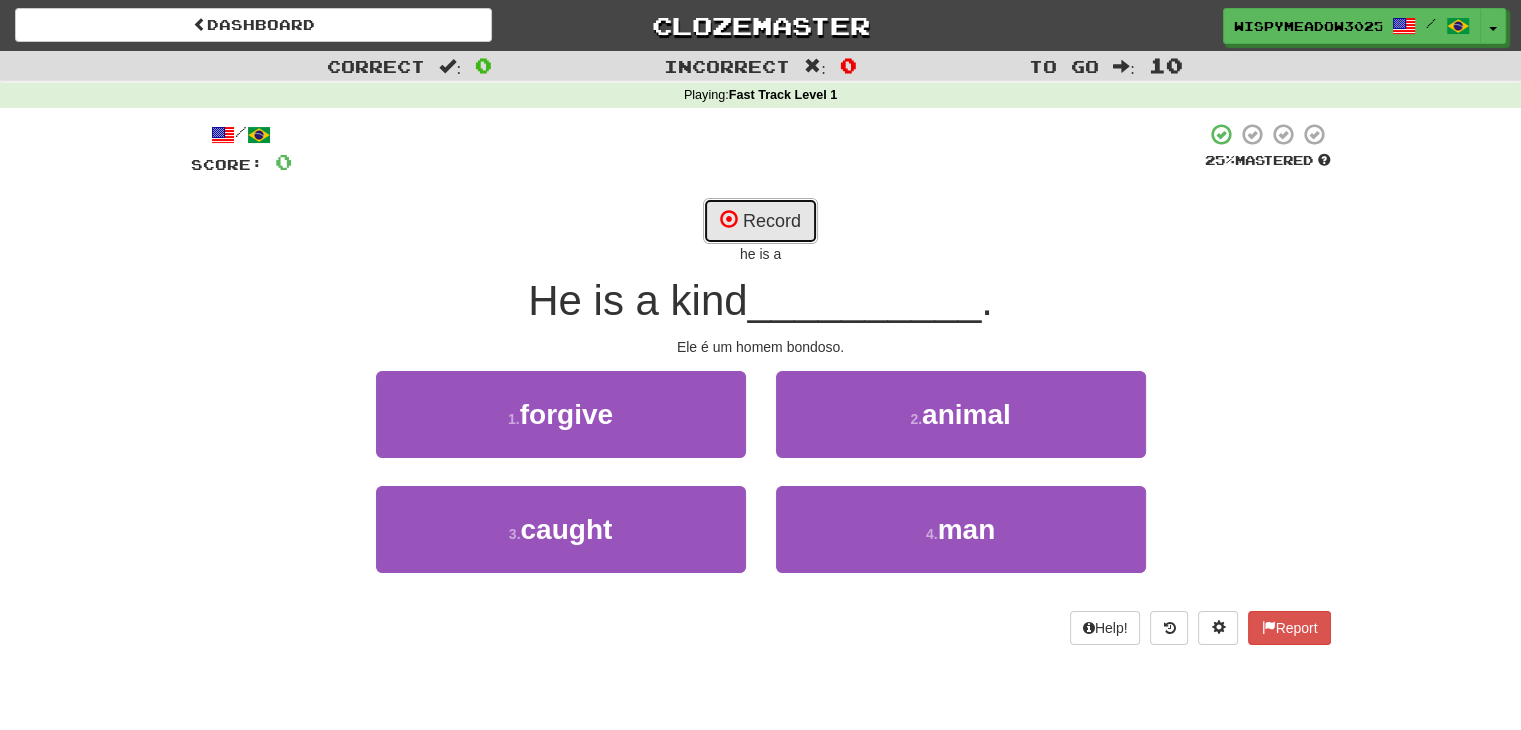 click at bounding box center (729, 219) 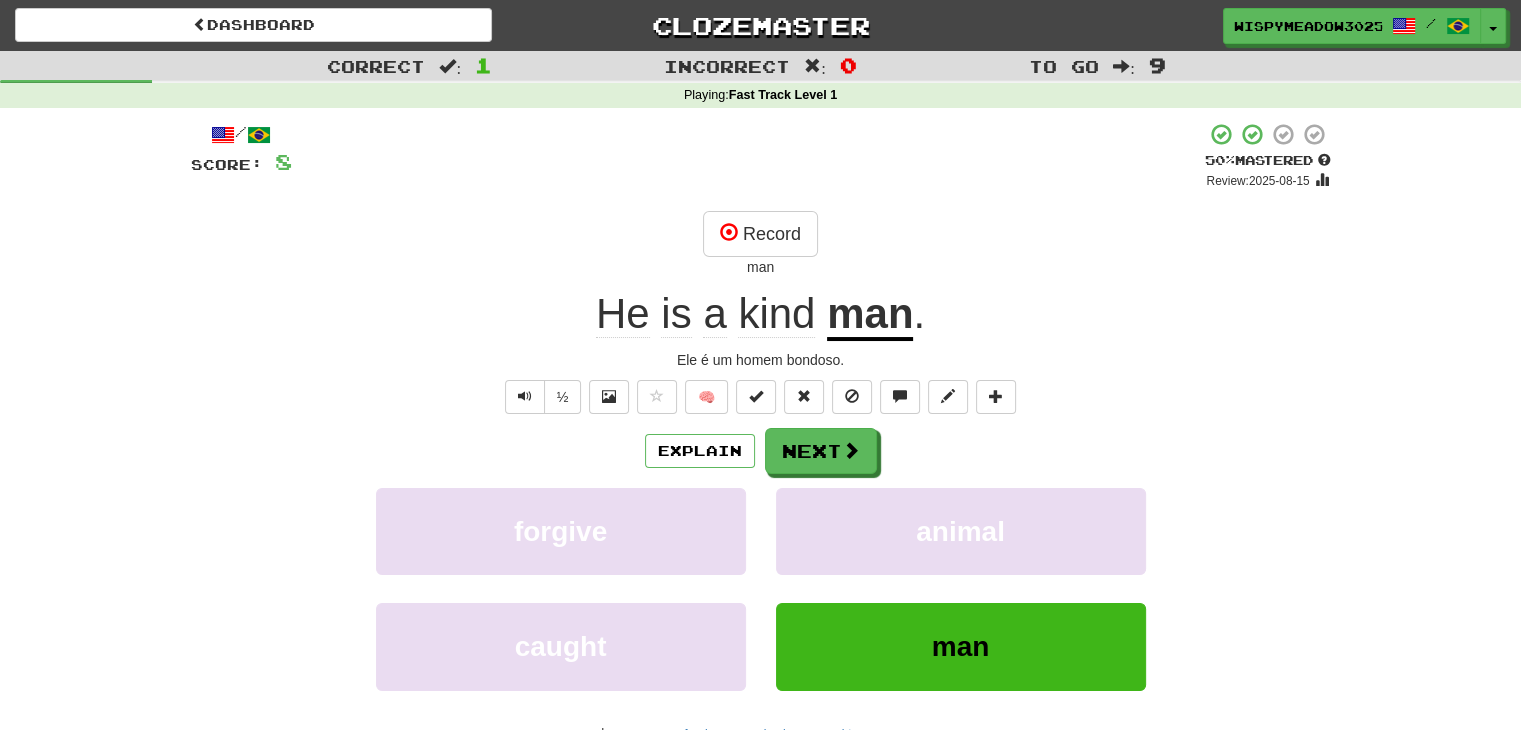 click on "kind" 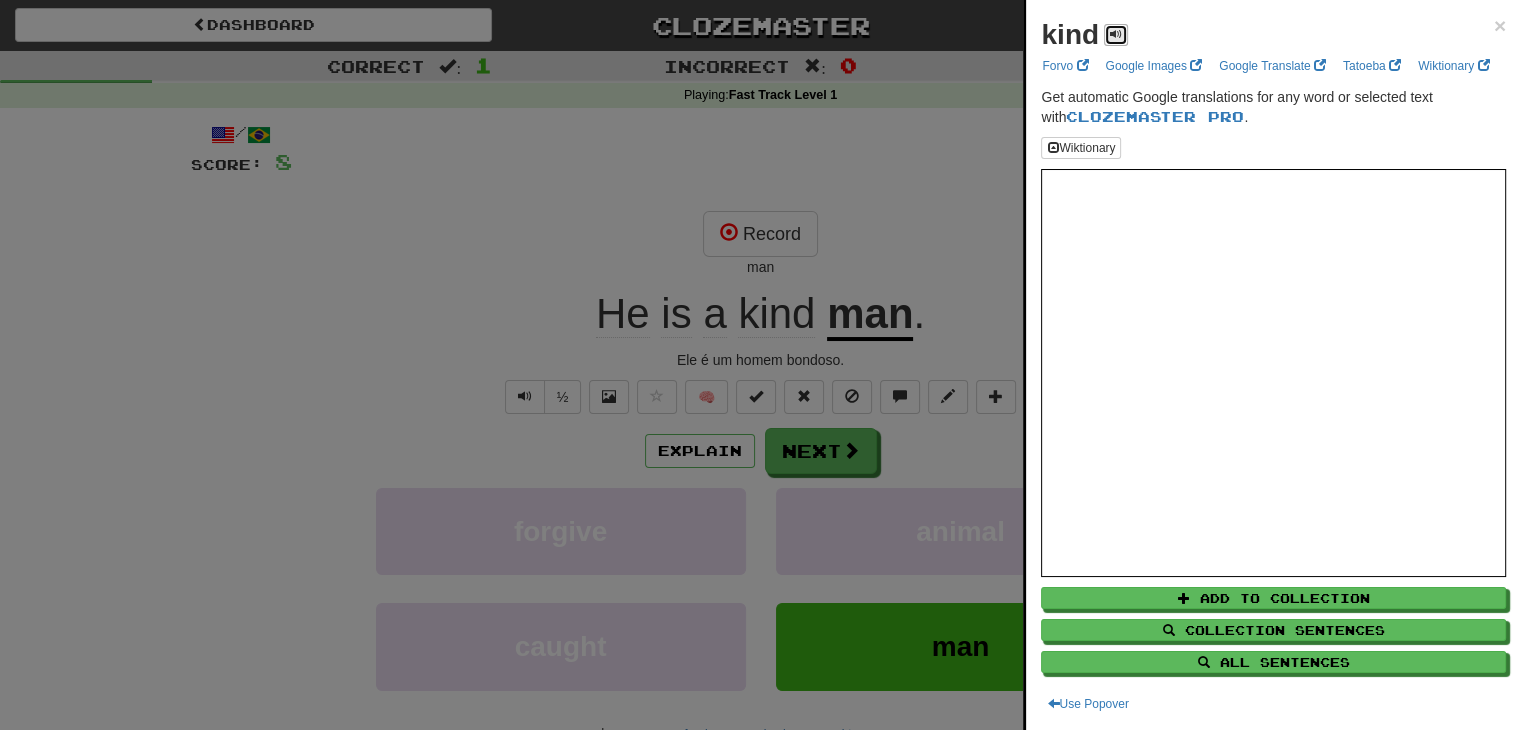 click at bounding box center [1116, 35] 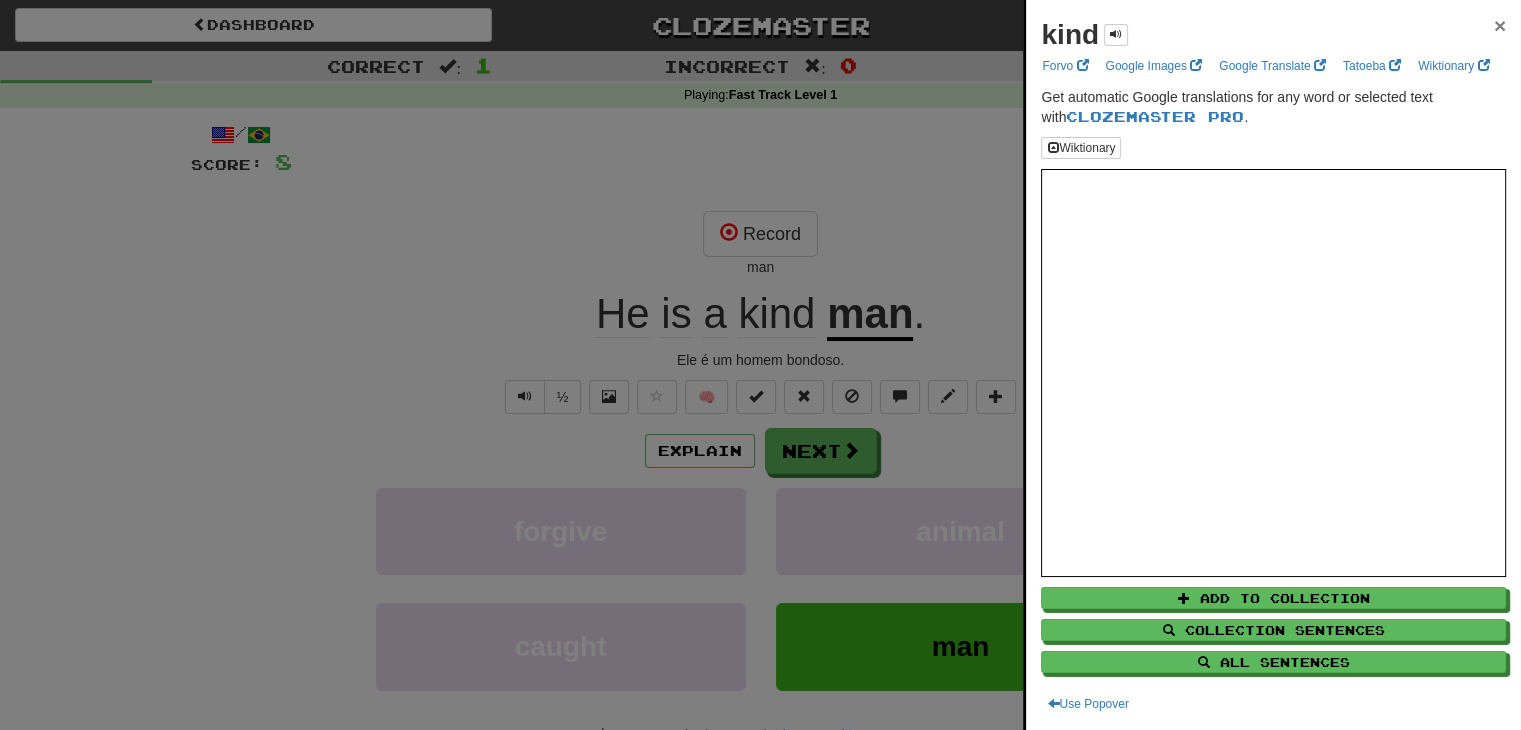 click on "×" at bounding box center (1500, 25) 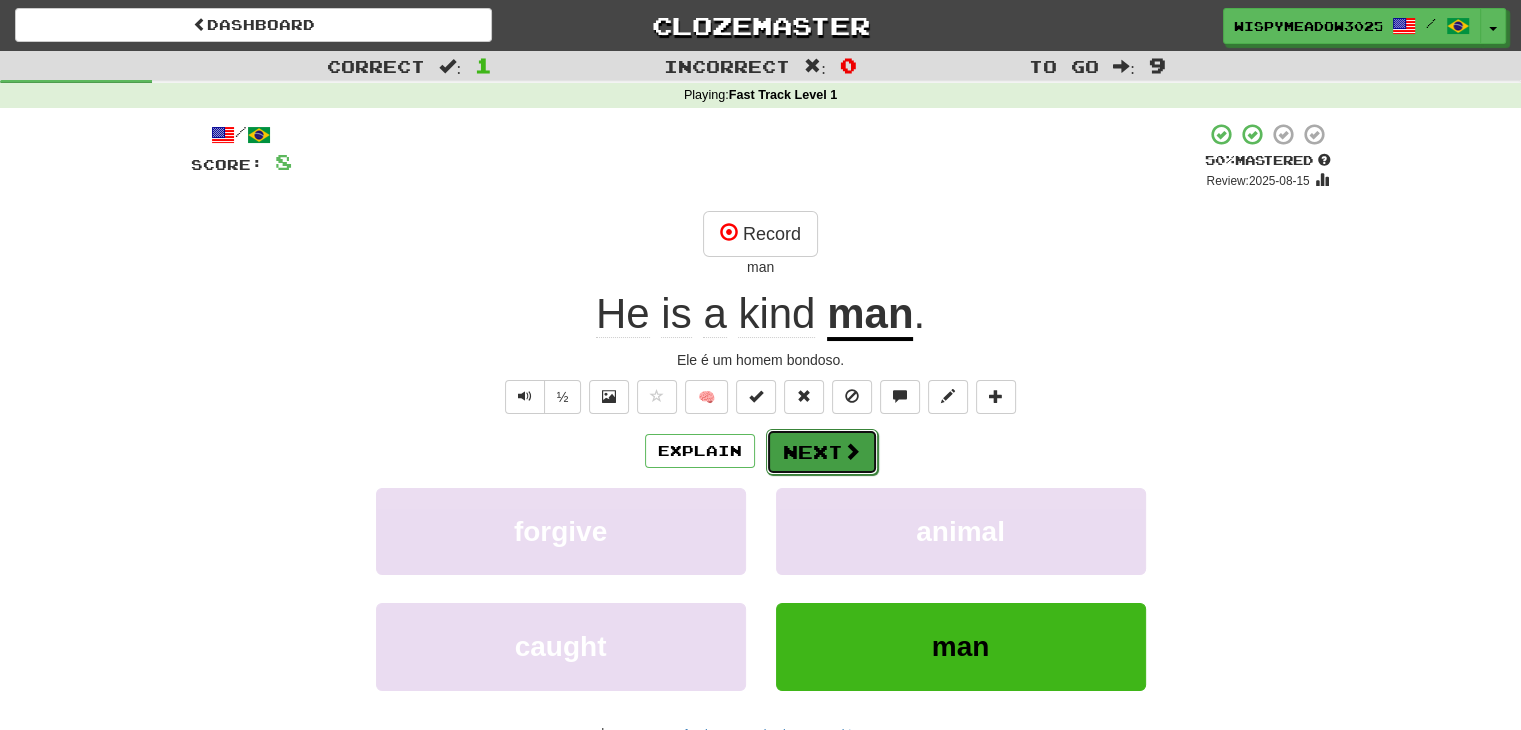 click on "Next" at bounding box center [822, 452] 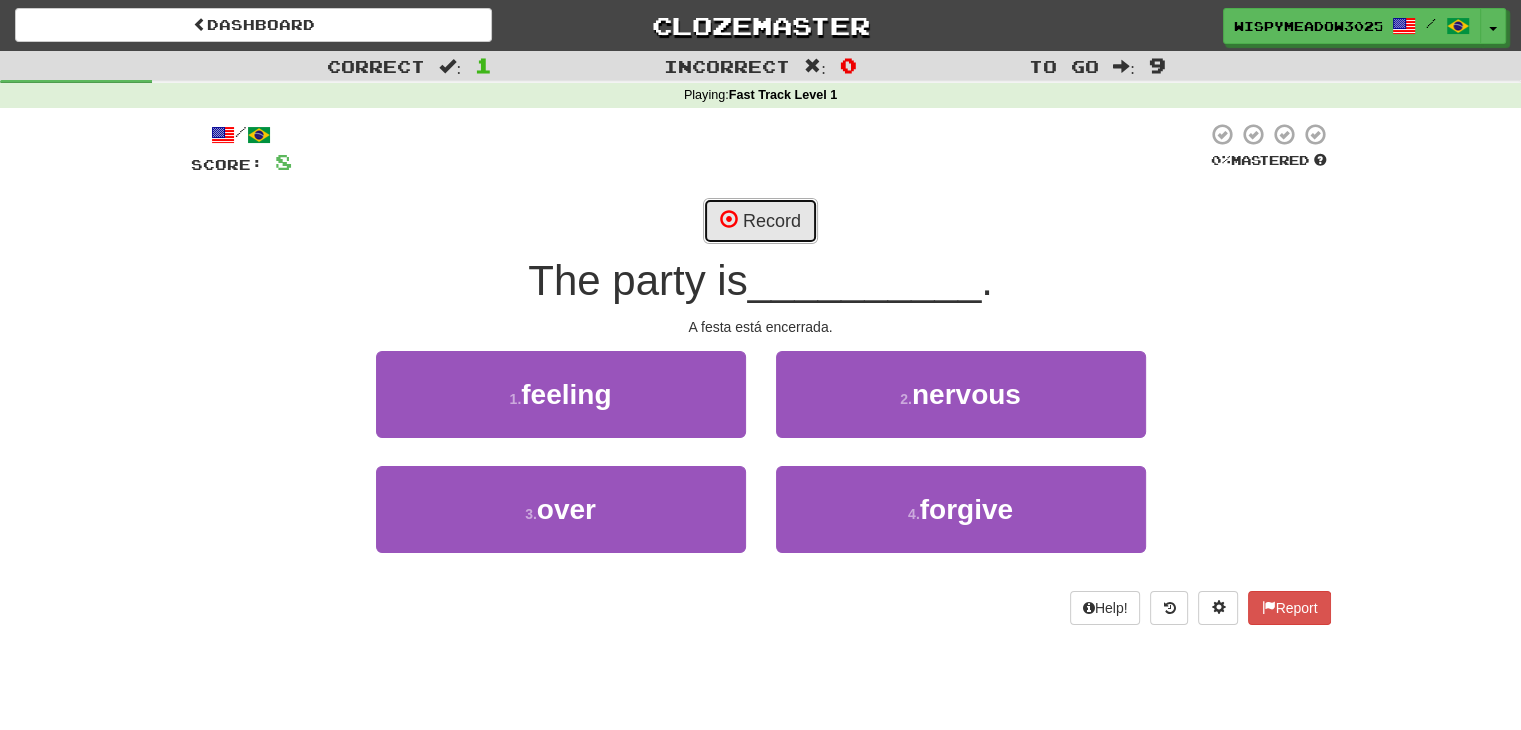 click on "Record" at bounding box center [760, 221] 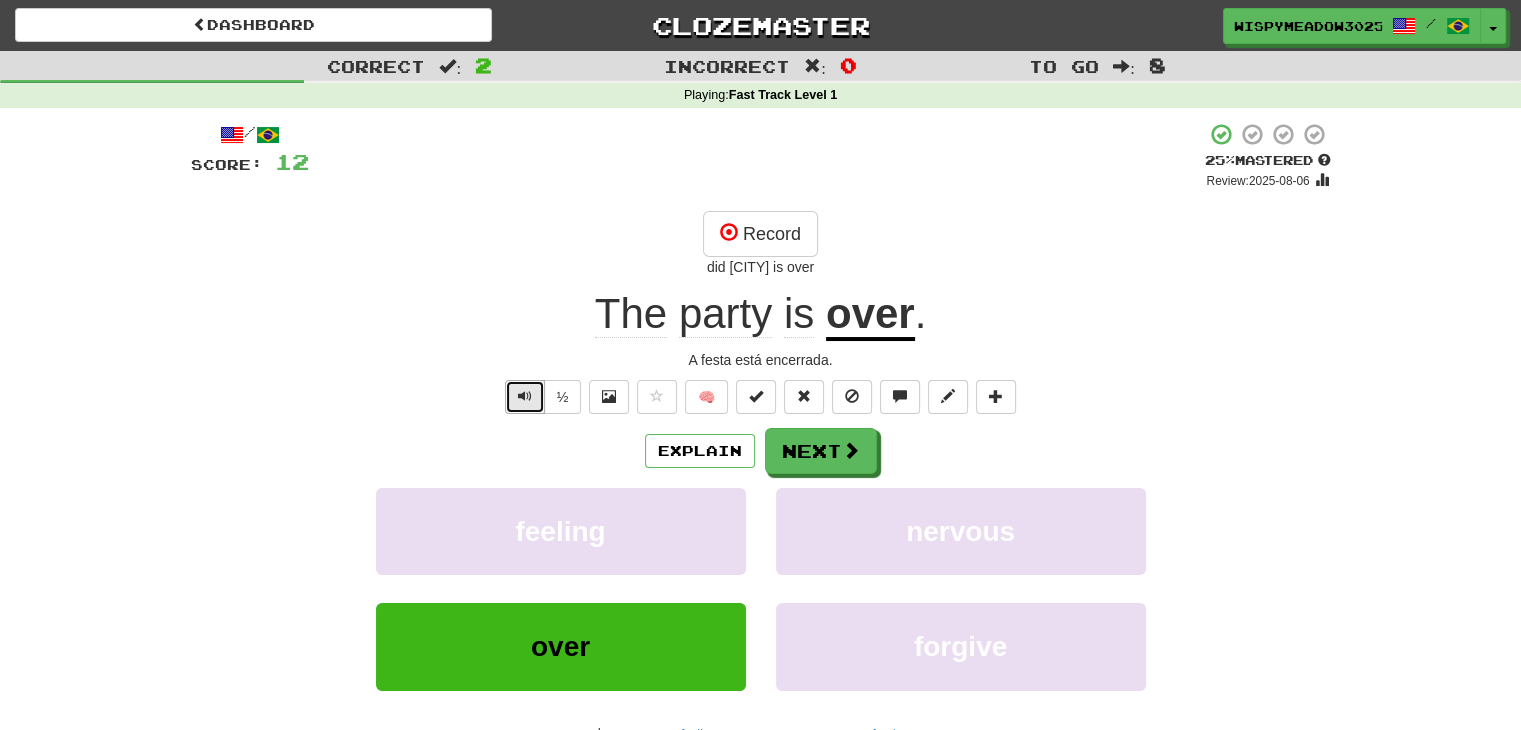 click at bounding box center (525, 397) 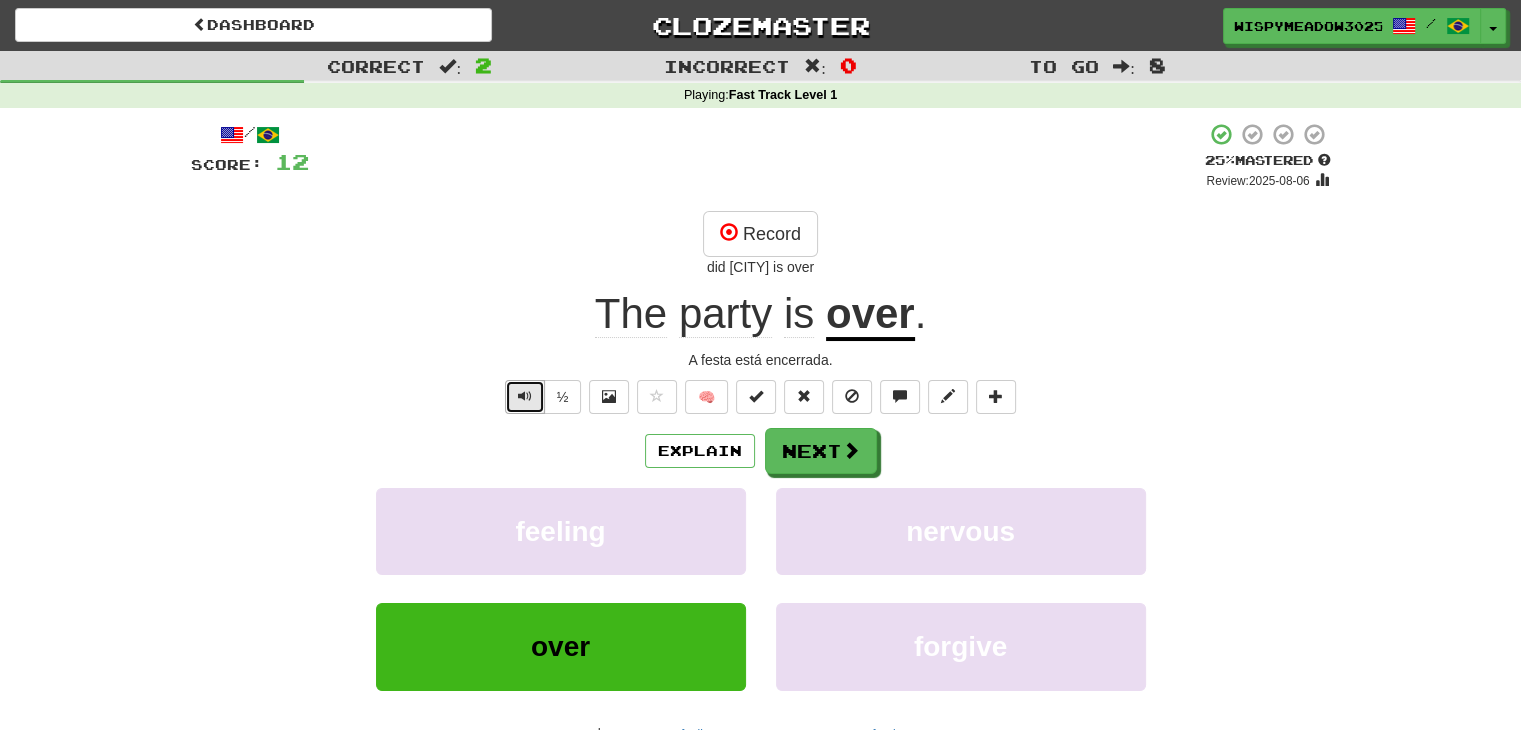 type 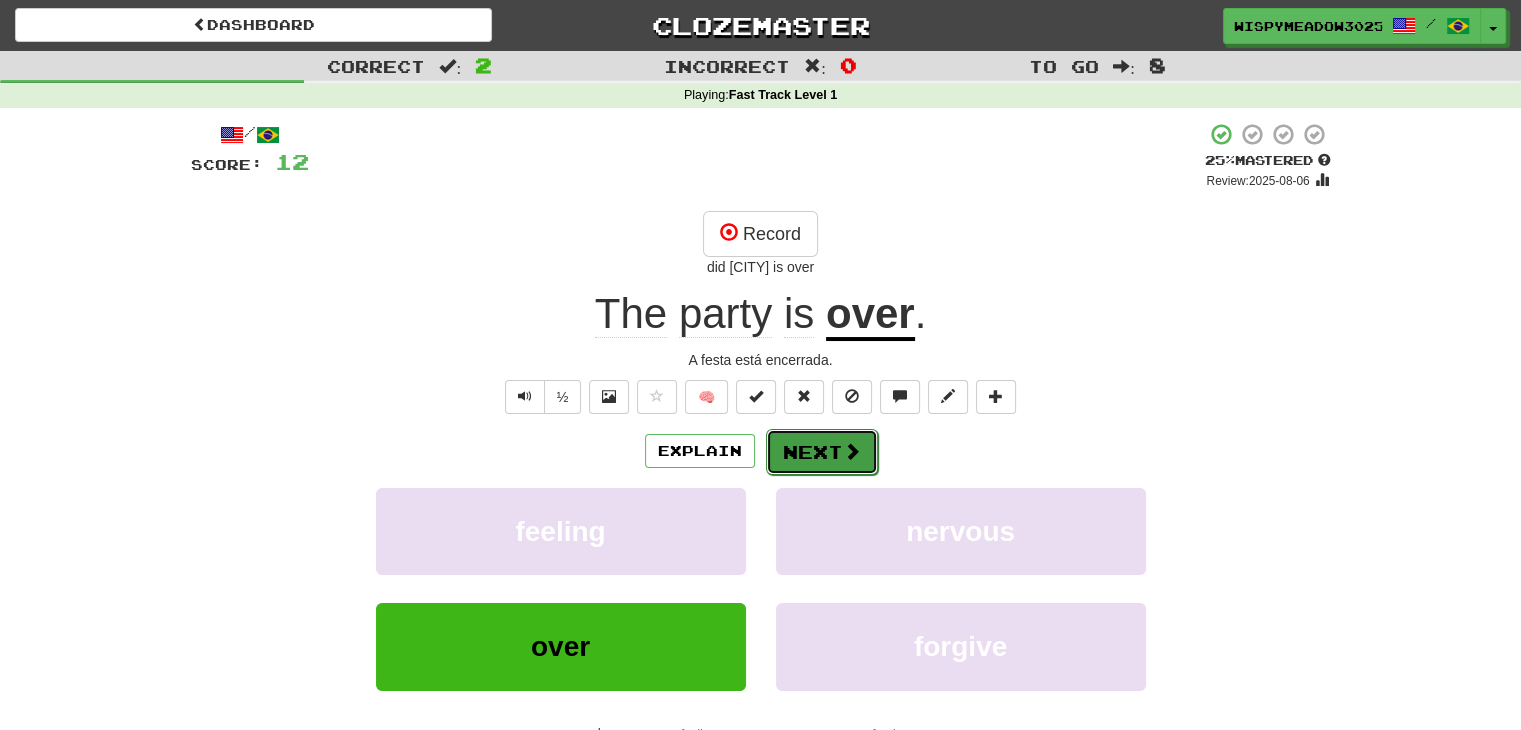 click on "Next" at bounding box center [822, 452] 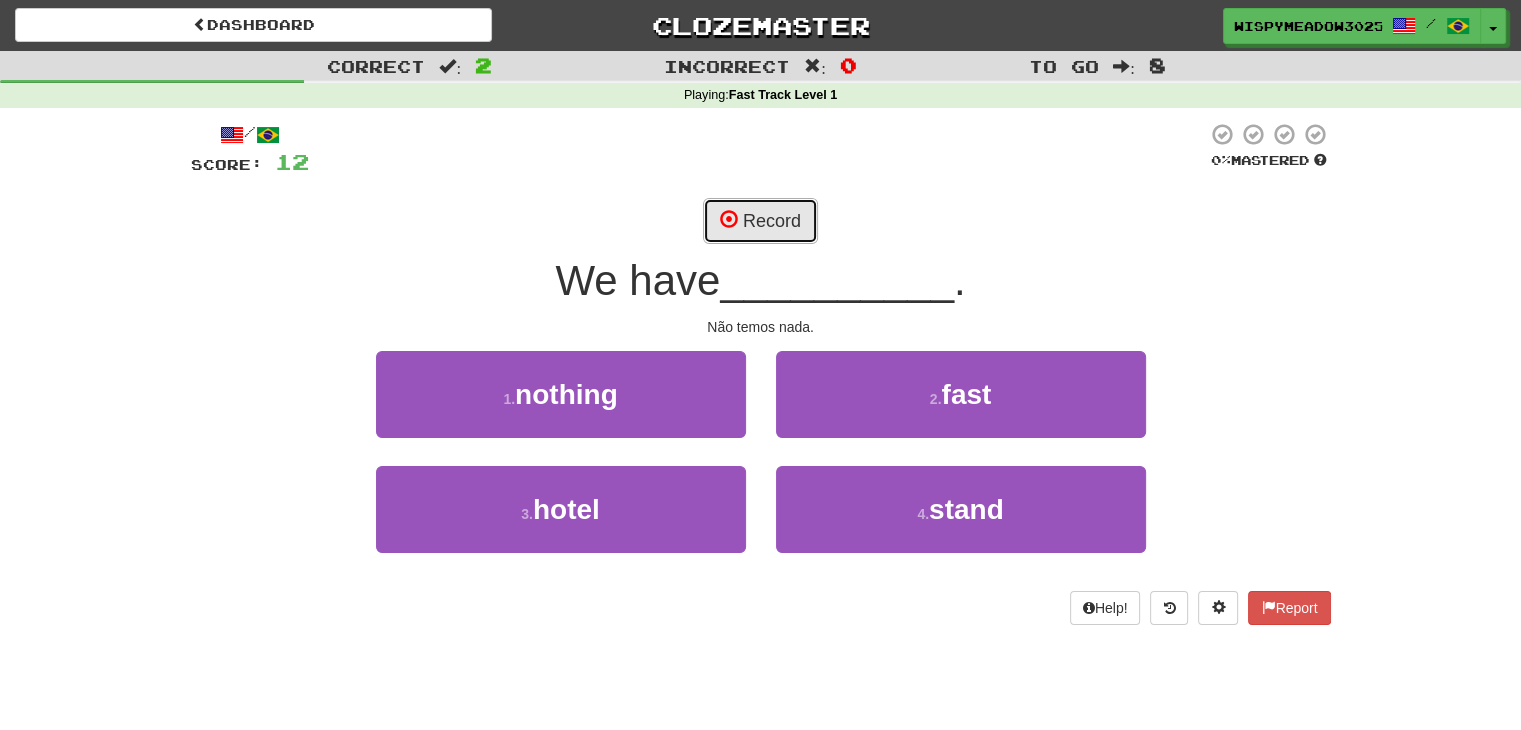 click on "Record" at bounding box center (760, 221) 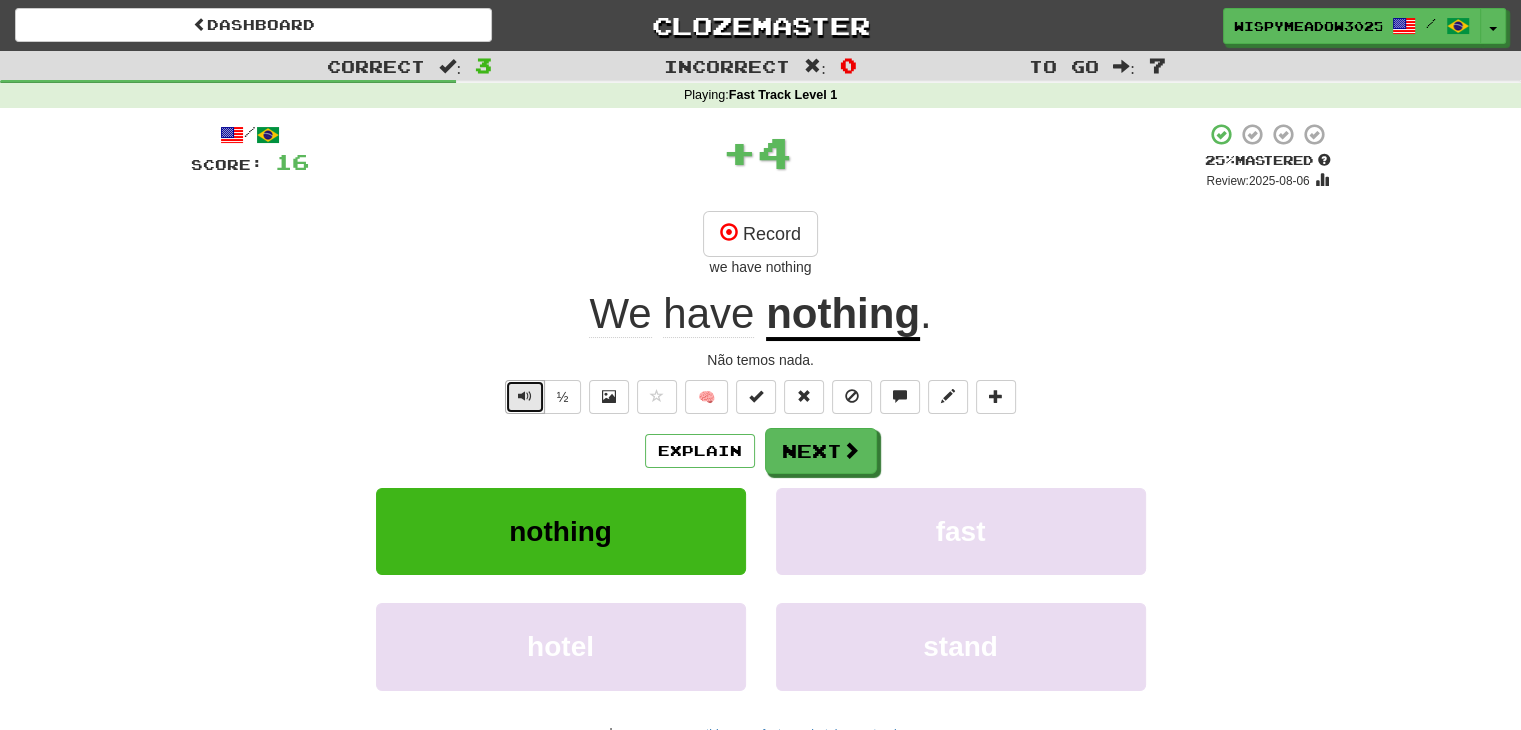 click at bounding box center [525, 397] 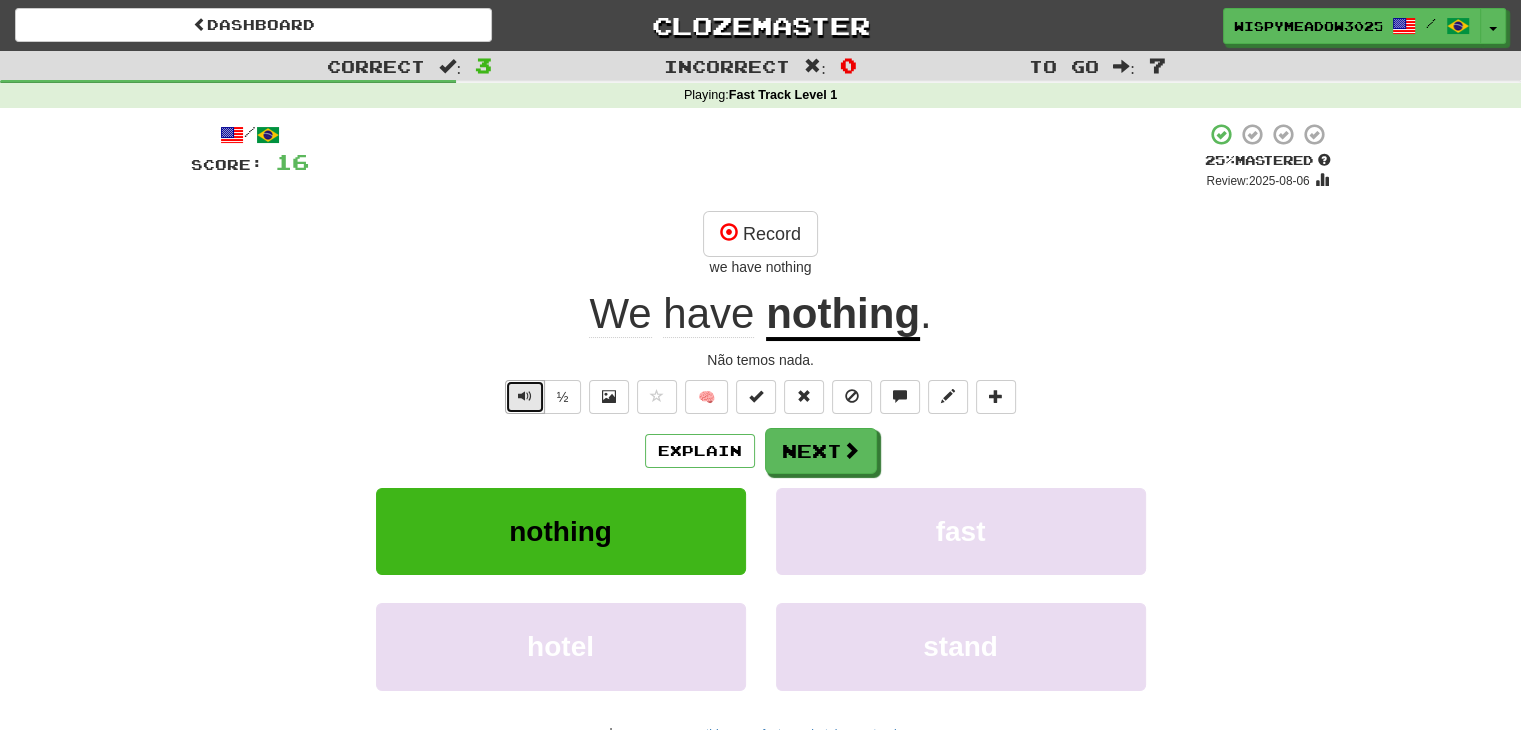 click at bounding box center [525, 397] 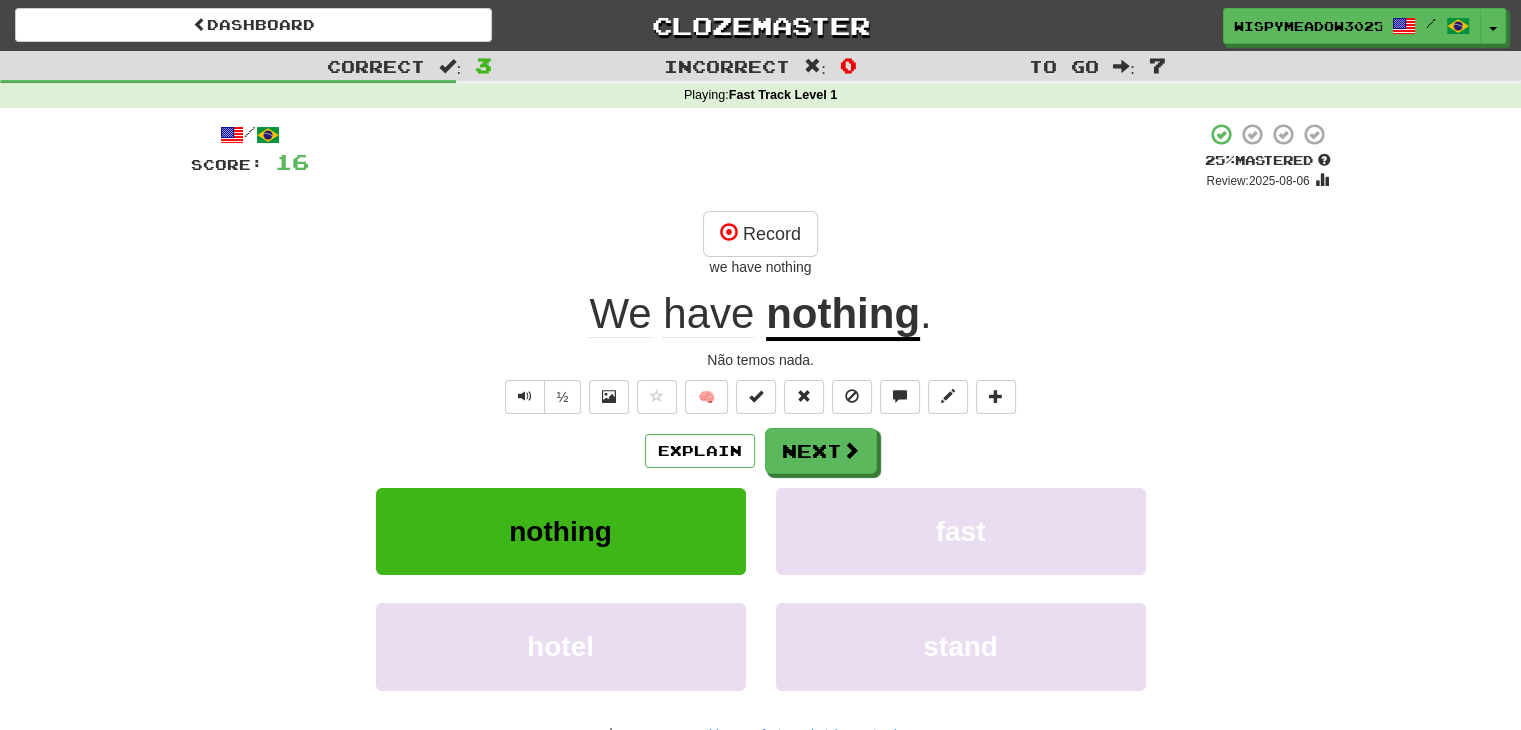 click on "Explain Next" at bounding box center (761, 451) 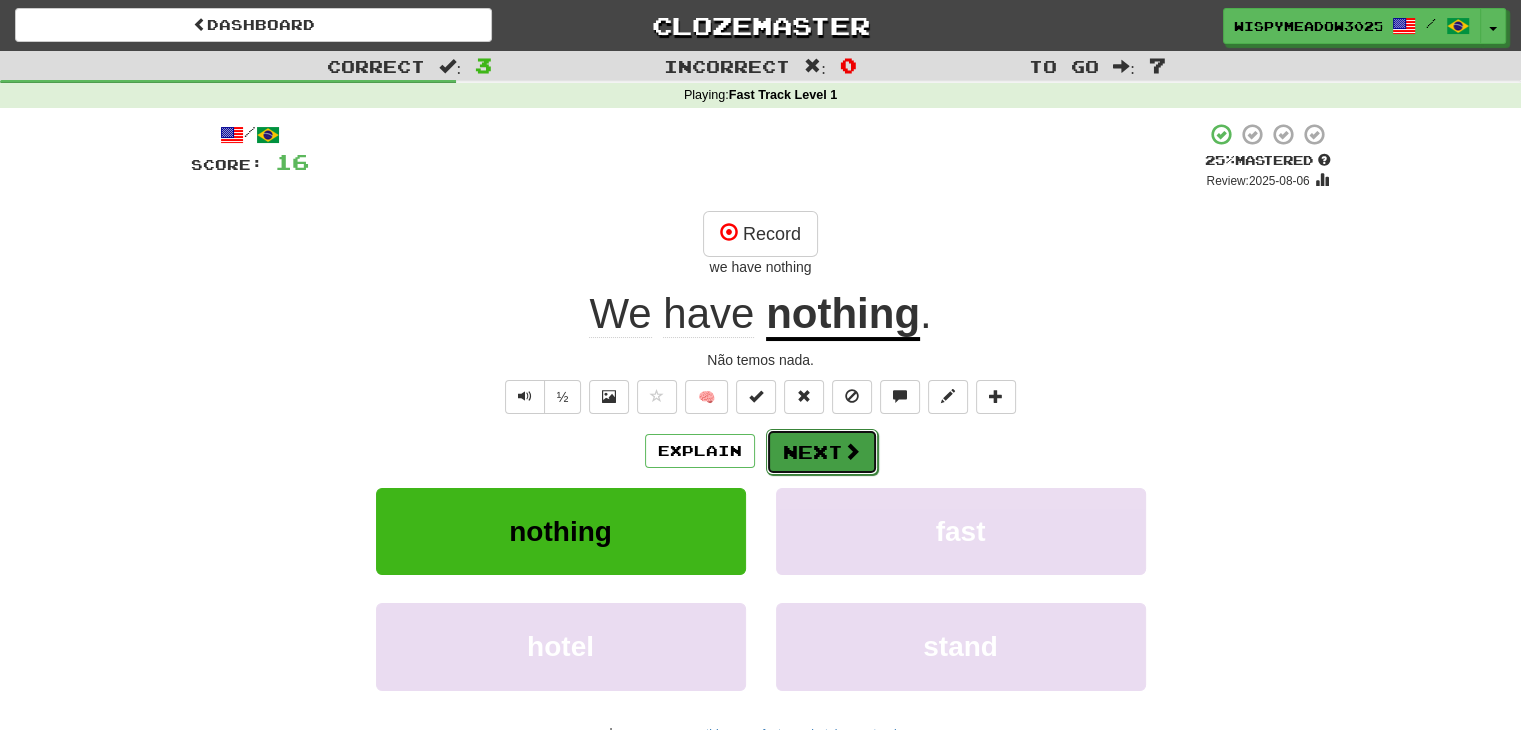 click on "Next" at bounding box center [822, 452] 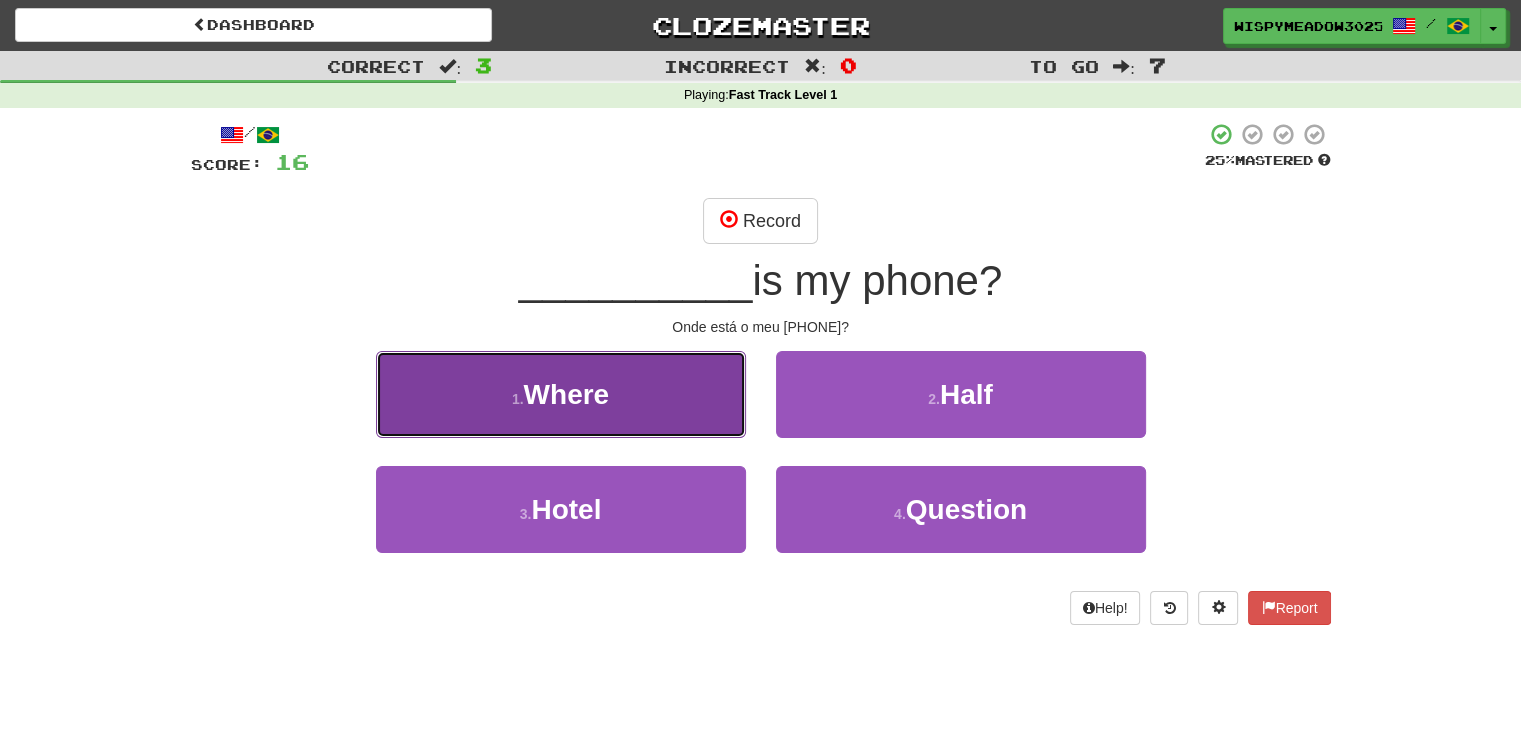 click on "1 .  Where" at bounding box center (561, 394) 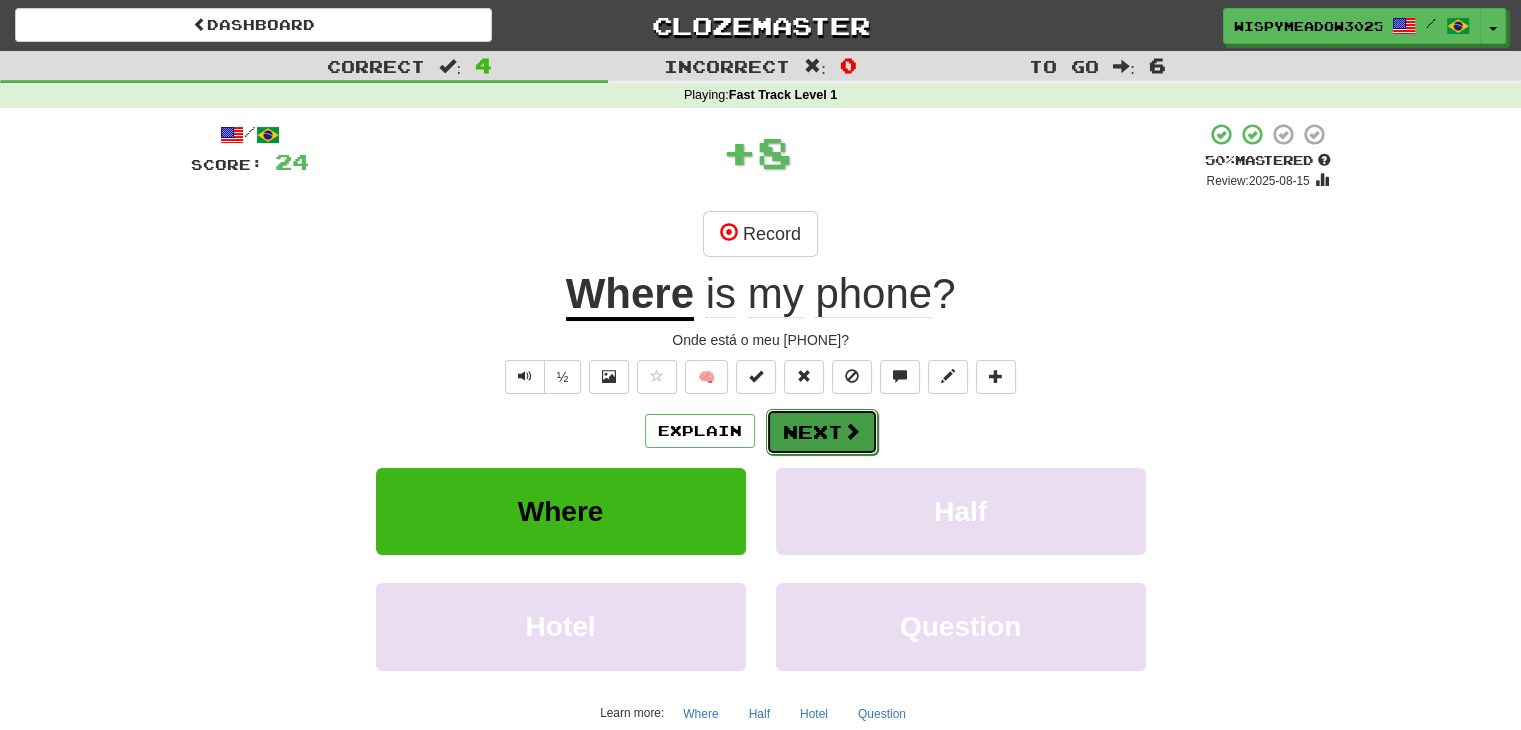 click on "Next" at bounding box center [822, 432] 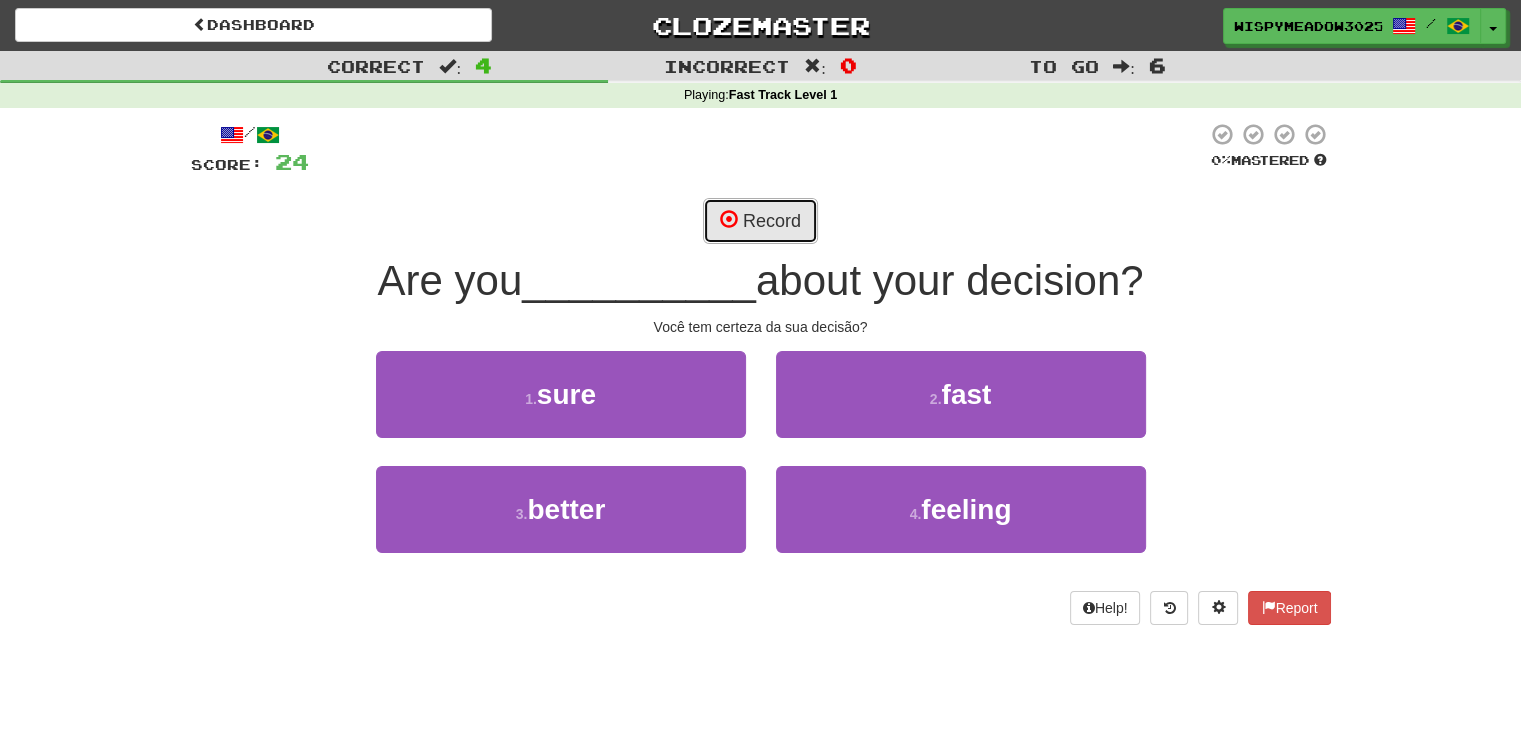click on "Record" at bounding box center (760, 221) 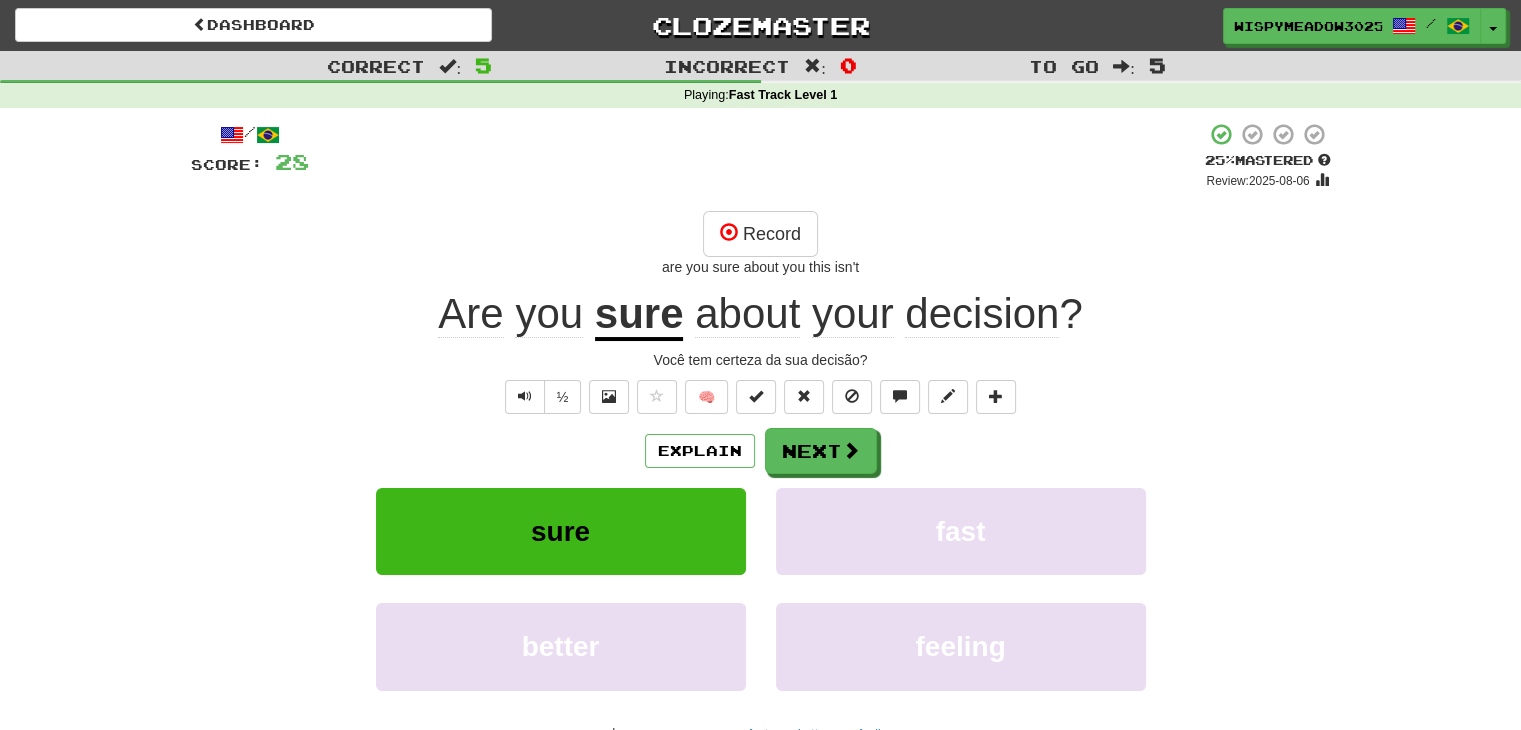 click on "decision" at bounding box center [982, 314] 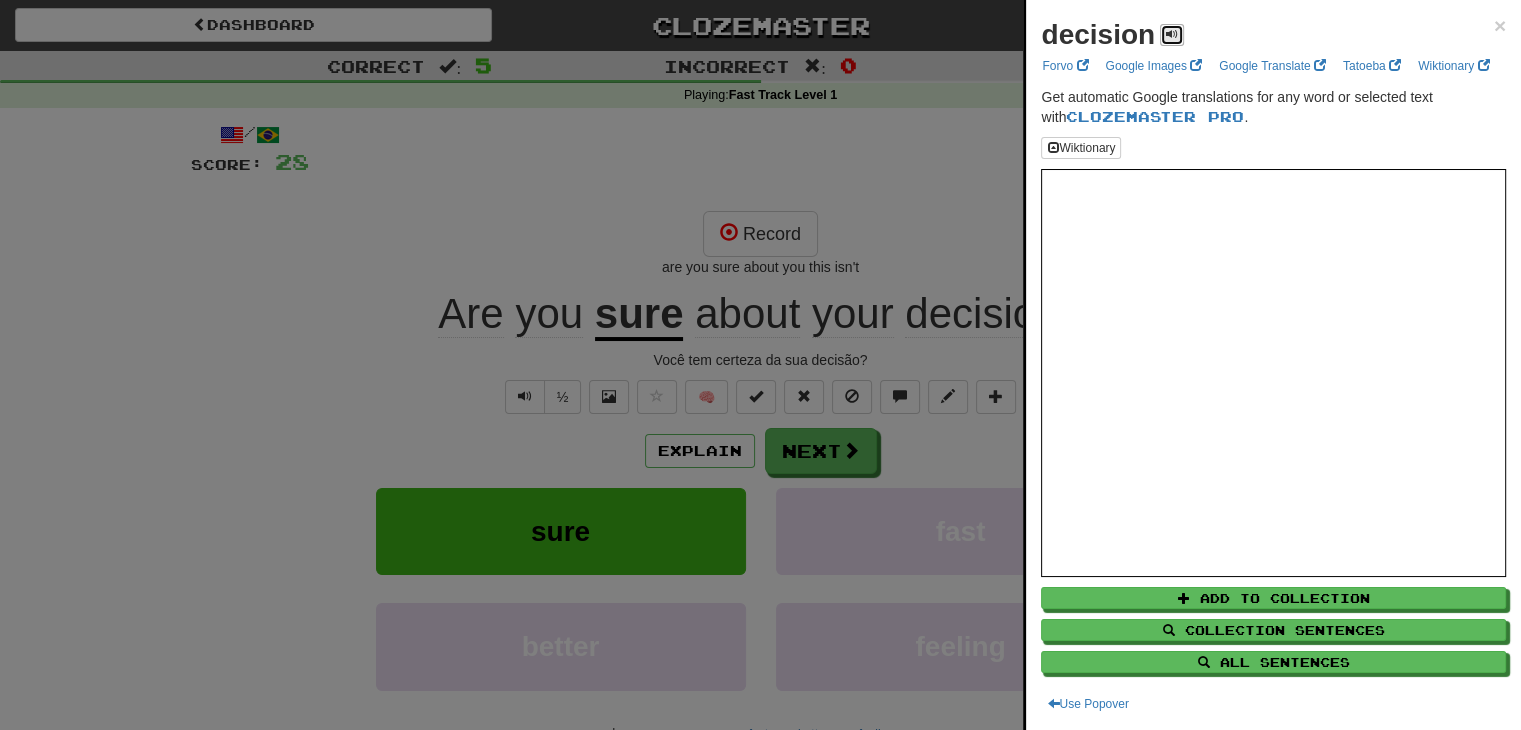 click at bounding box center [1172, 34] 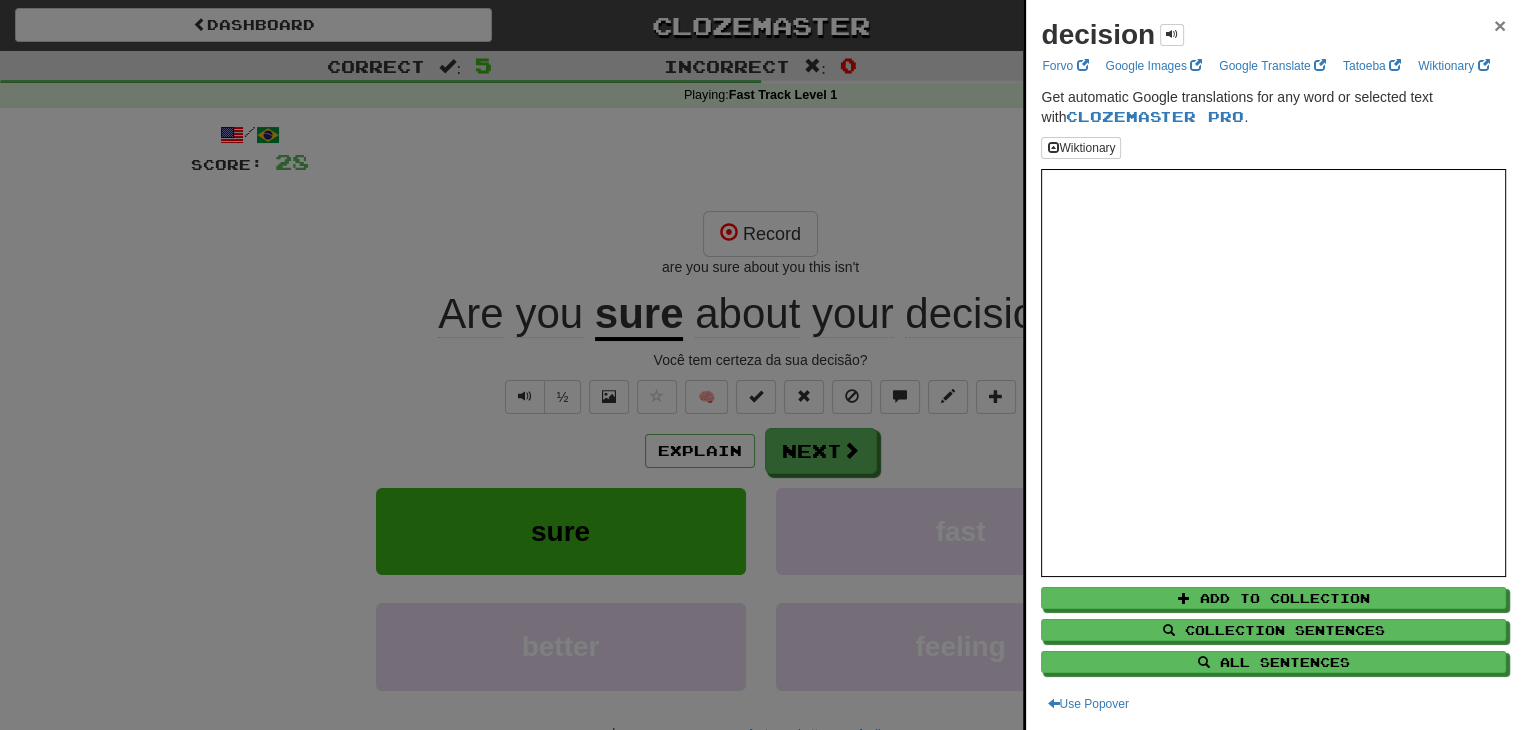 click on "×" at bounding box center (1500, 25) 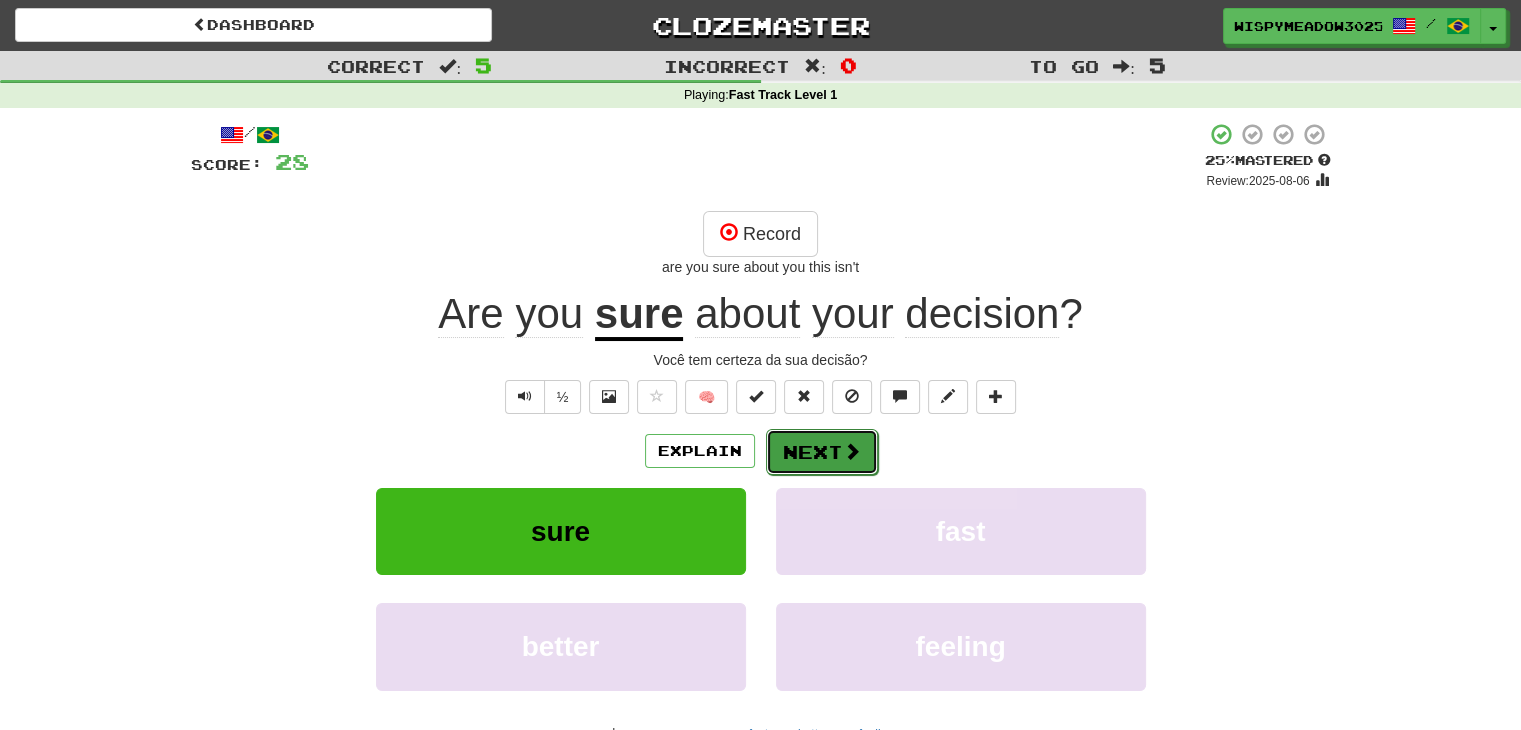 click at bounding box center (852, 451) 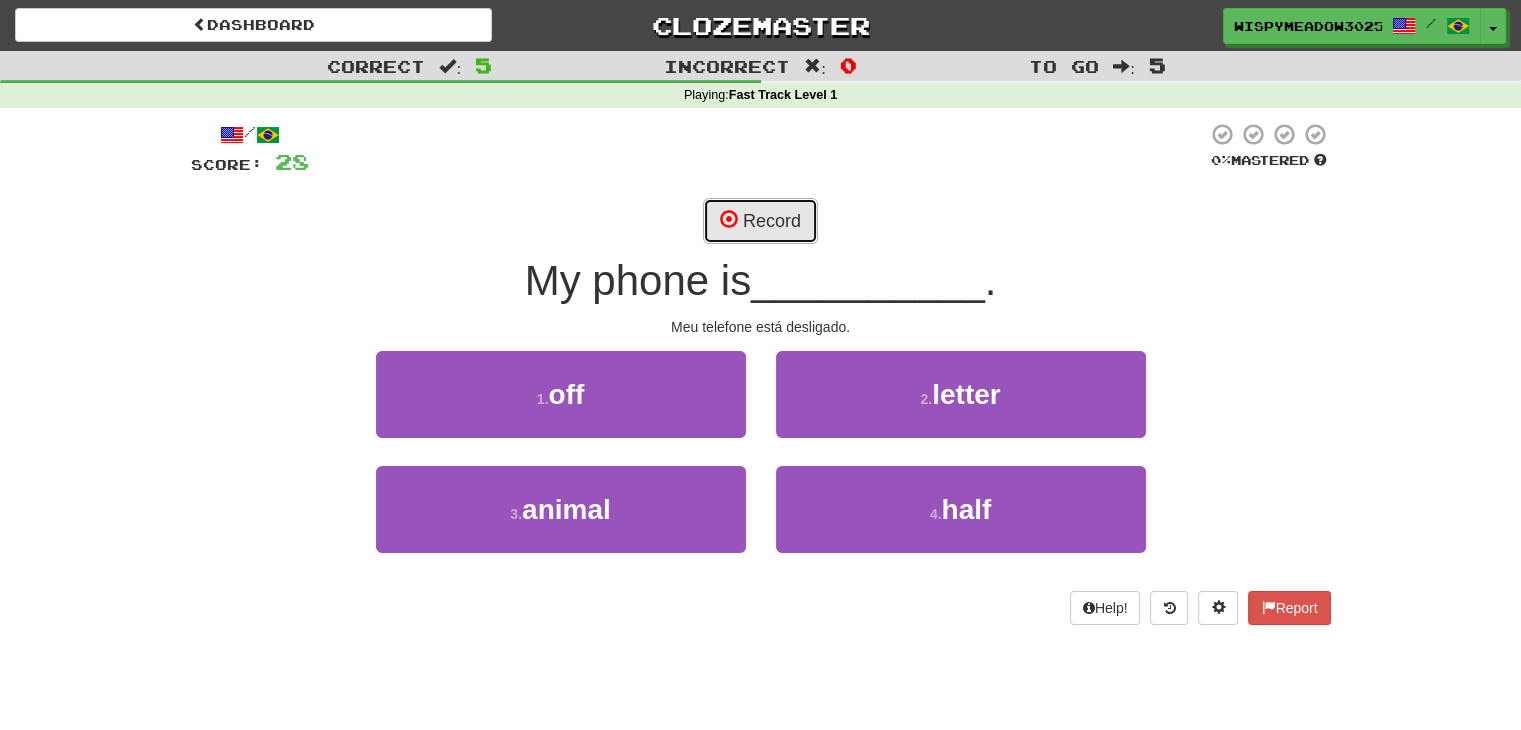 click at bounding box center [729, 219] 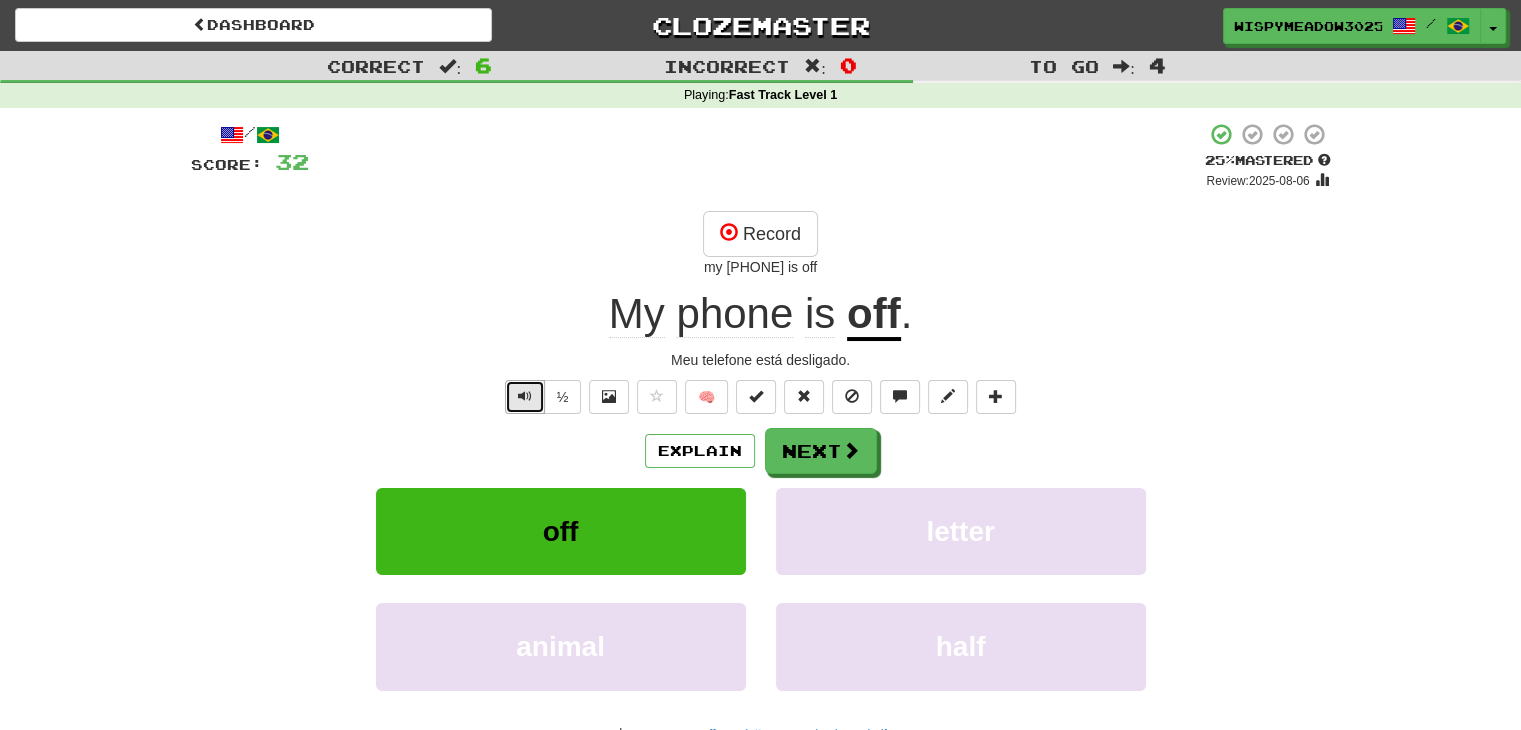 click at bounding box center (525, 397) 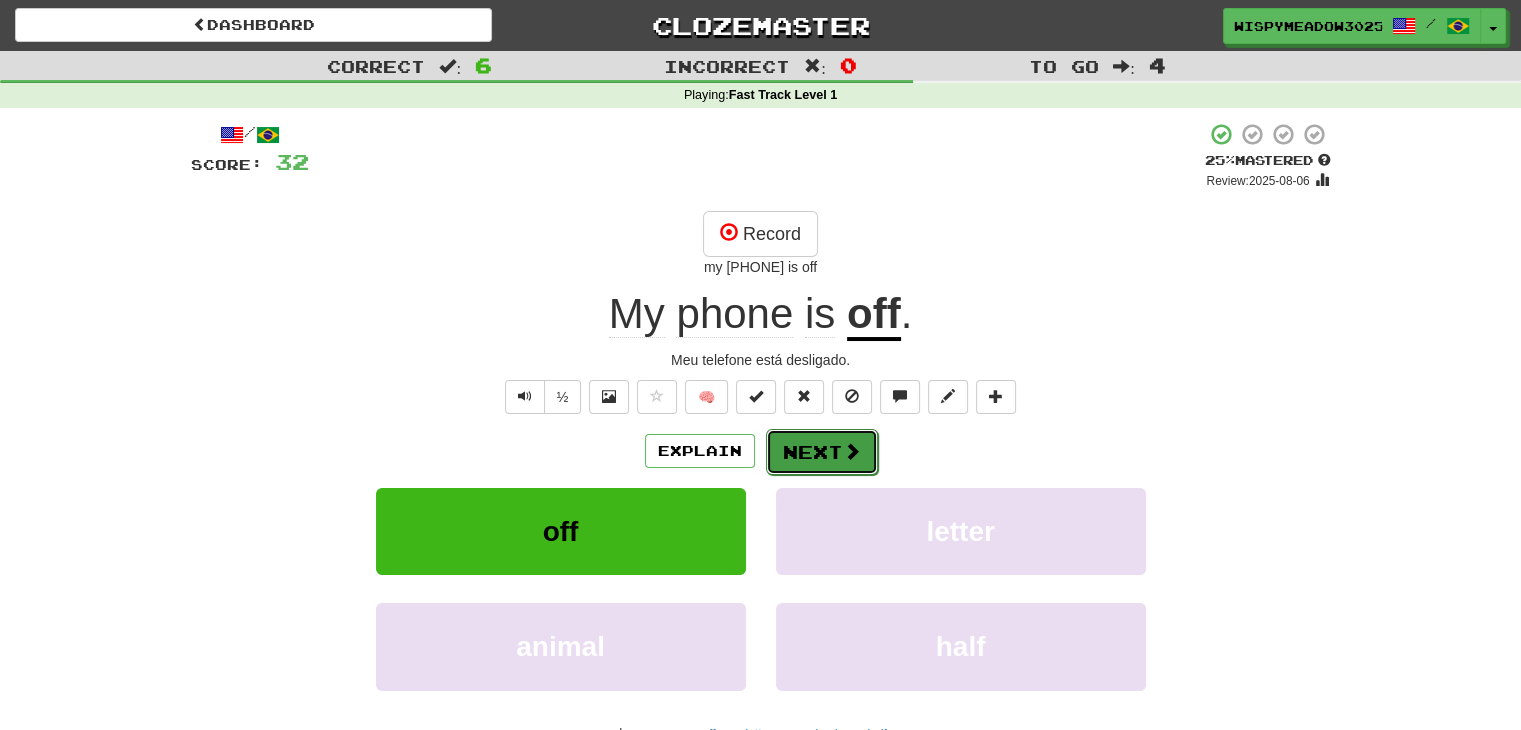 click at bounding box center (852, 451) 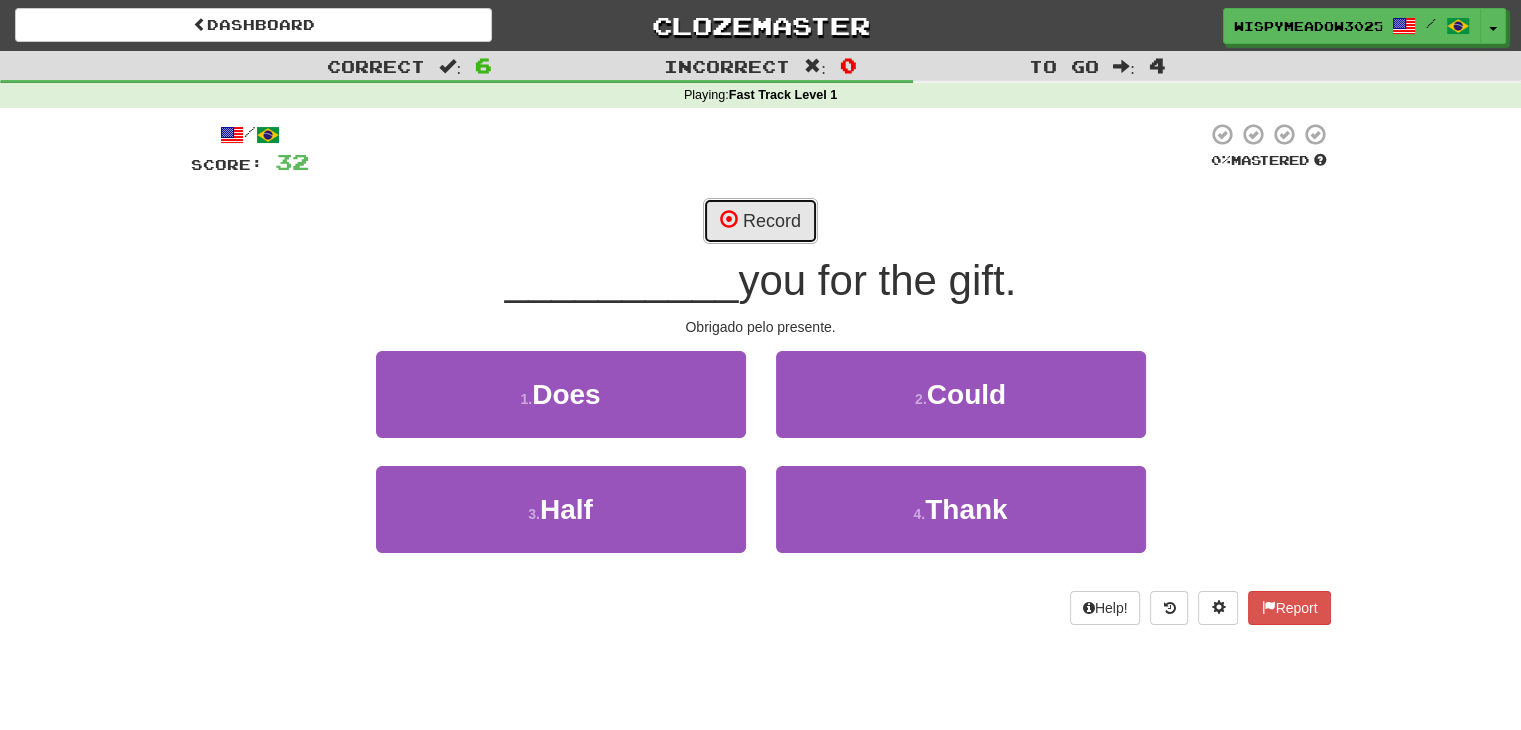 click on "Record" at bounding box center (760, 221) 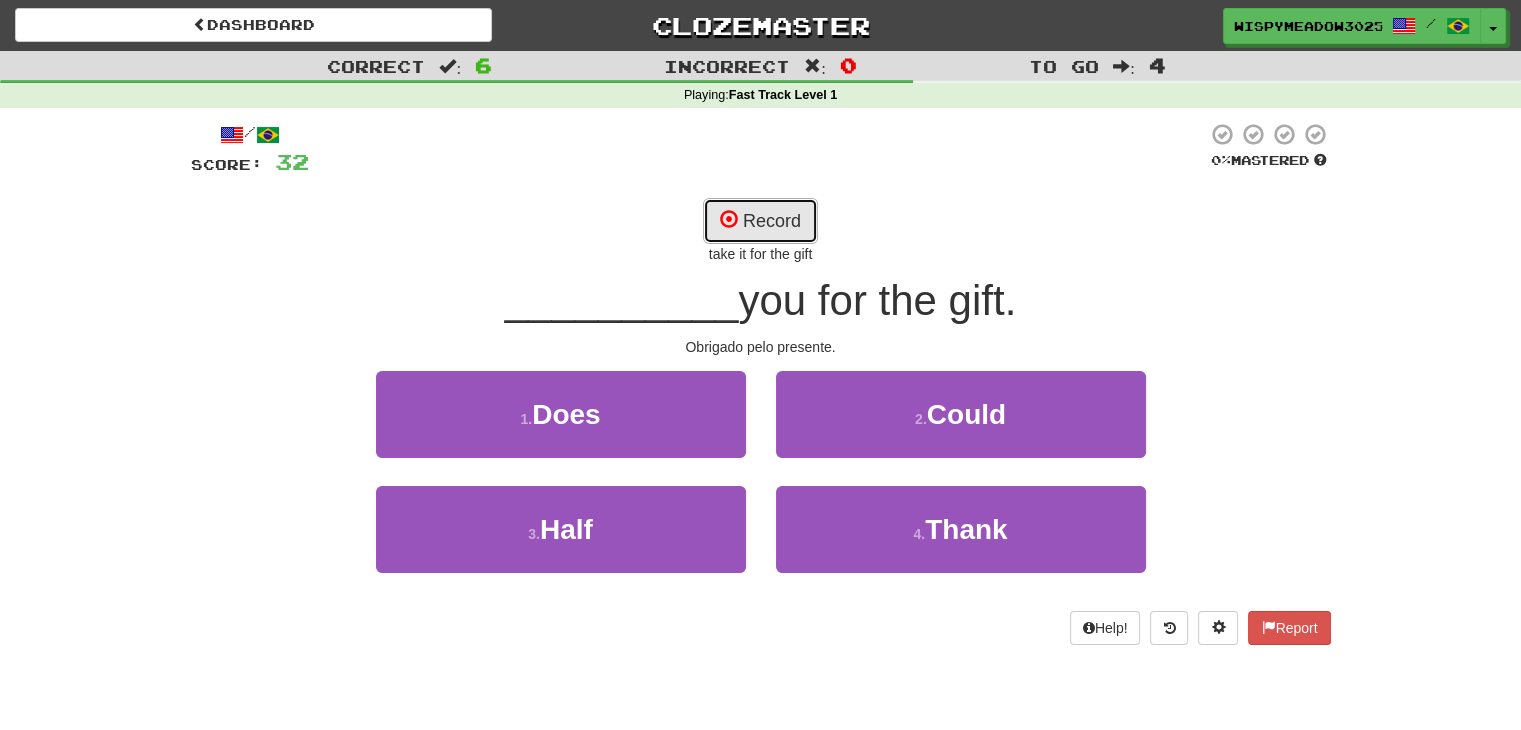 click on "Record" at bounding box center (760, 221) 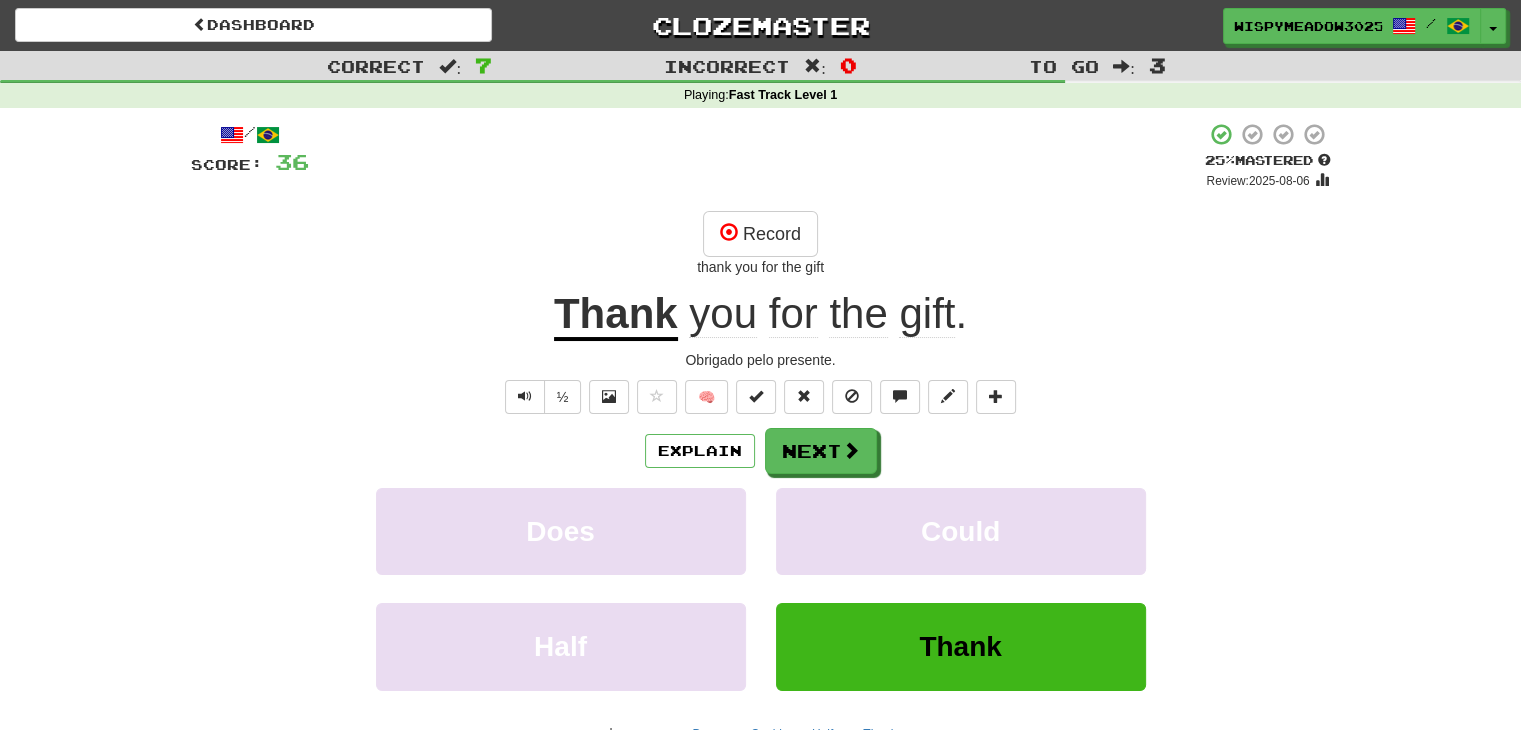 click on "gift" at bounding box center [927, 314] 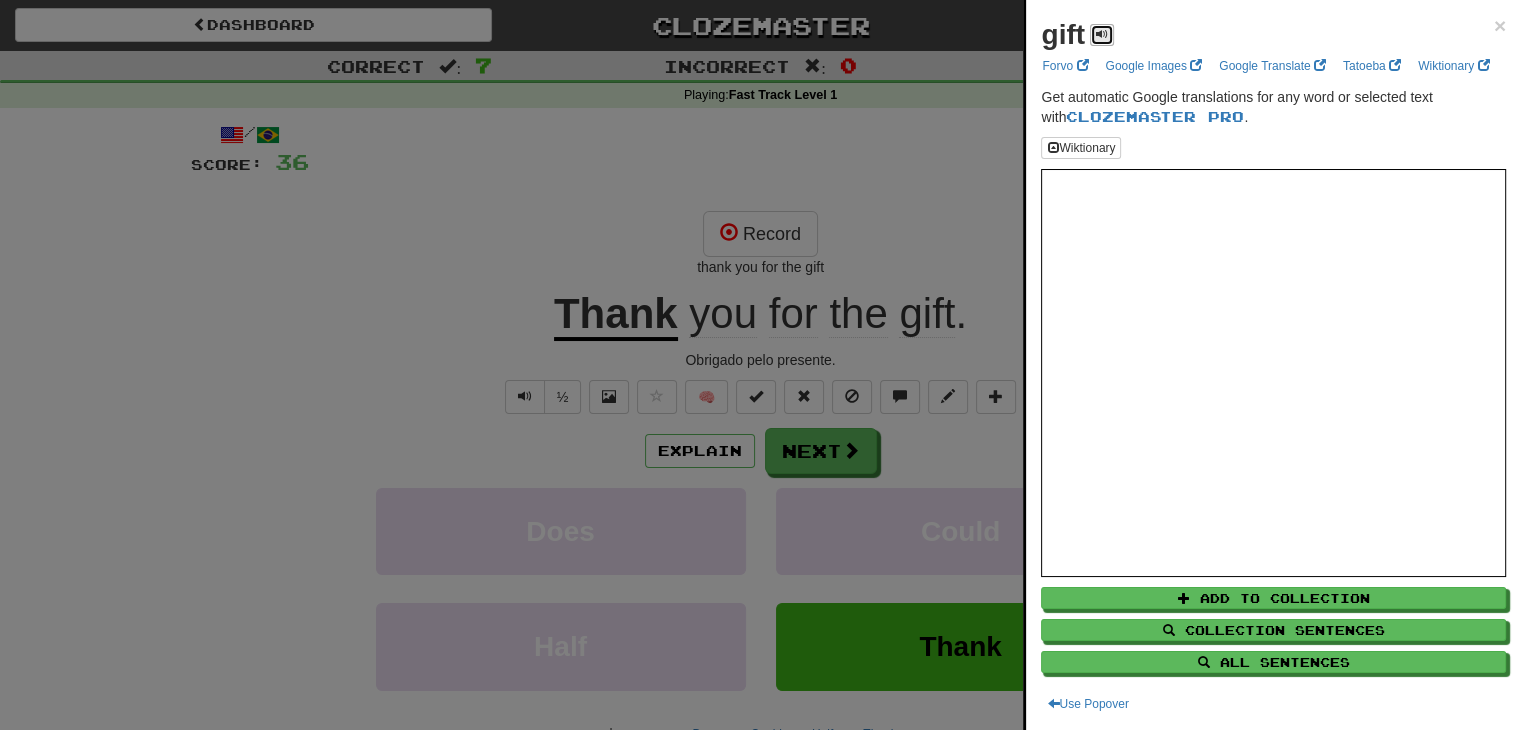 click at bounding box center (1102, 35) 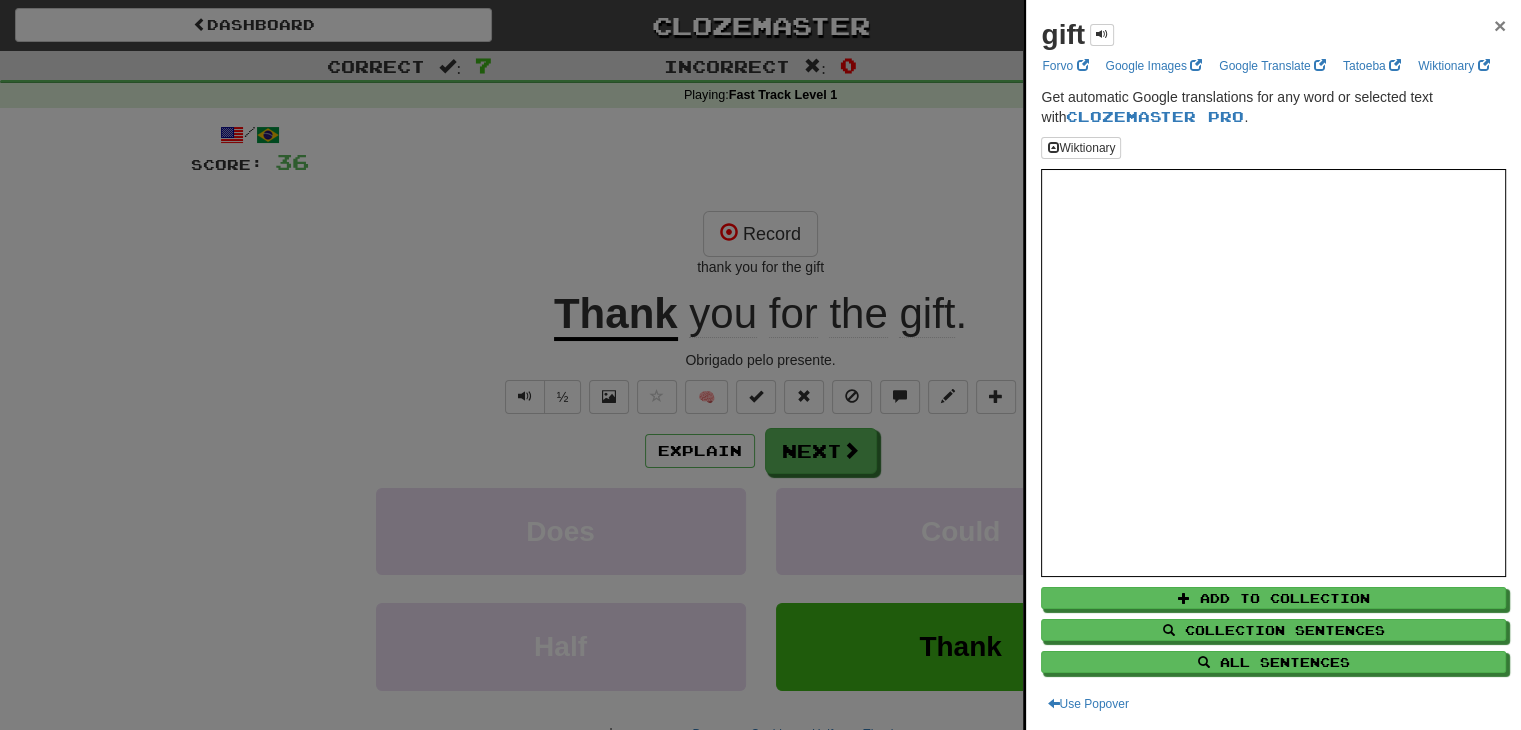 click on "×" at bounding box center [1500, 25] 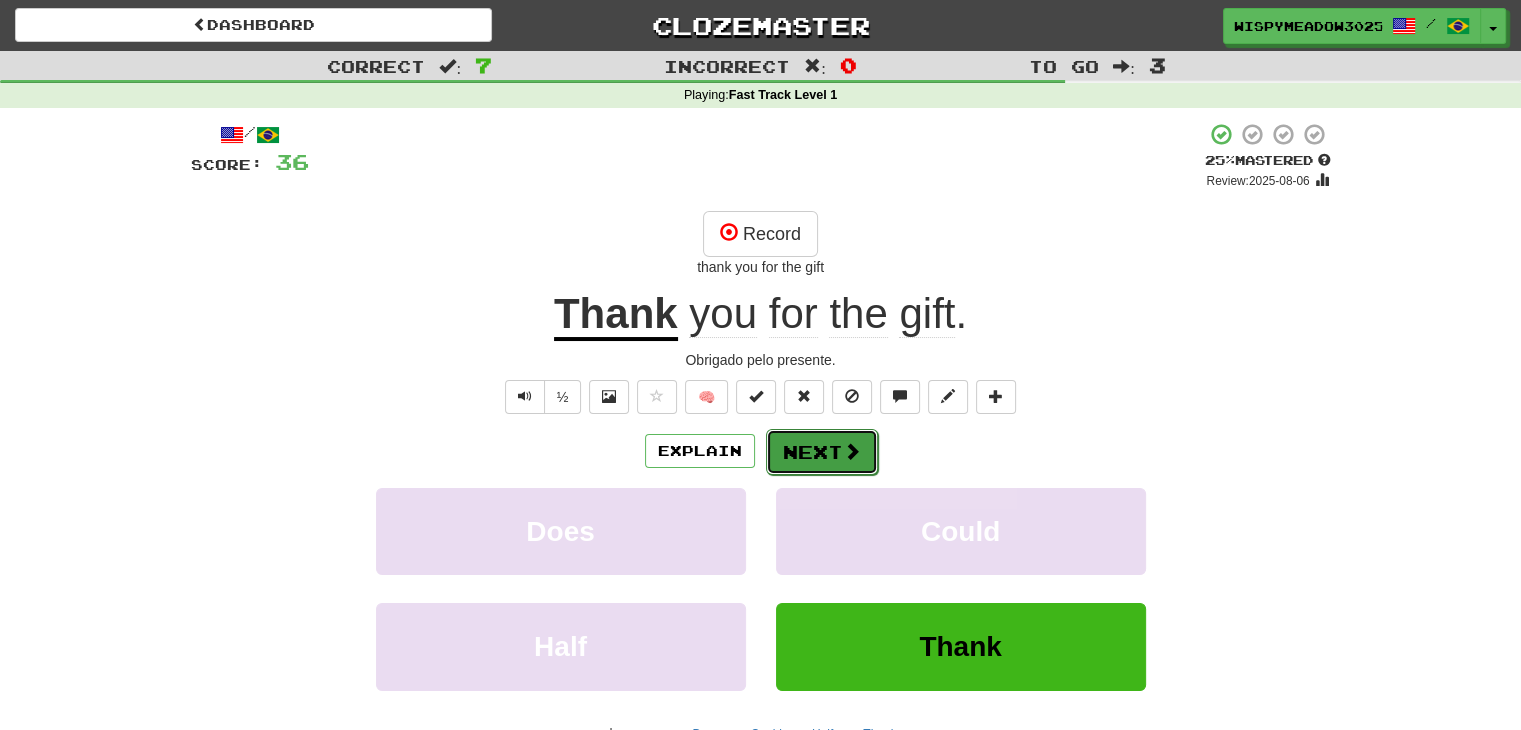 click on "Next" at bounding box center (822, 452) 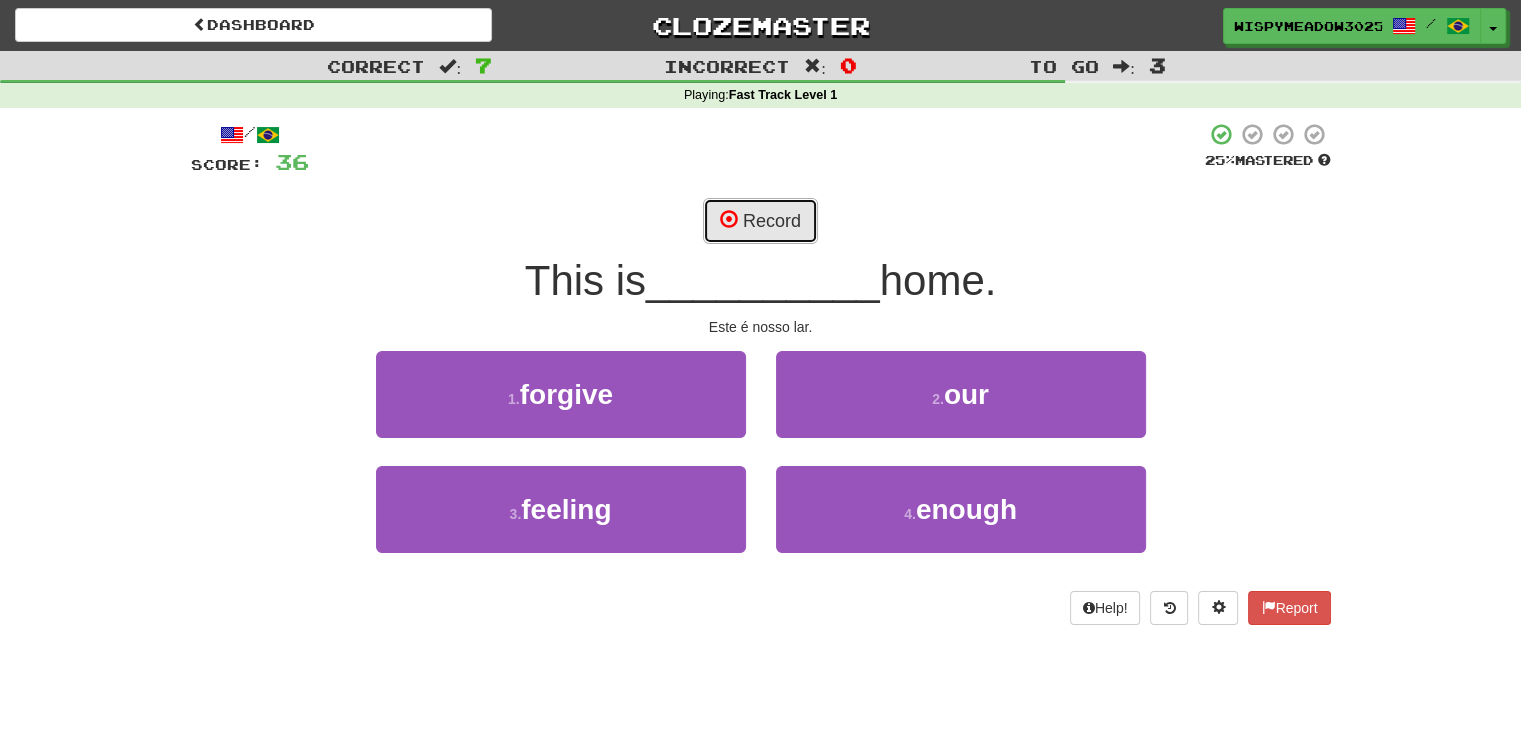 click on "Record" at bounding box center (760, 221) 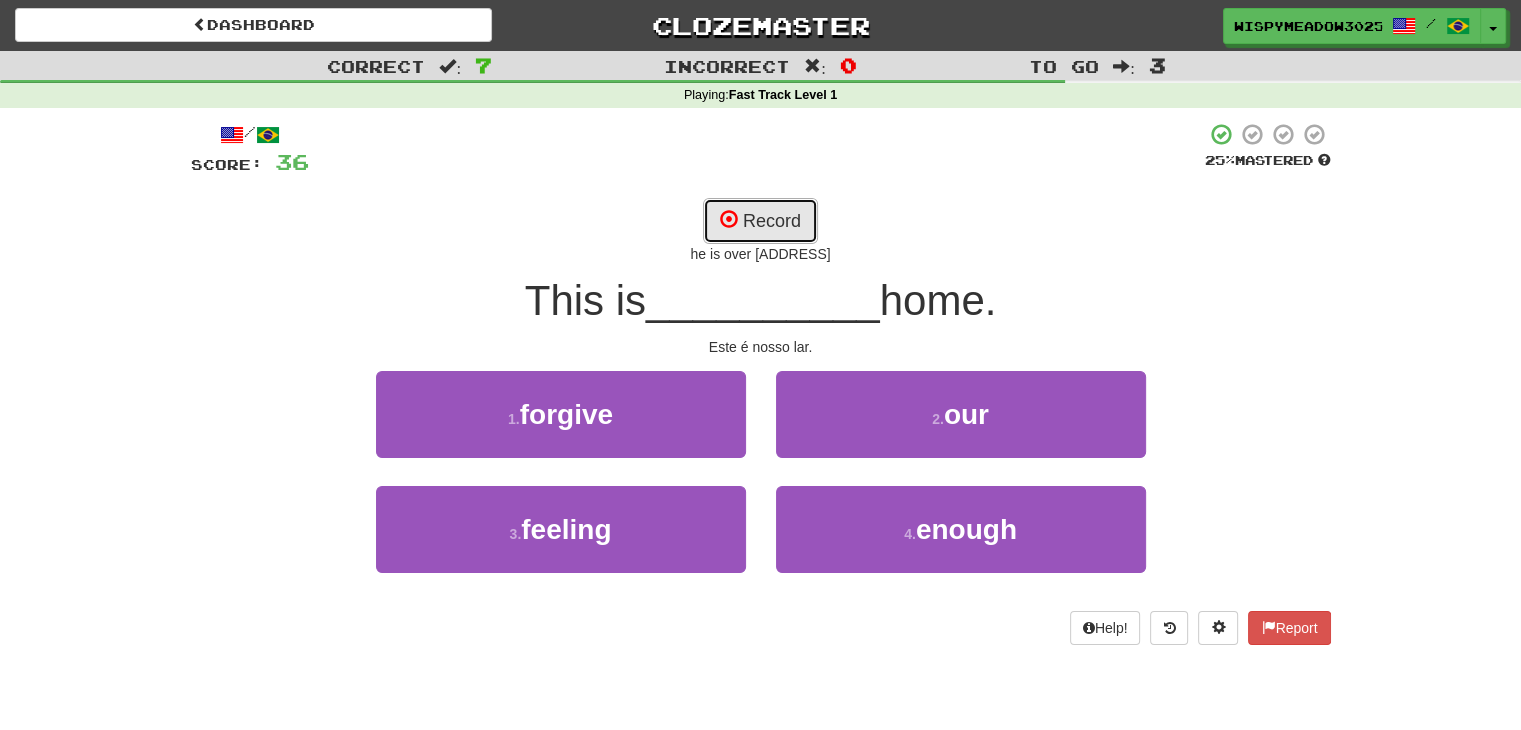 click on "Record" at bounding box center (760, 221) 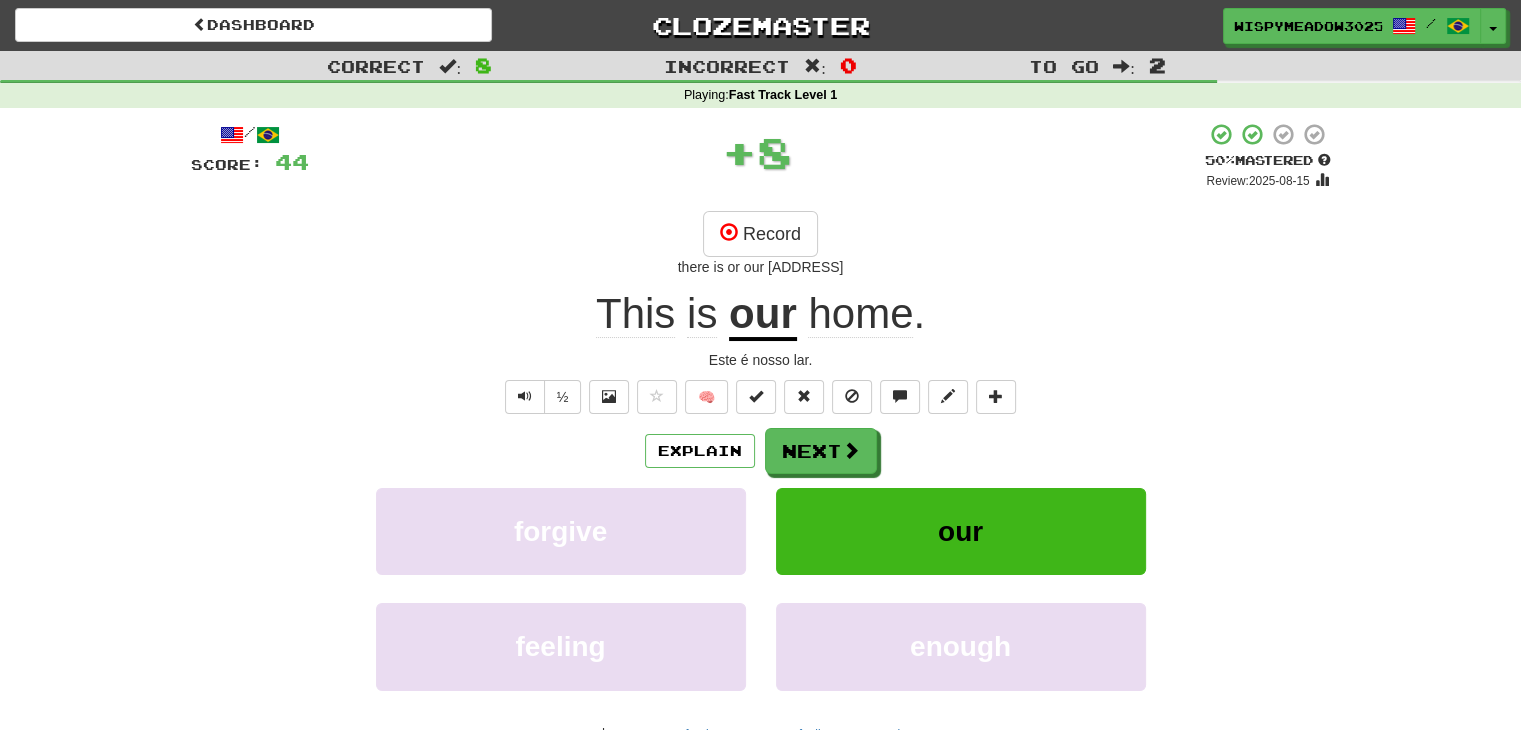 click on "our" at bounding box center [763, 315] 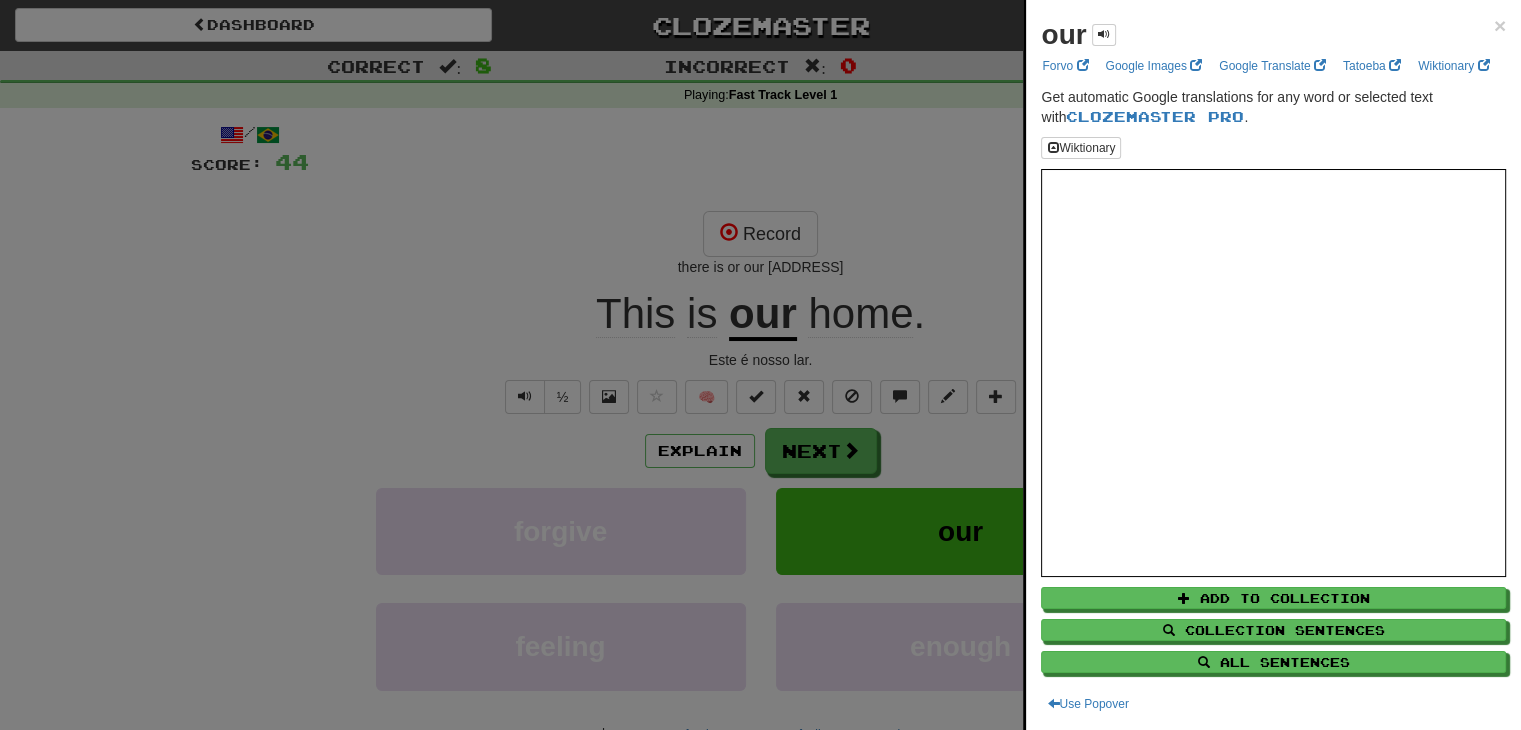 click on "our ×" at bounding box center (1273, 35) 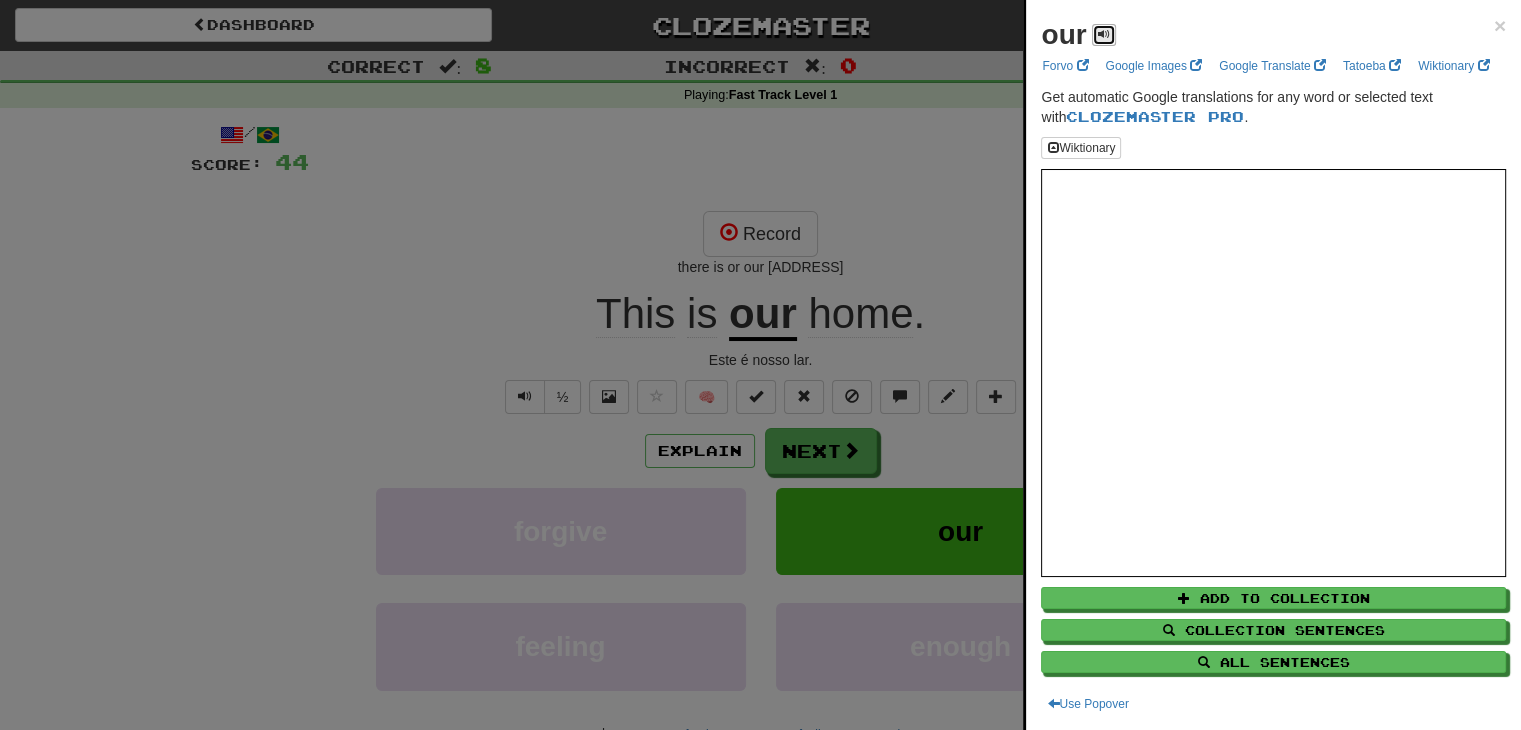 click at bounding box center [1104, 34] 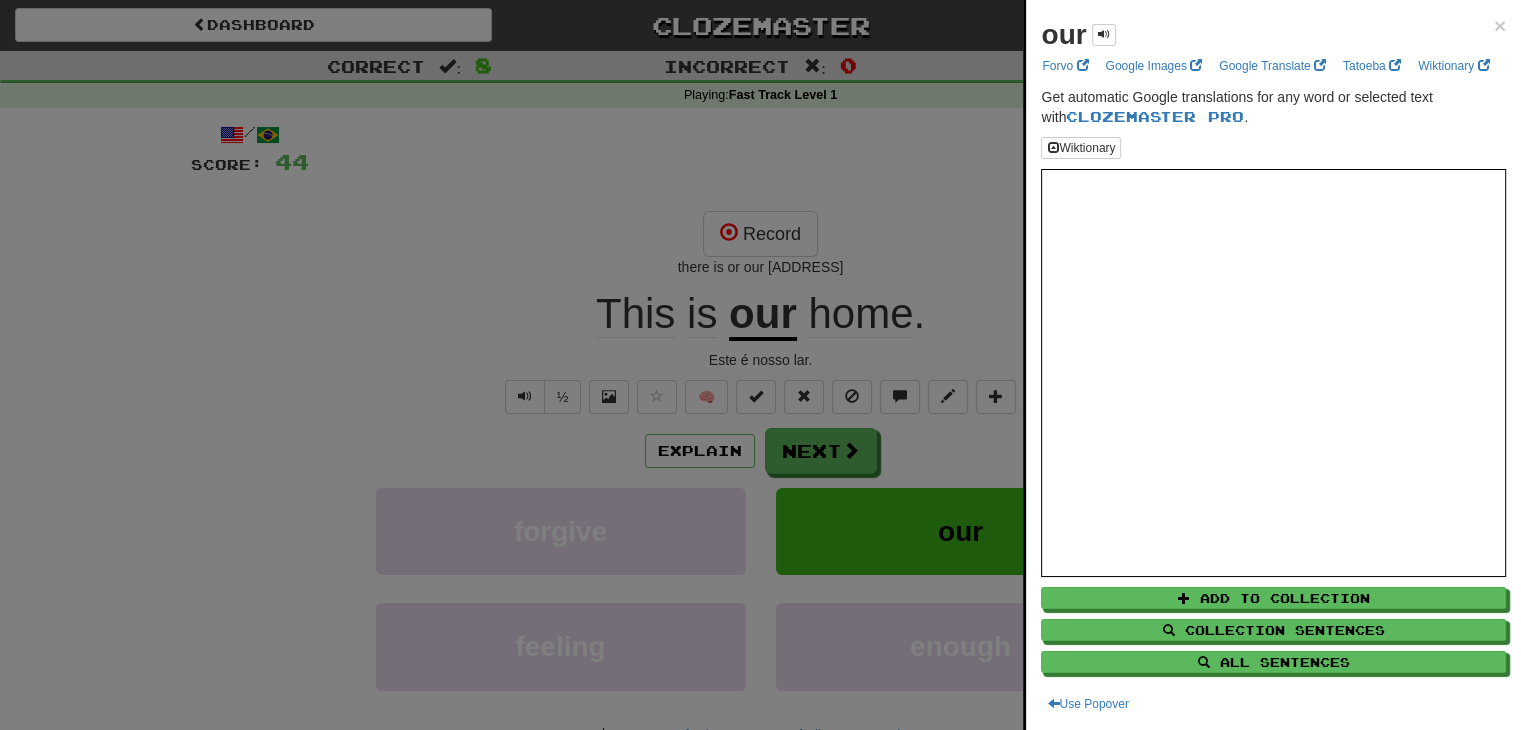 click on "our × Forvo   Google Images   Google Translate   Tatoeba   Wiktionary   Get automatic Google translations for any word or selected text with  Clozemaster Pro .  Wiktionary   Add to Collection   Collection Sentences   All Sentences  Use Popover" at bounding box center [1273, 365] 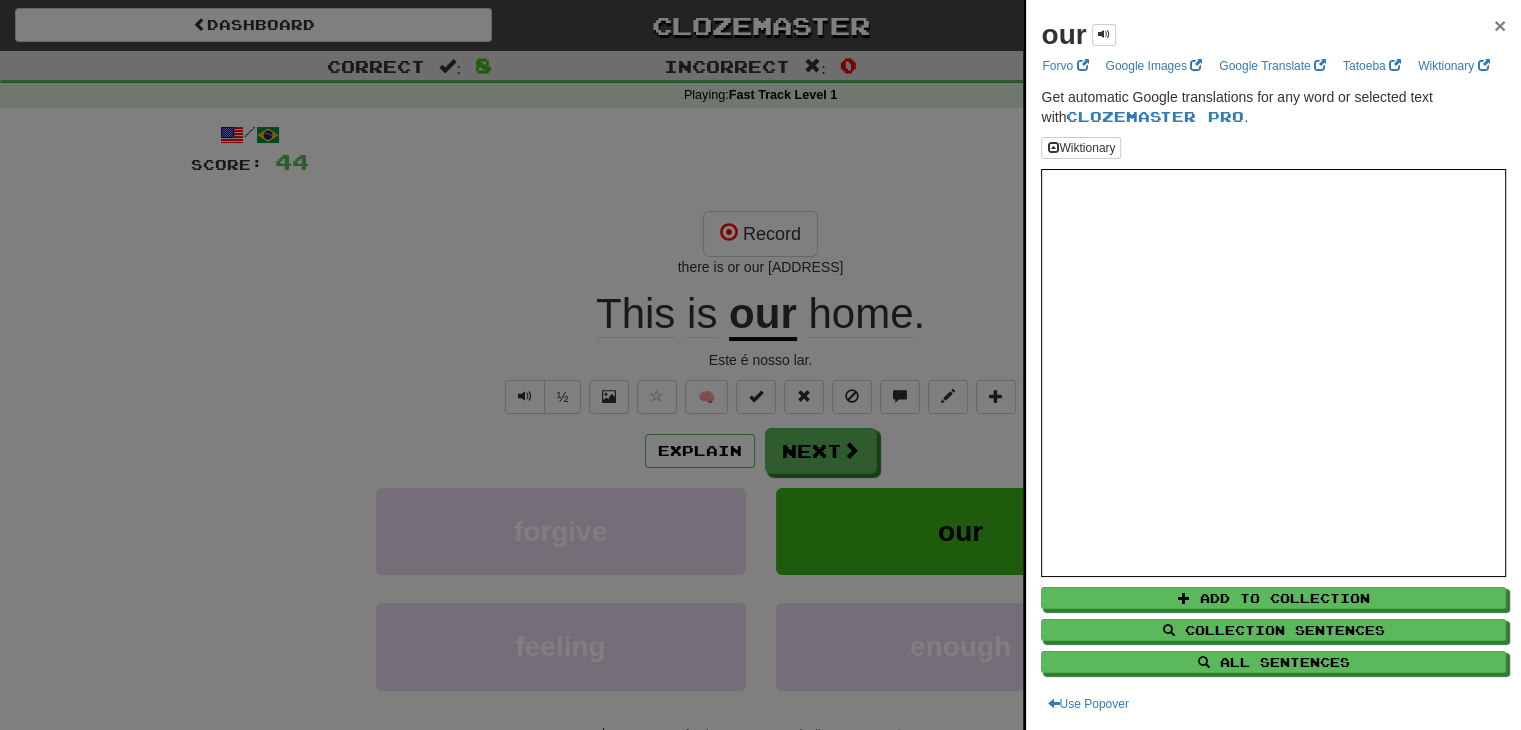 click on "×" at bounding box center (1500, 25) 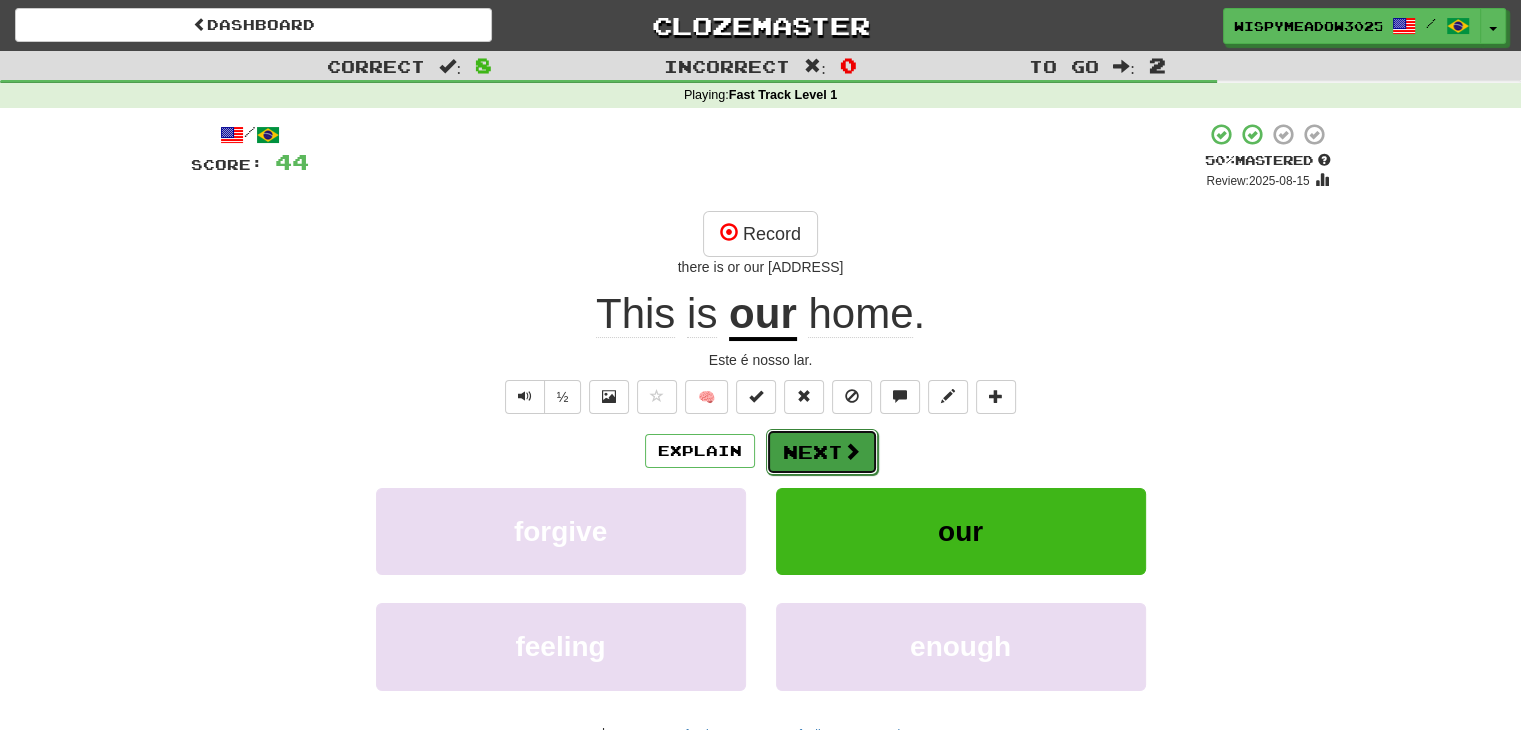 click at bounding box center [852, 451] 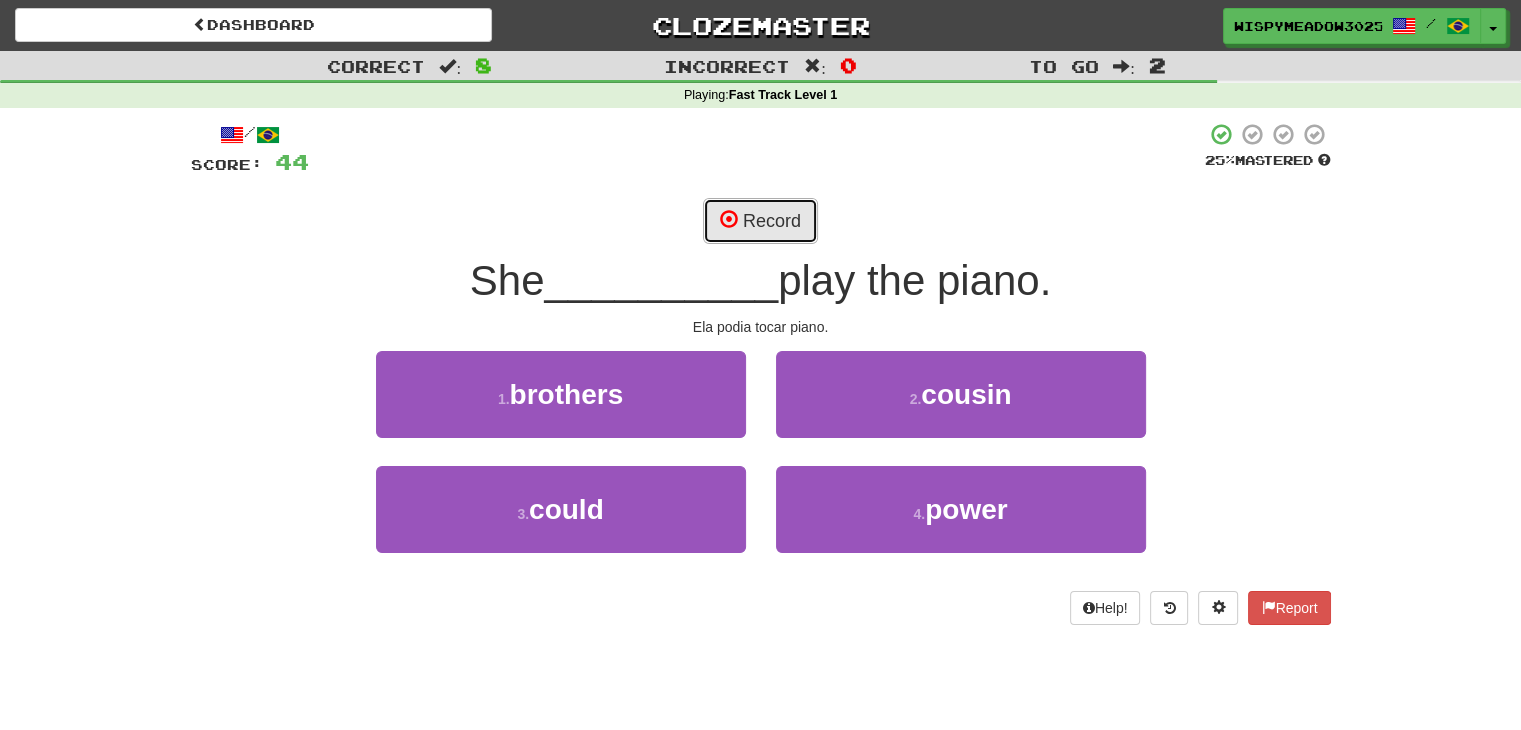 click on "Record" at bounding box center [760, 221] 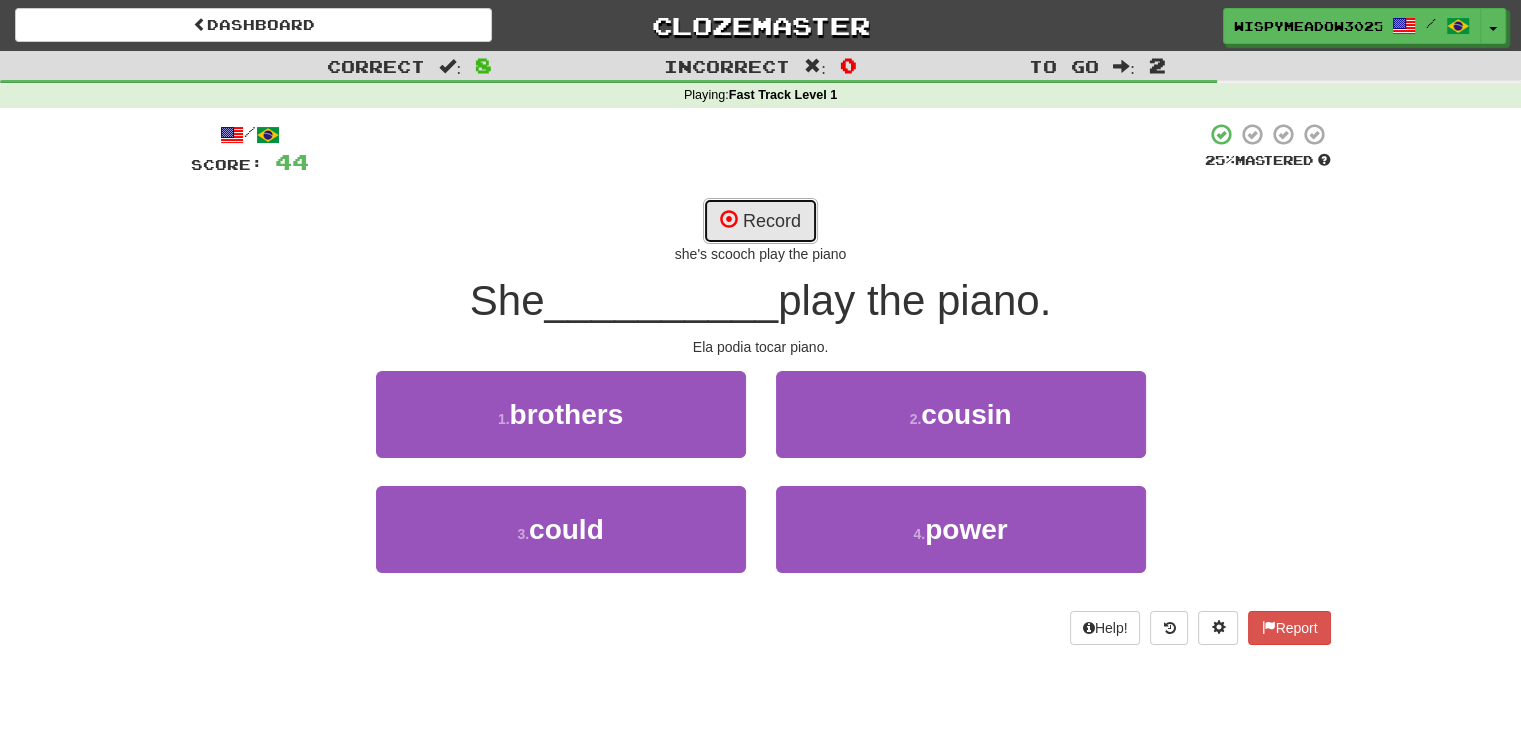 click on "Record" at bounding box center [760, 221] 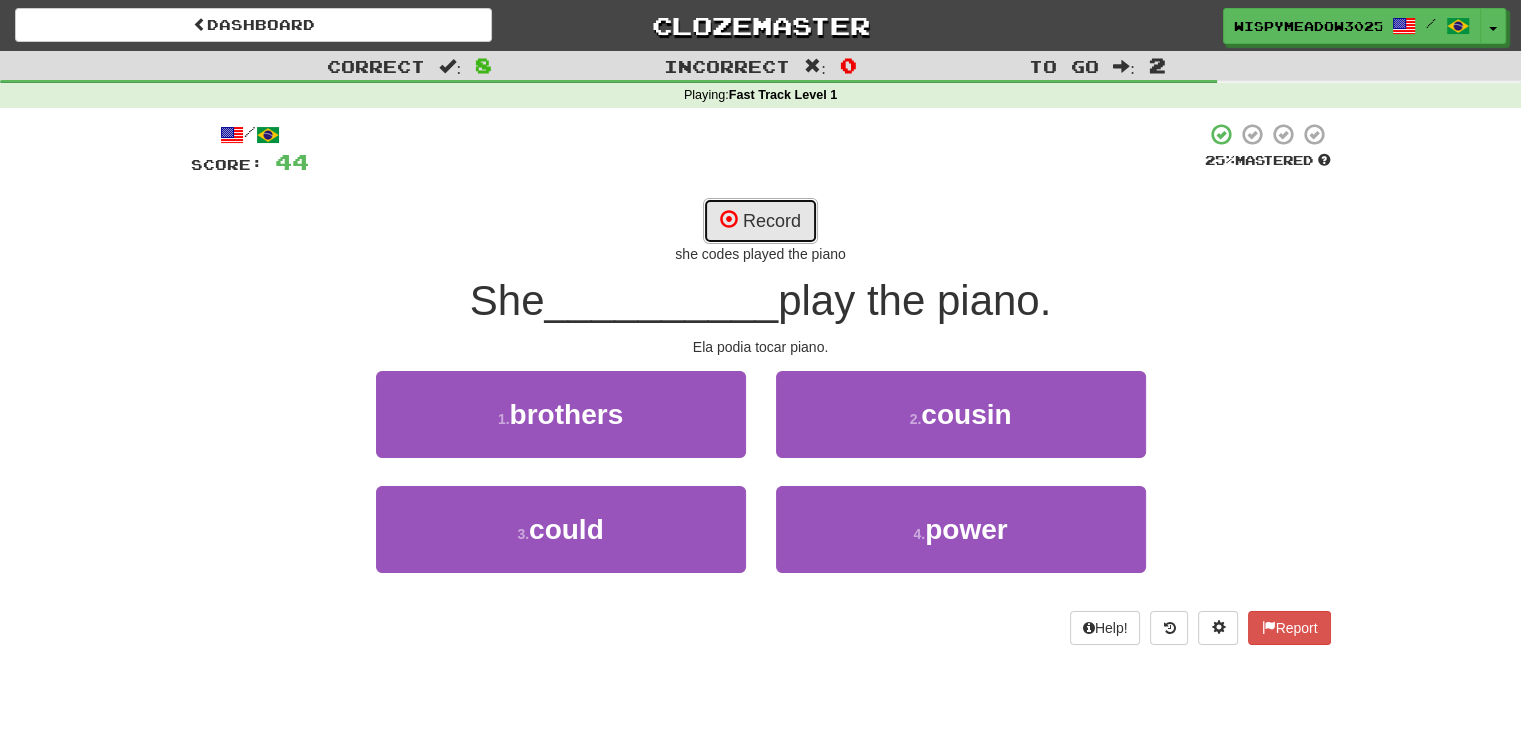 click on "Record" at bounding box center (760, 221) 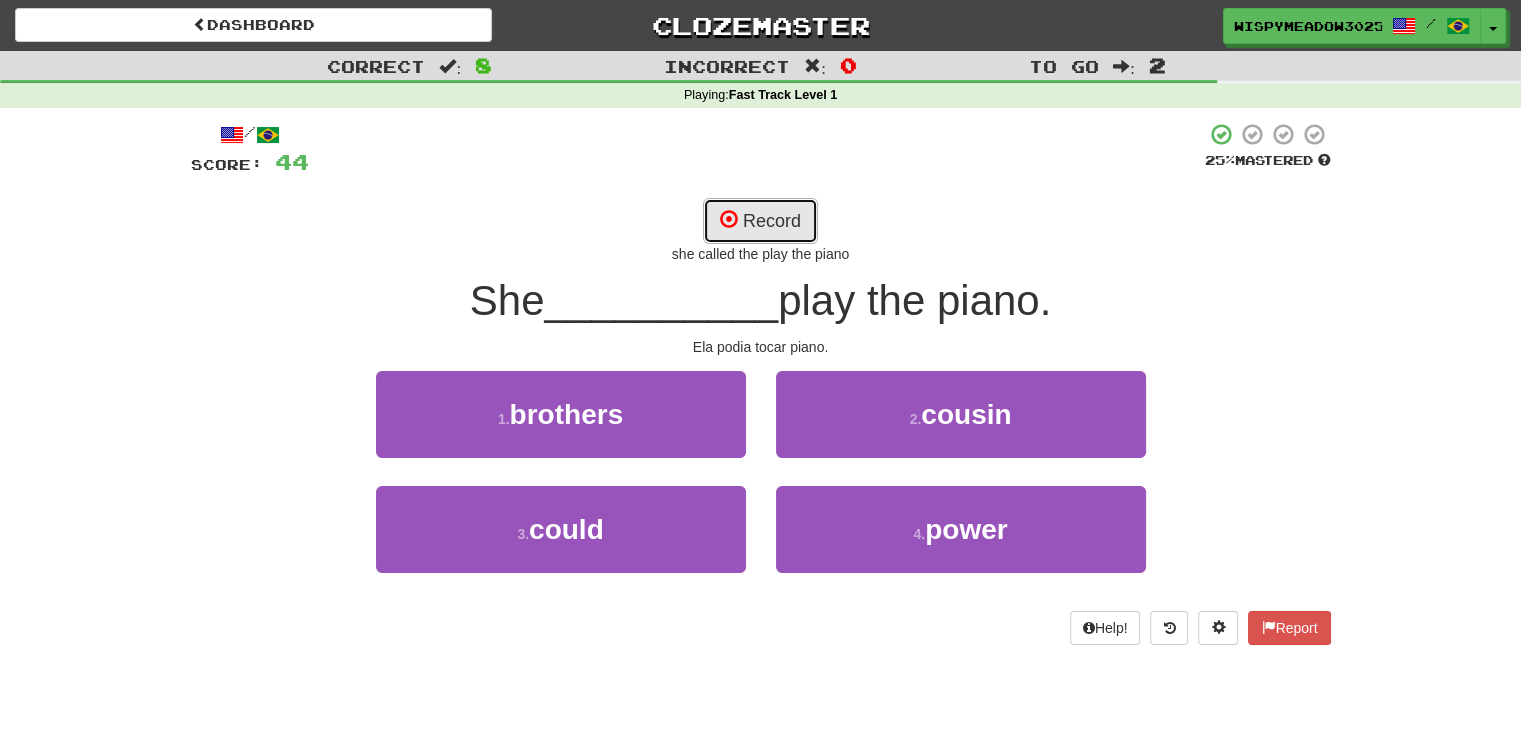 click on "Record" at bounding box center [760, 221] 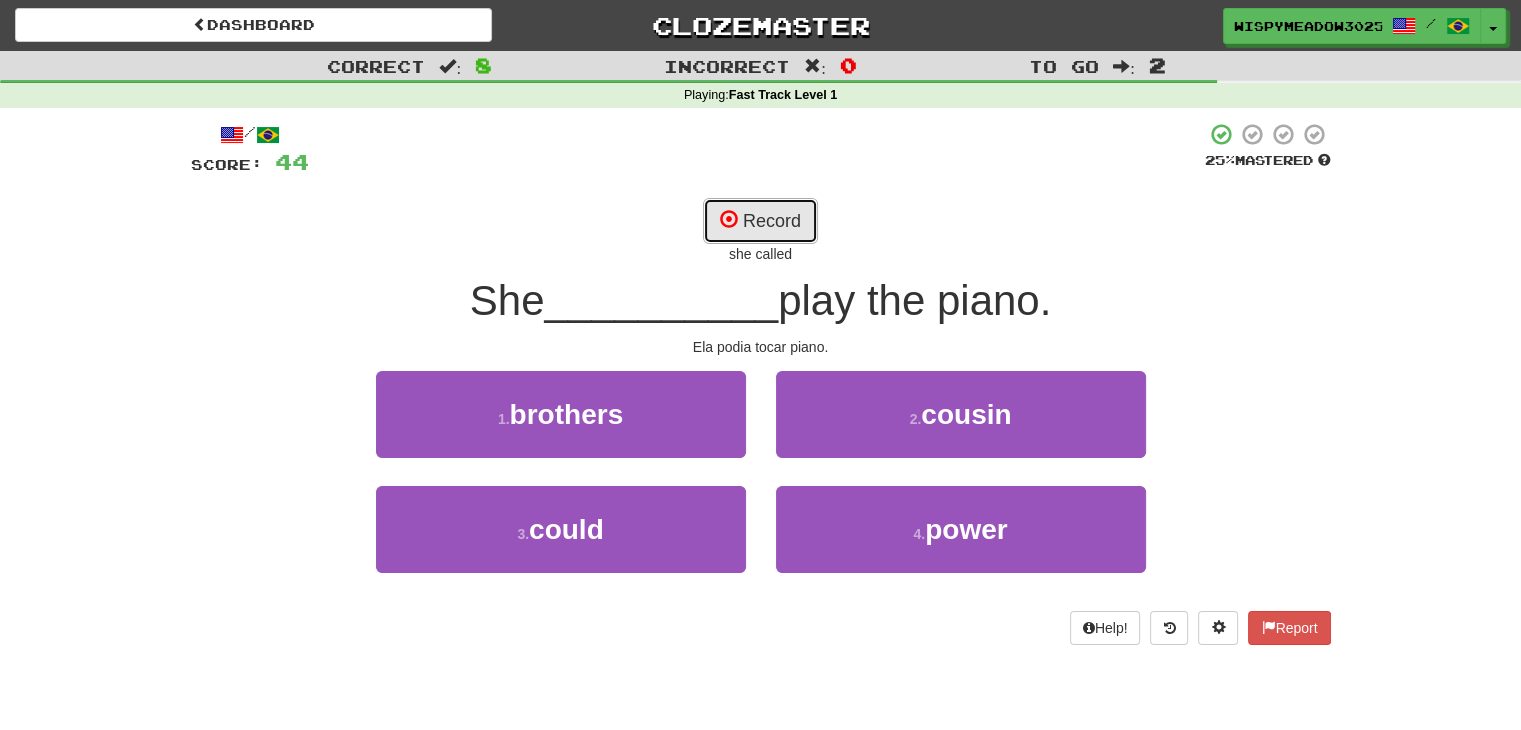 click on "Record" at bounding box center (760, 221) 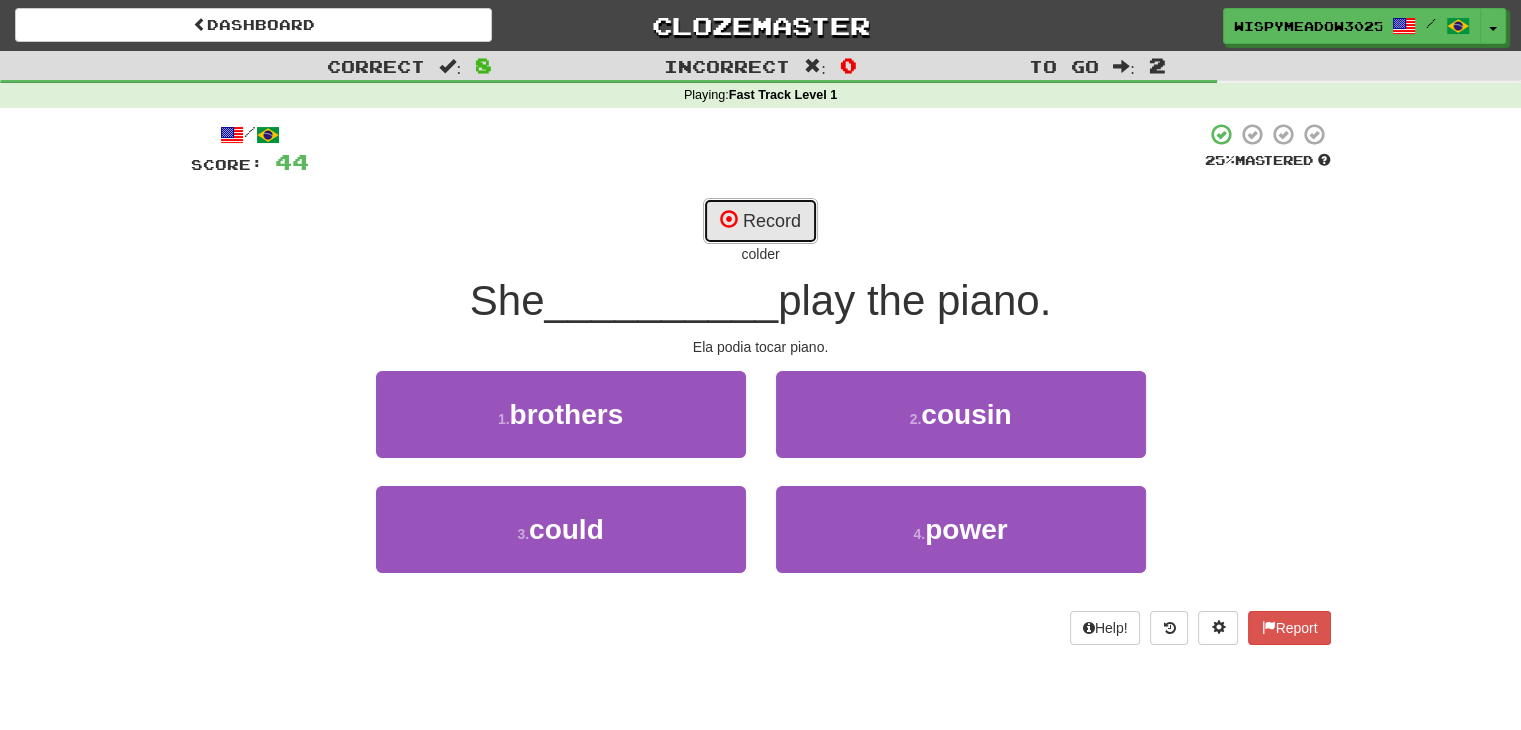 click on "Record" at bounding box center (760, 221) 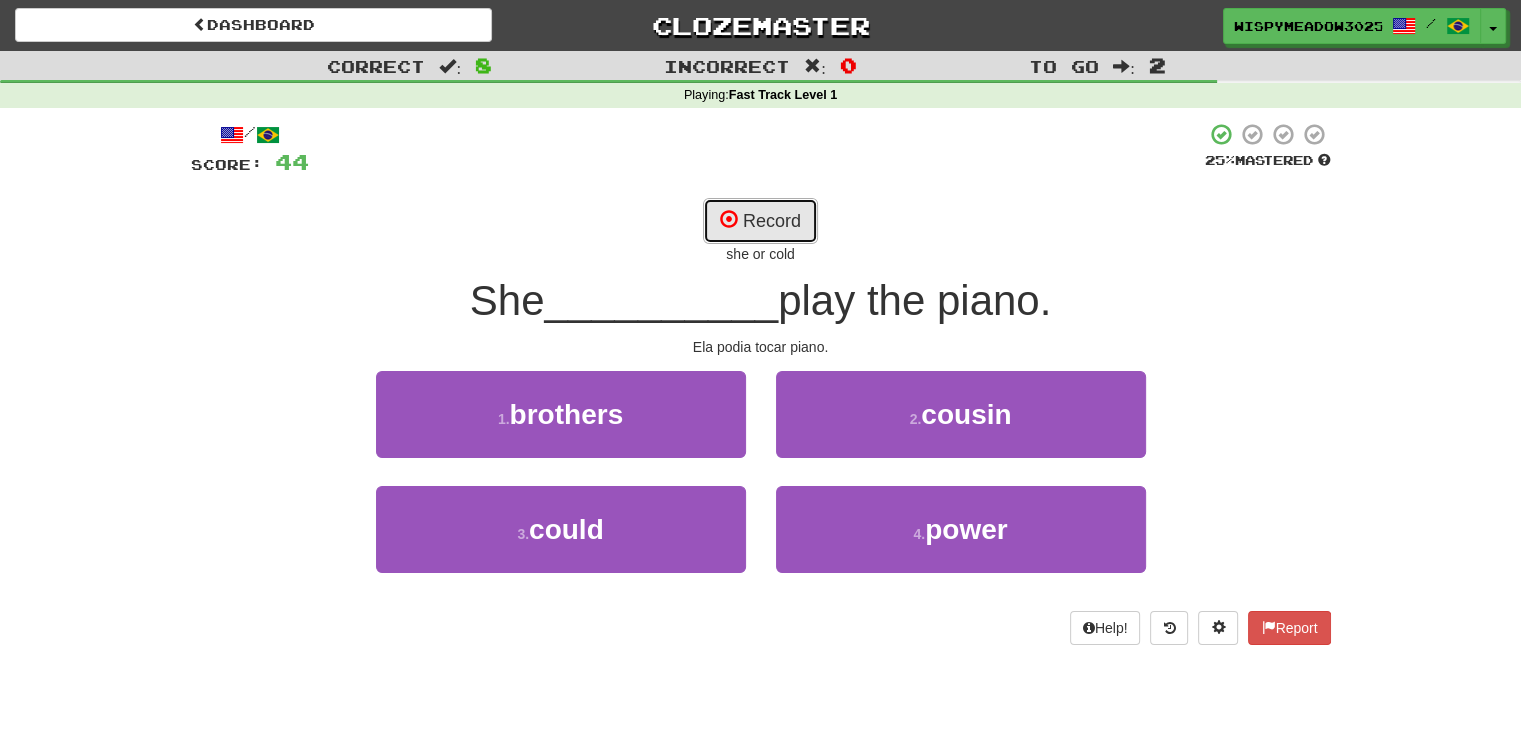 click on "Record" at bounding box center [760, 221] 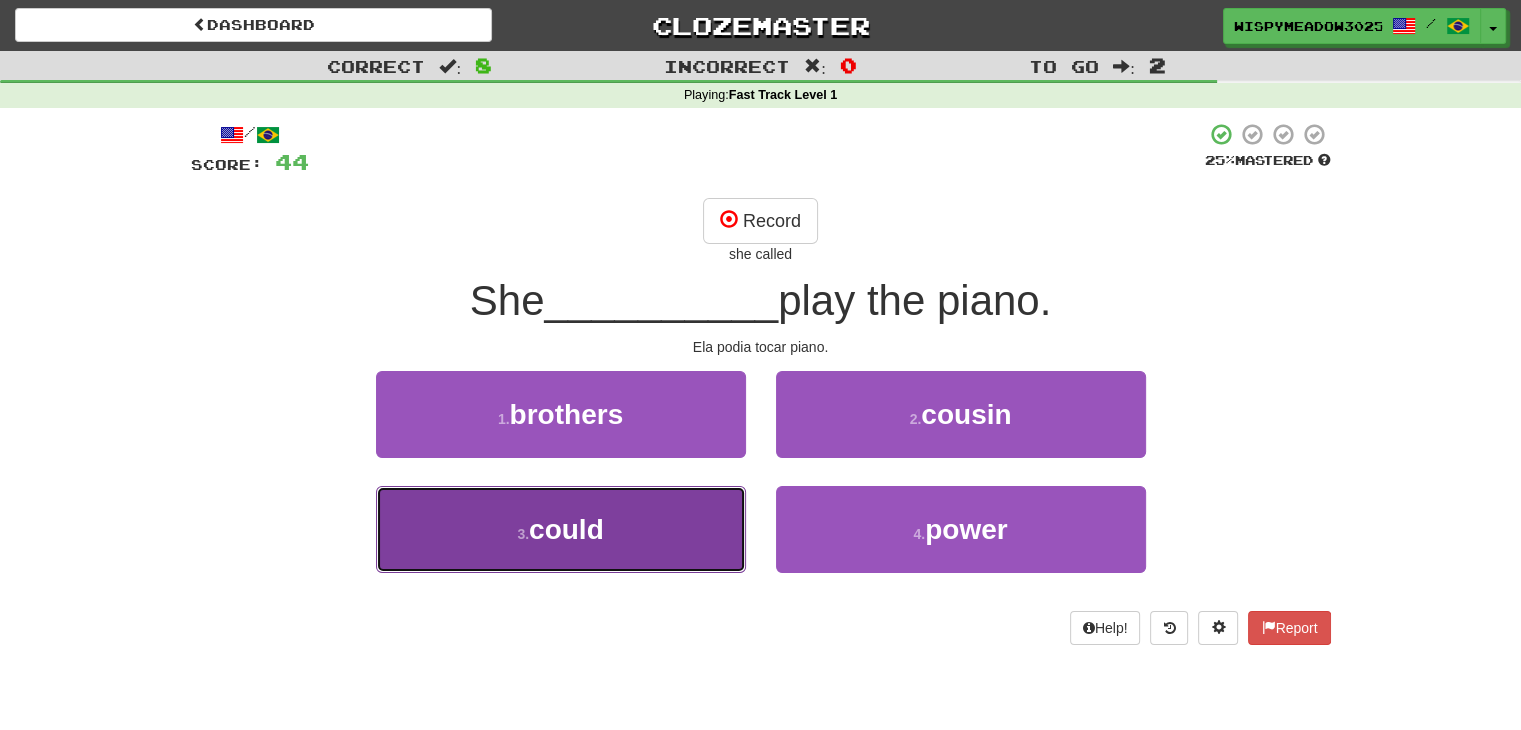 click on "3 .  could" at bounding box center [561, 529] 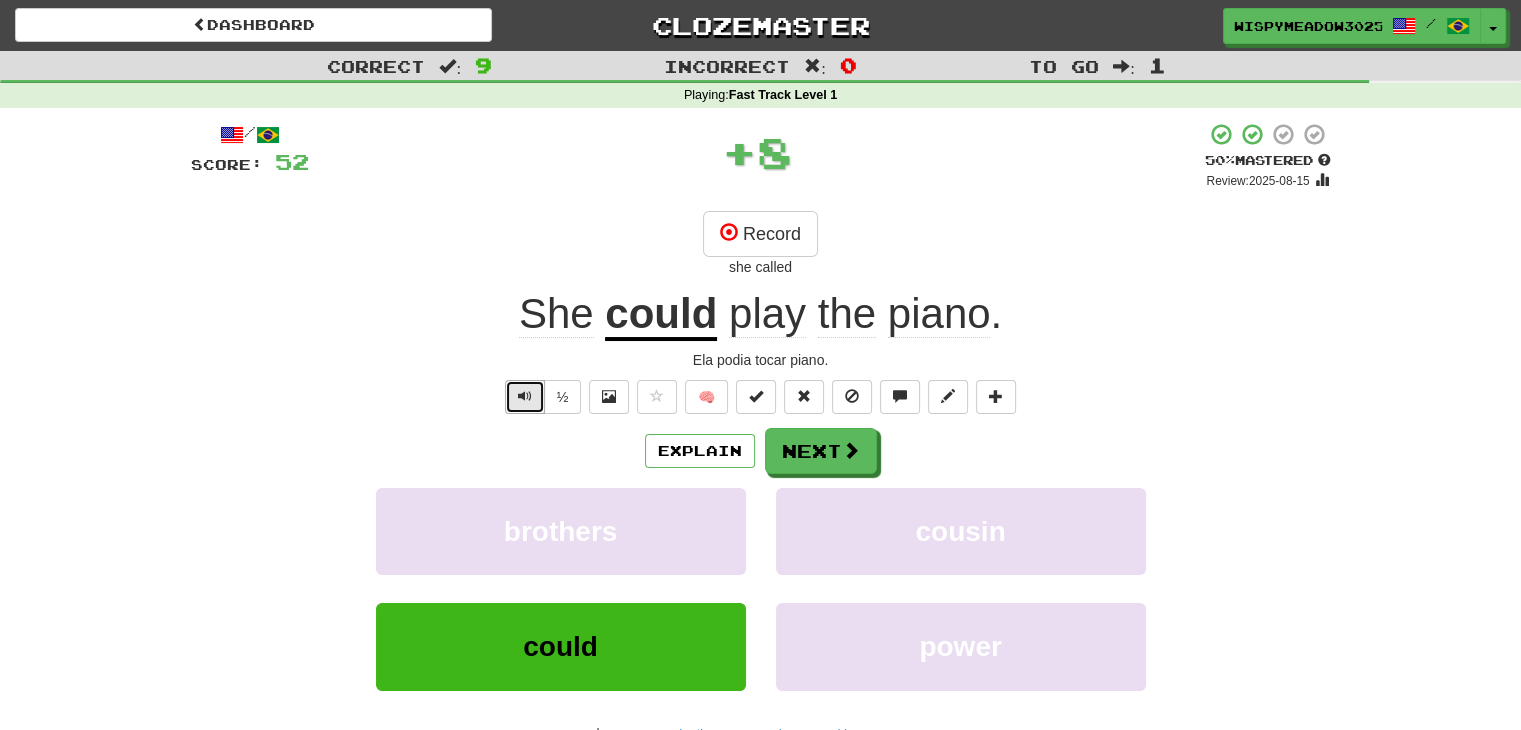 click at bounding box center [525, 397] 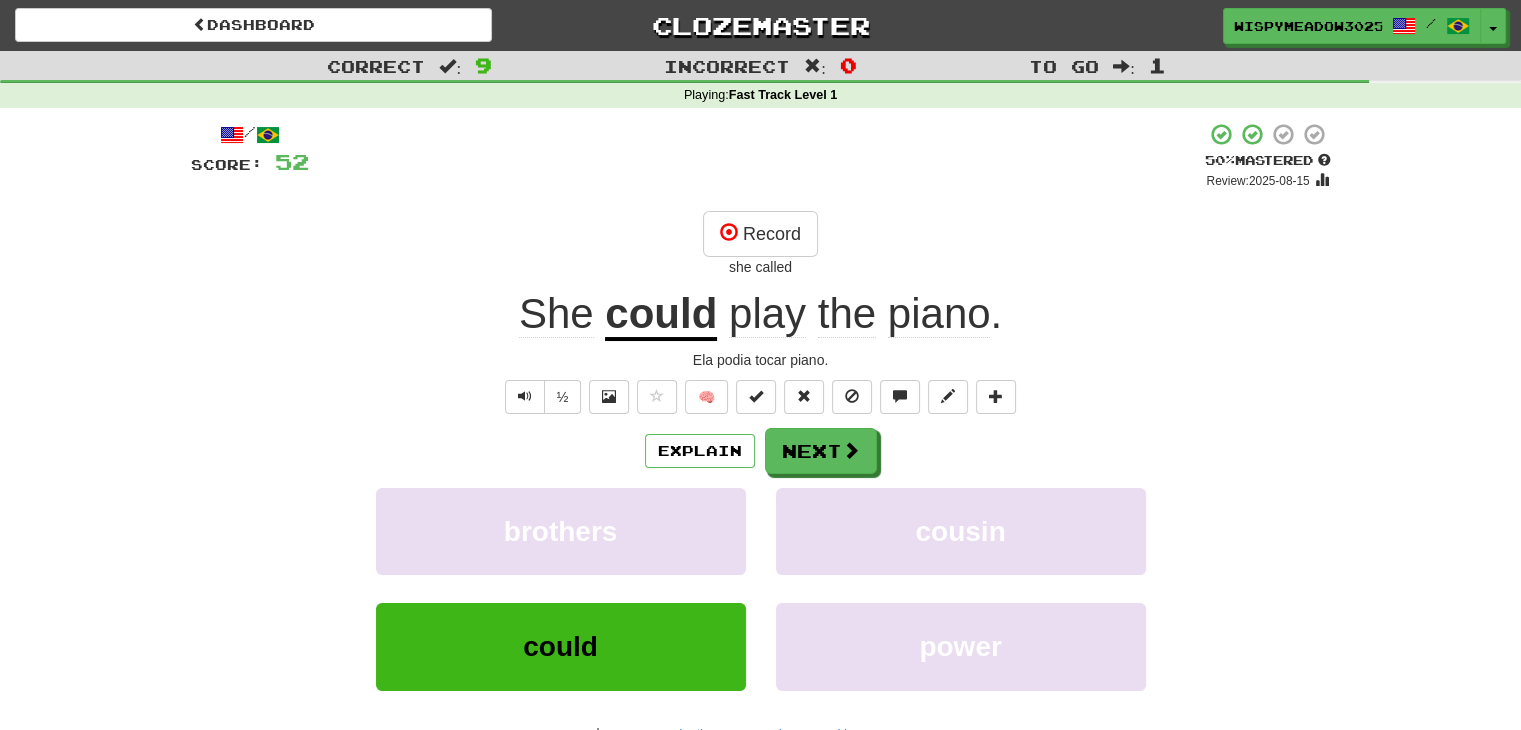 click on "could" at bounding box center (661, 315) 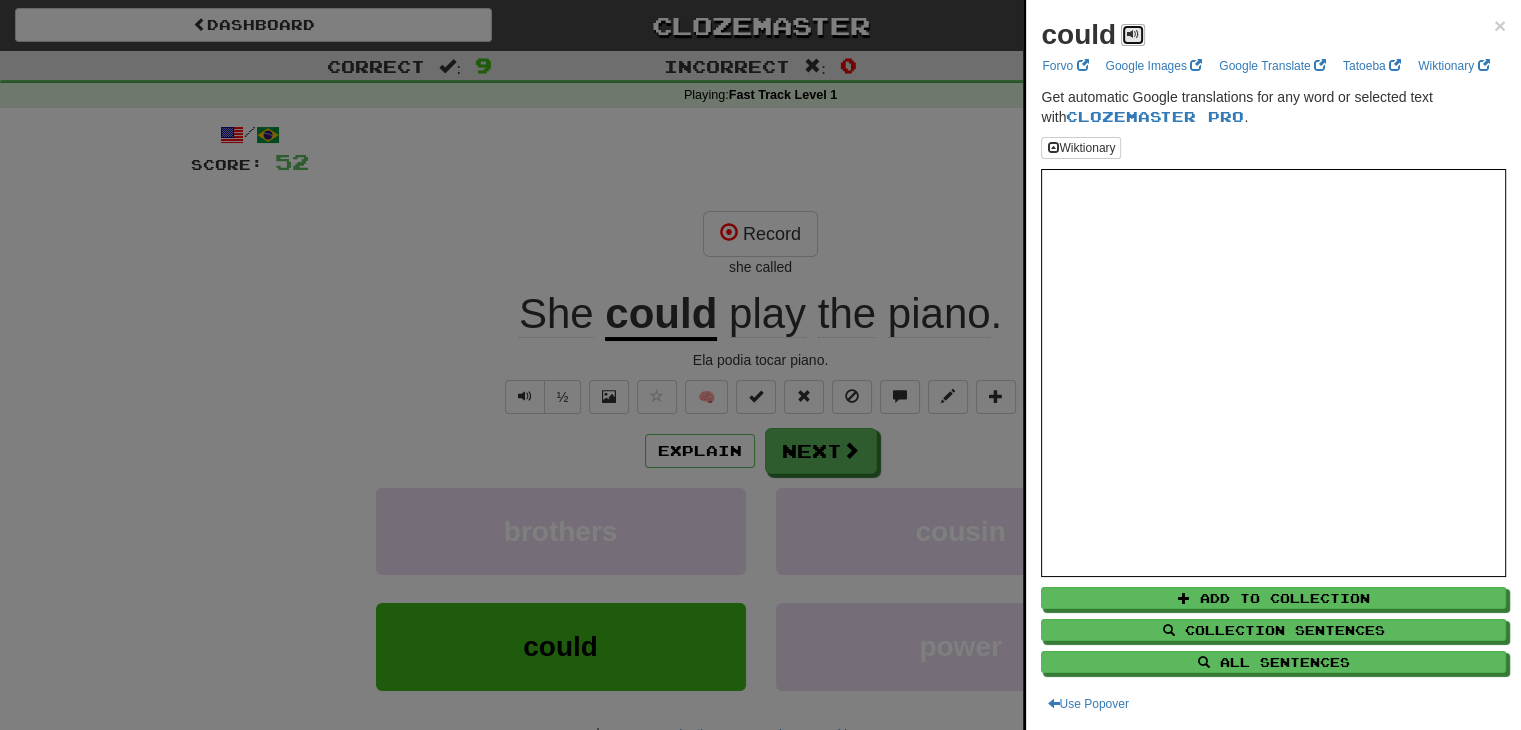 click at bounding box center [1133, 35] 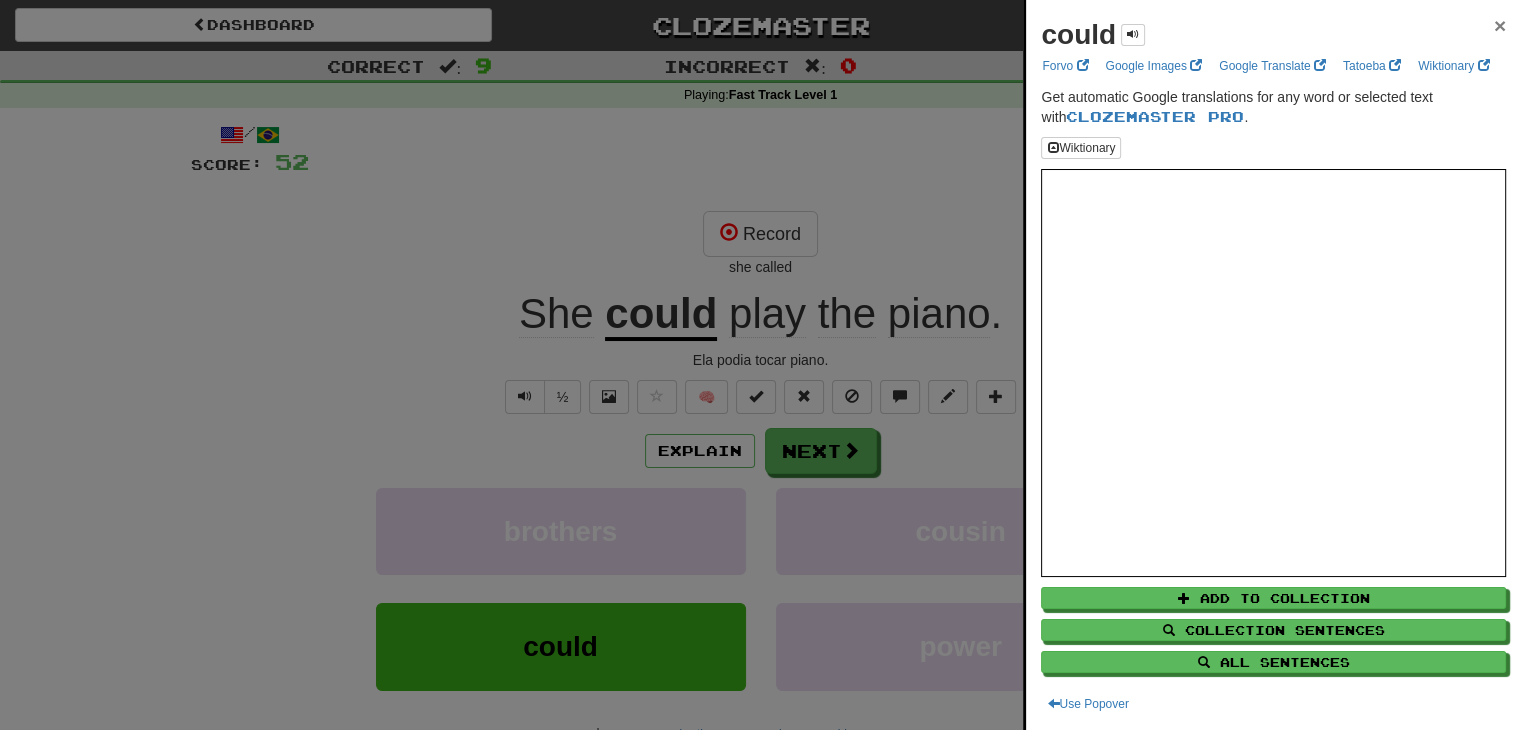 click on "×" at bounding box center [1500, 25] 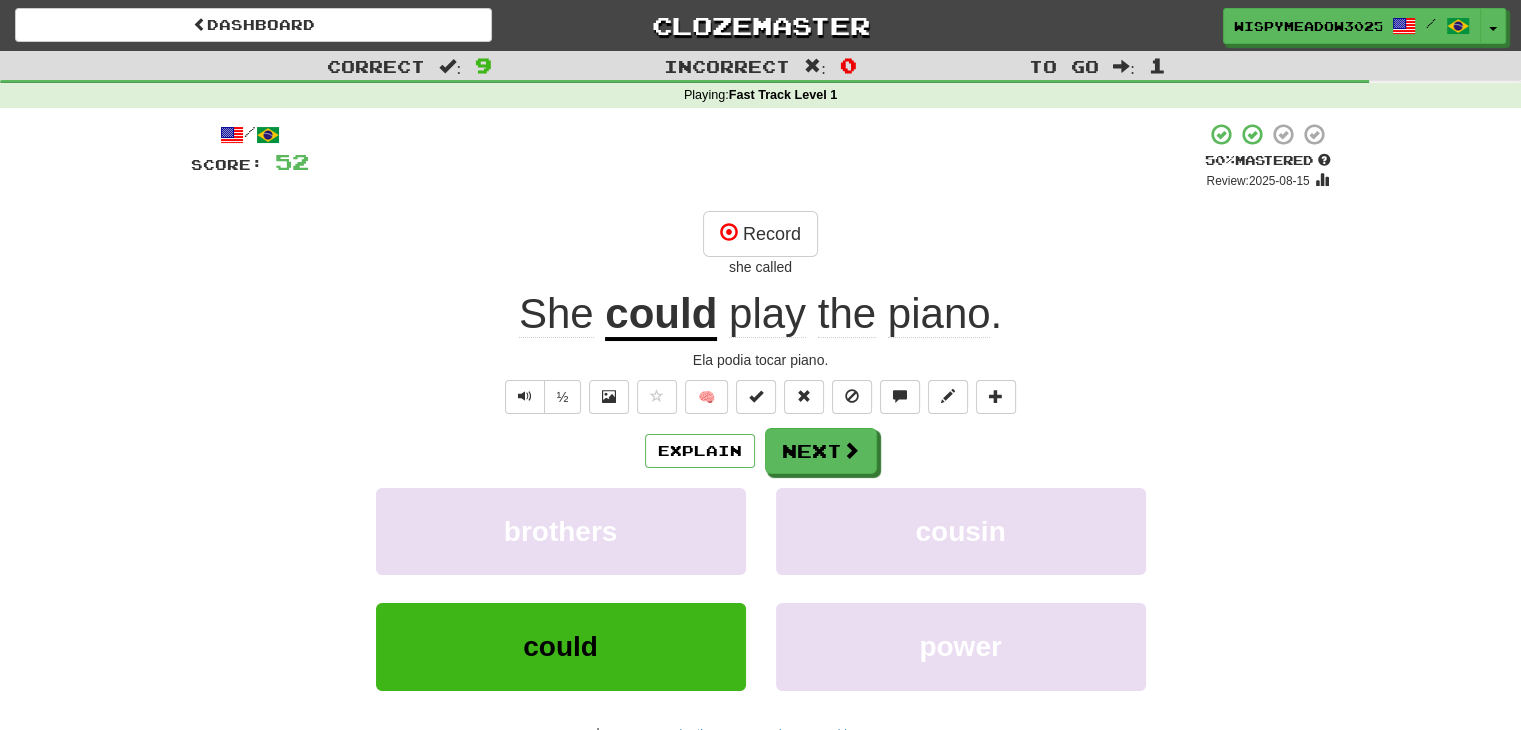 click on "Explain Next brothers cousin could power Learn more: brothers cousin could power" at bounding box center [761, 588] 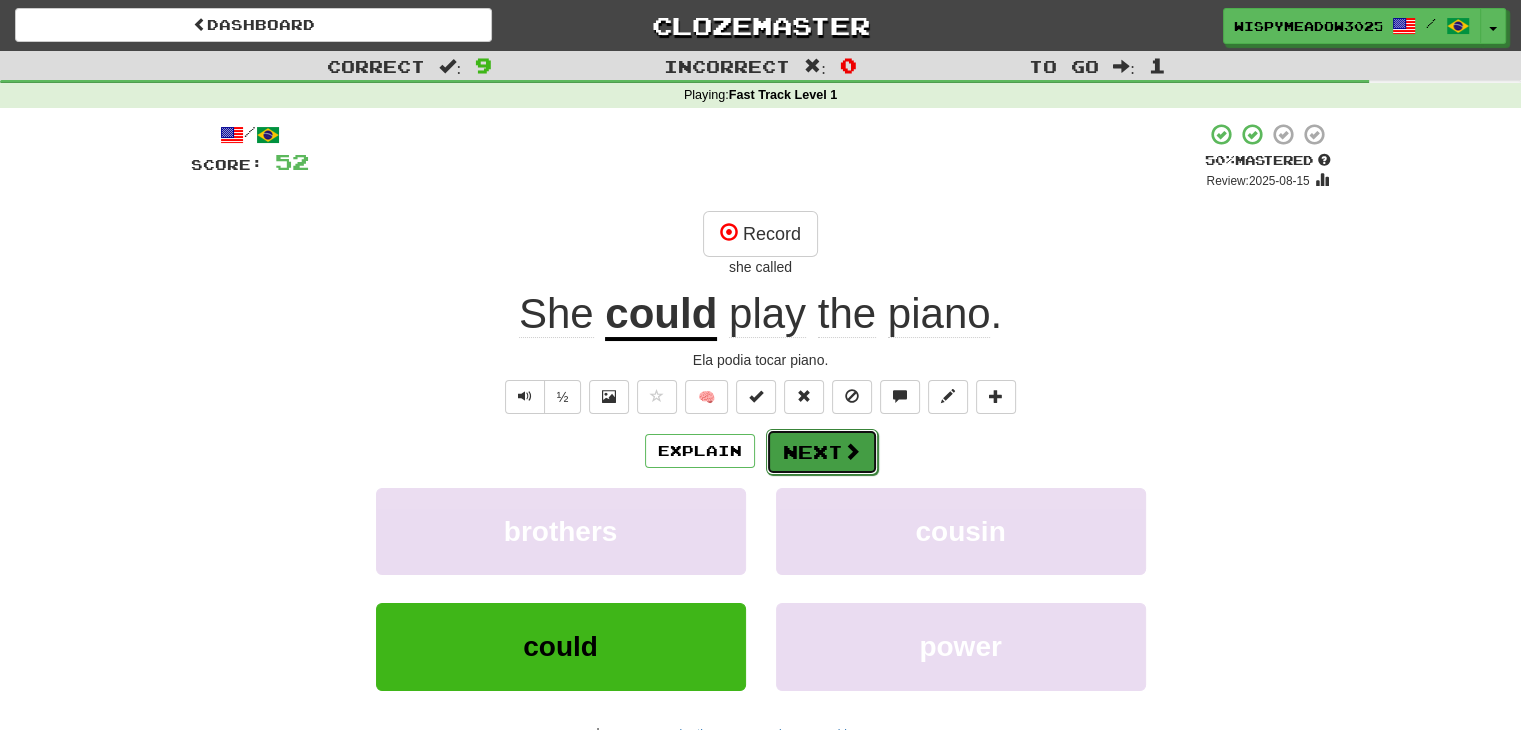 click on "Next" at bounding box center [822, 452] 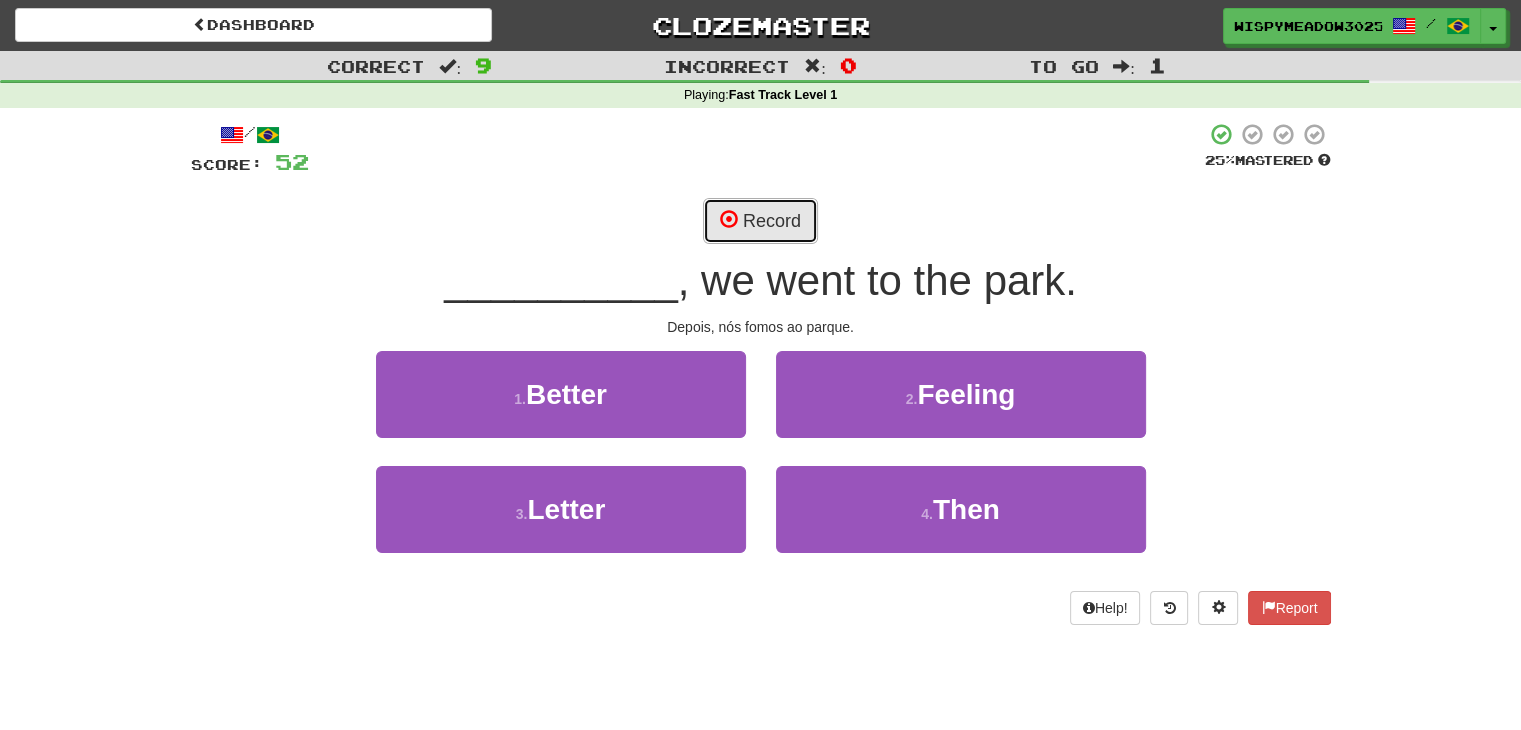 click on "Record" at bounding box center [760, 221] 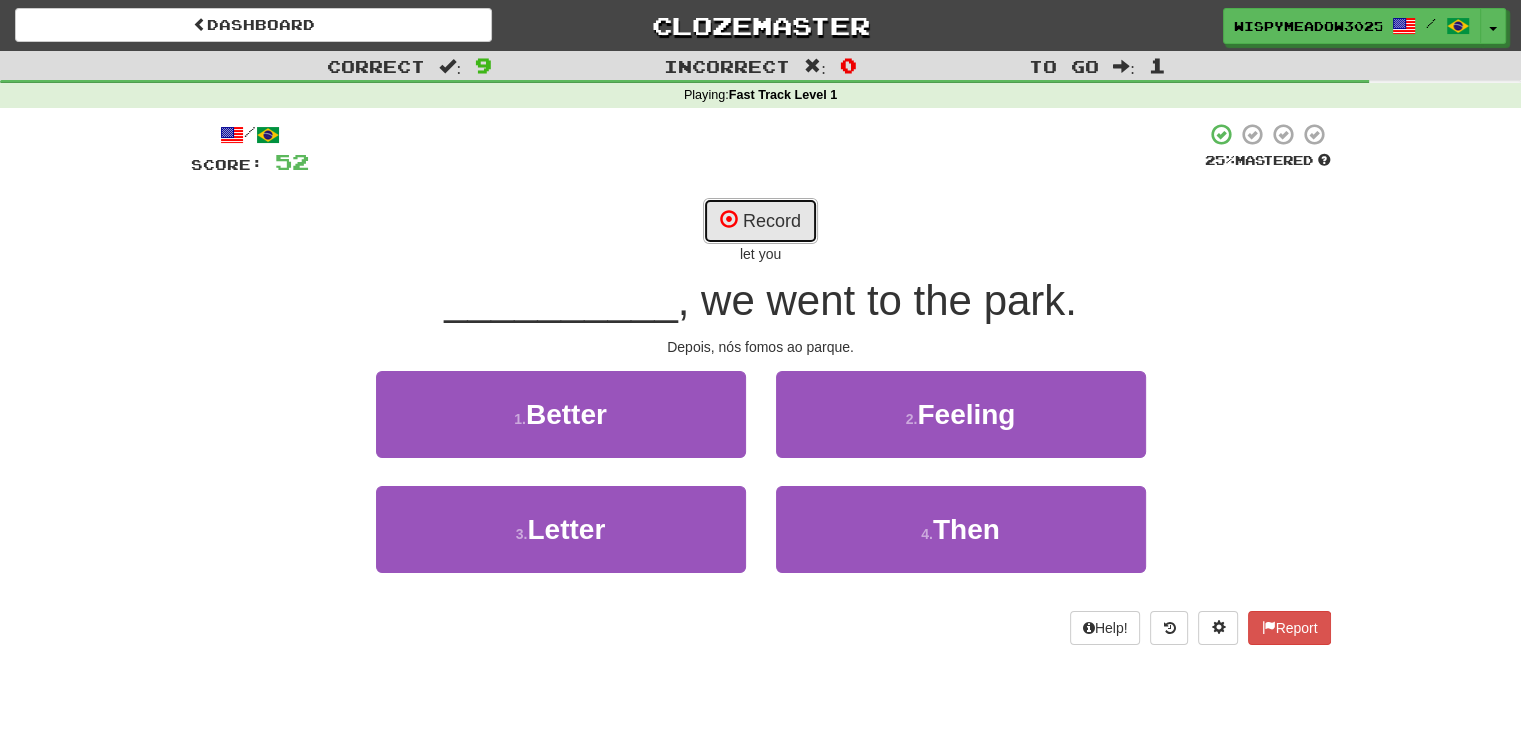 click on "Record" at bounding box center (760, 221) 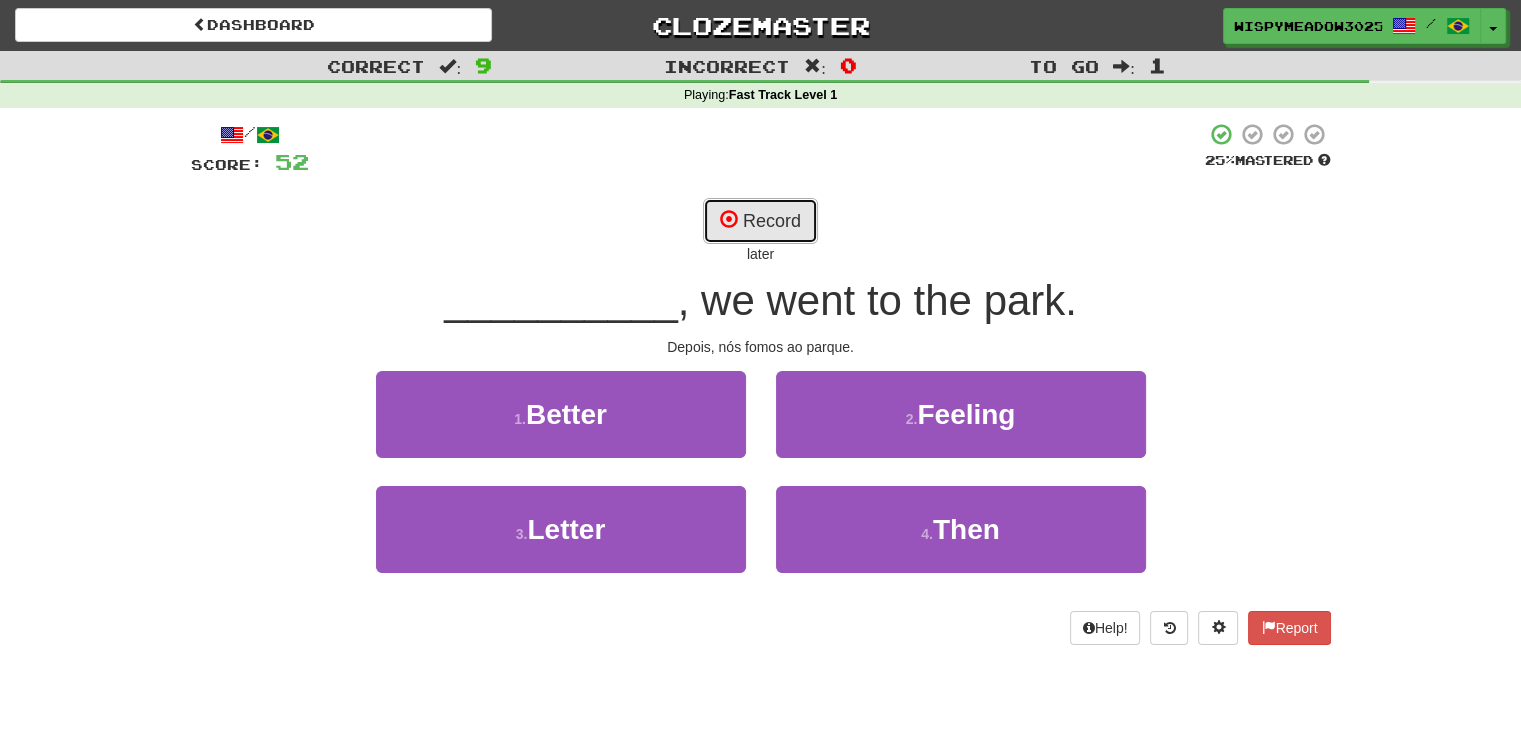 click on "Record" at bounding box center (760, 221) 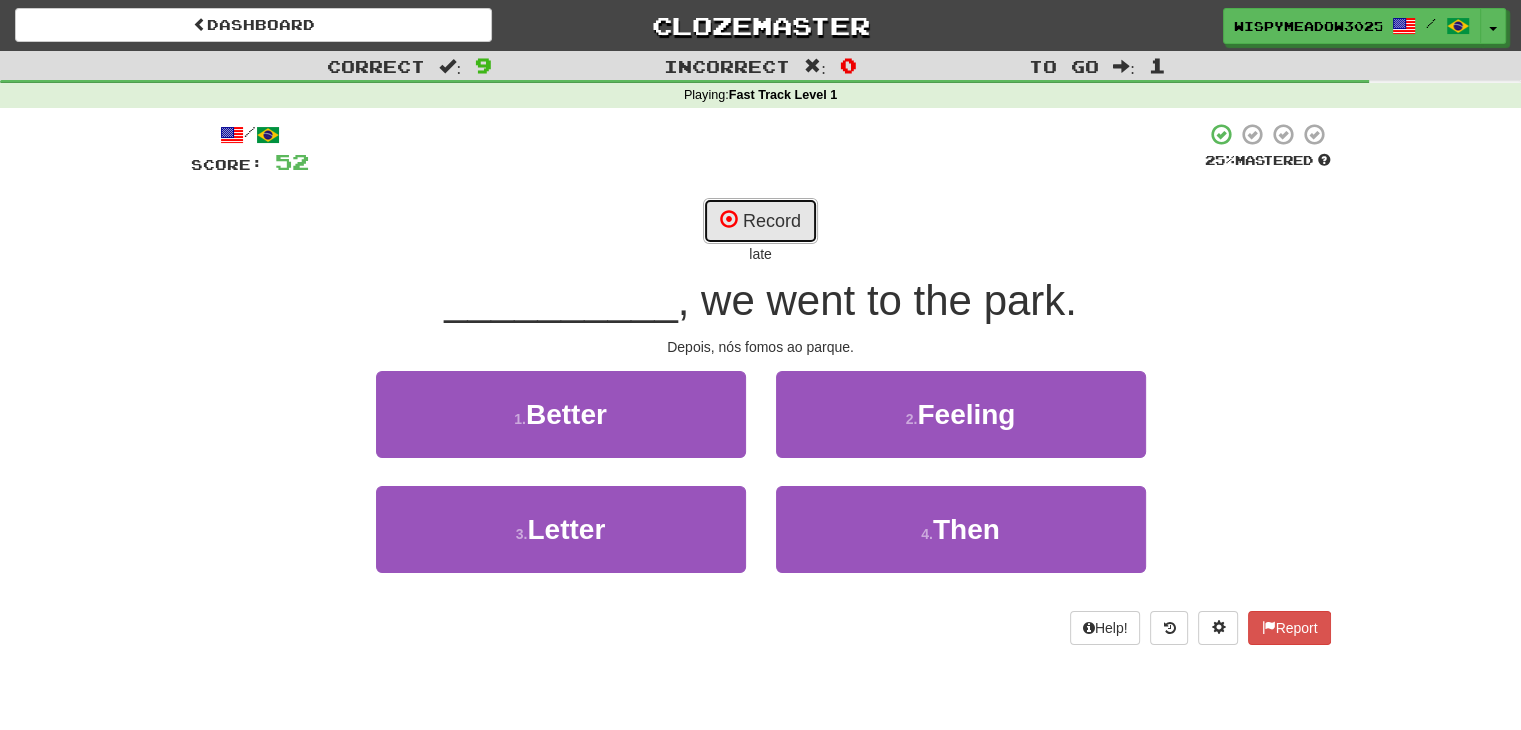 click on "Record" at bounding box center [760, 221] 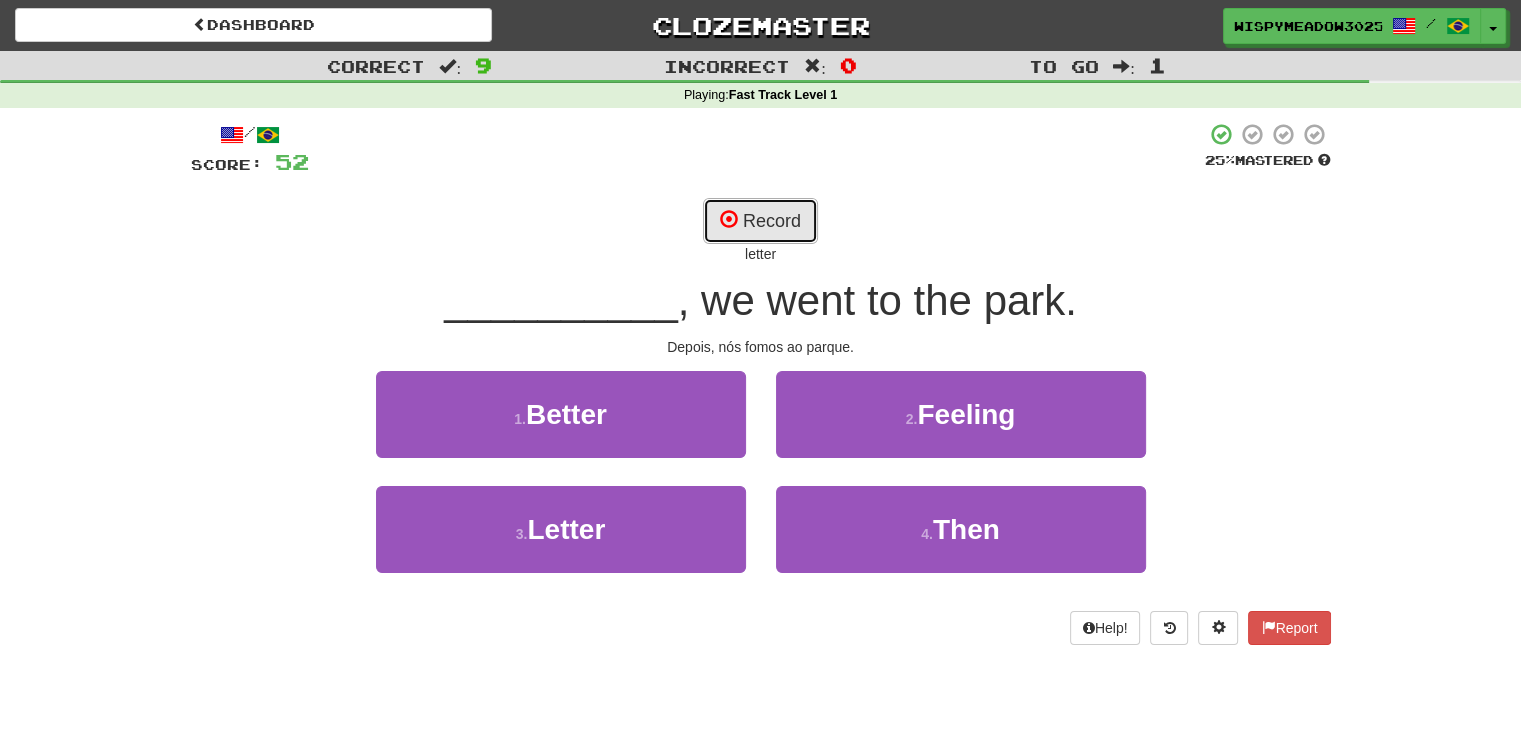 click on "Record" at bounding box center (760, 221) 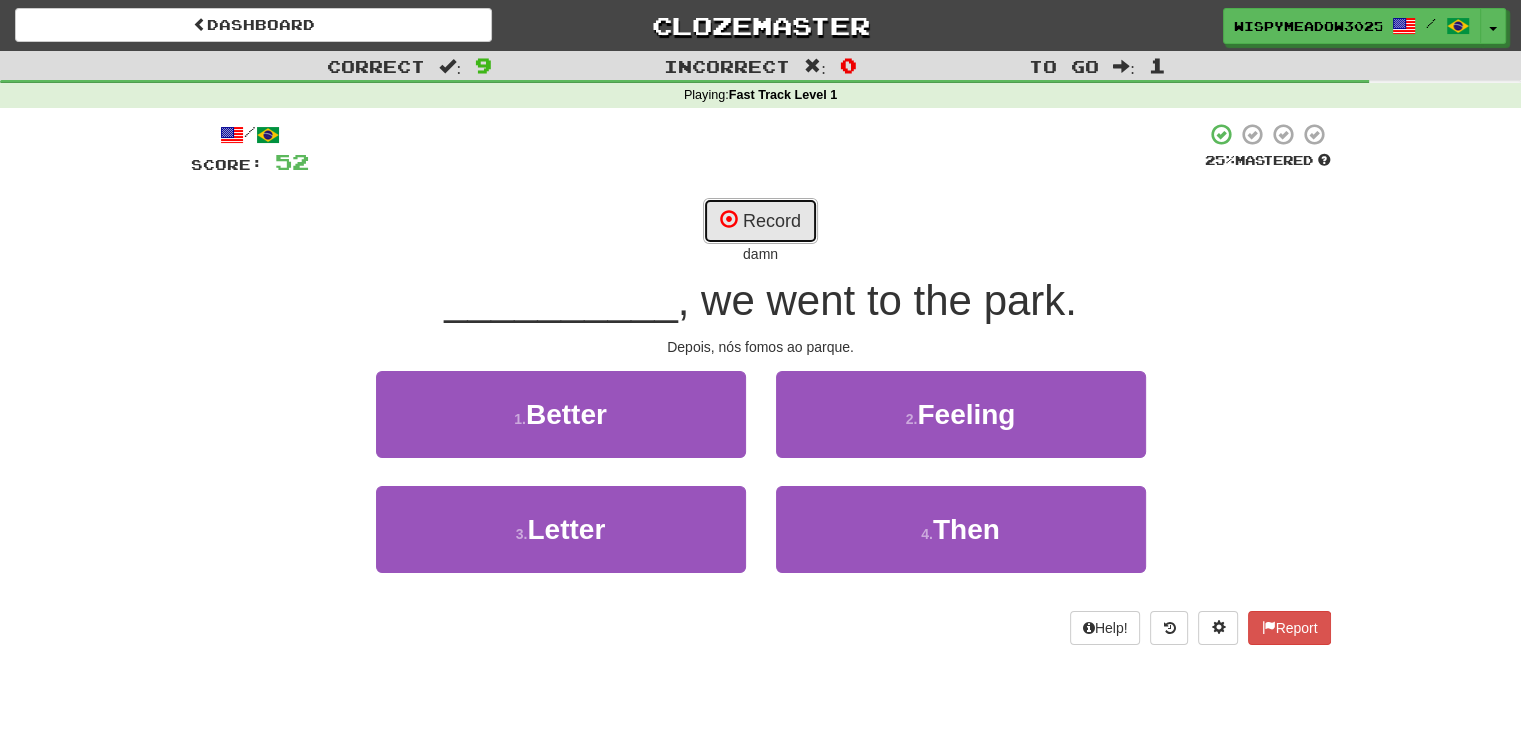 click at bounding box center [729, 219] 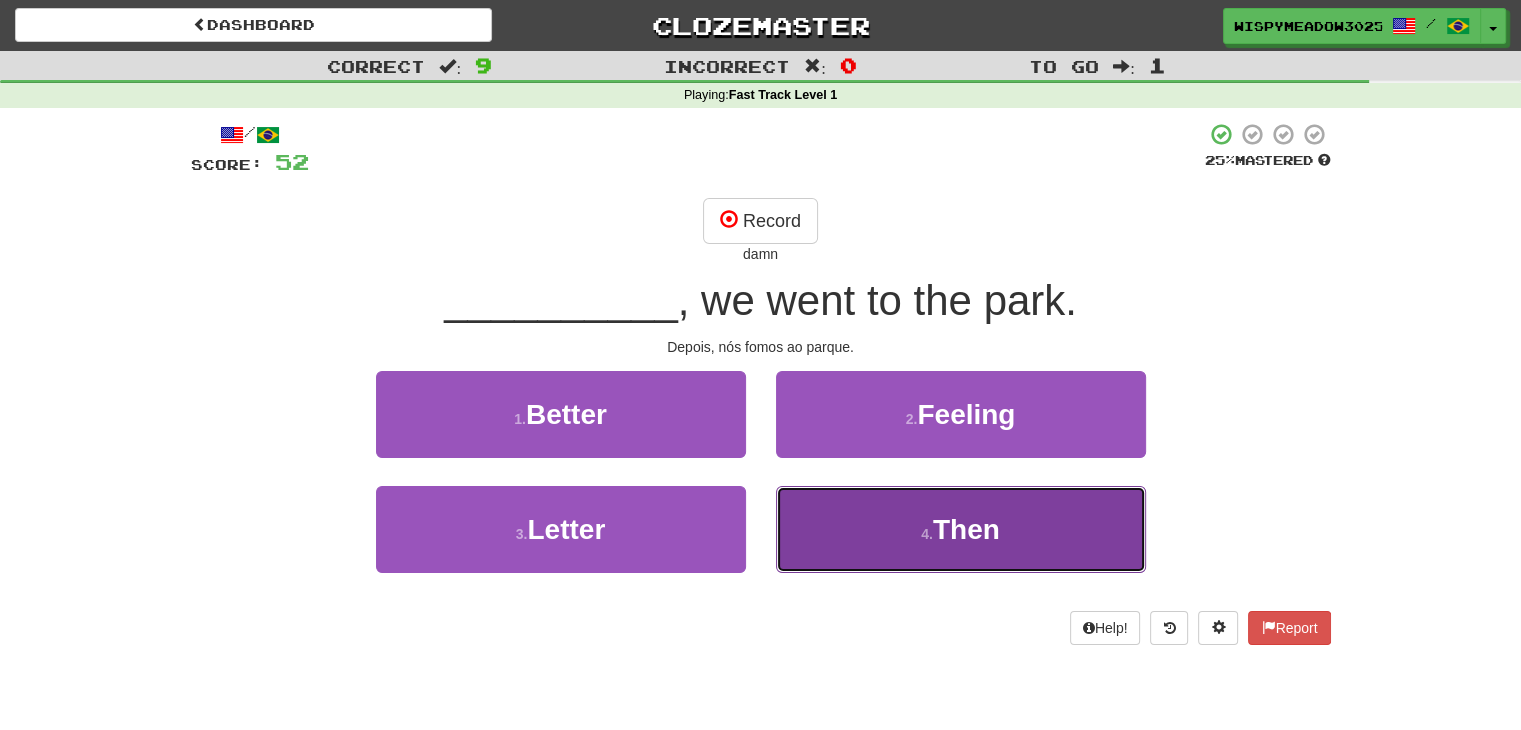 click on "4 .  Then" at bounding box center (961, 529) 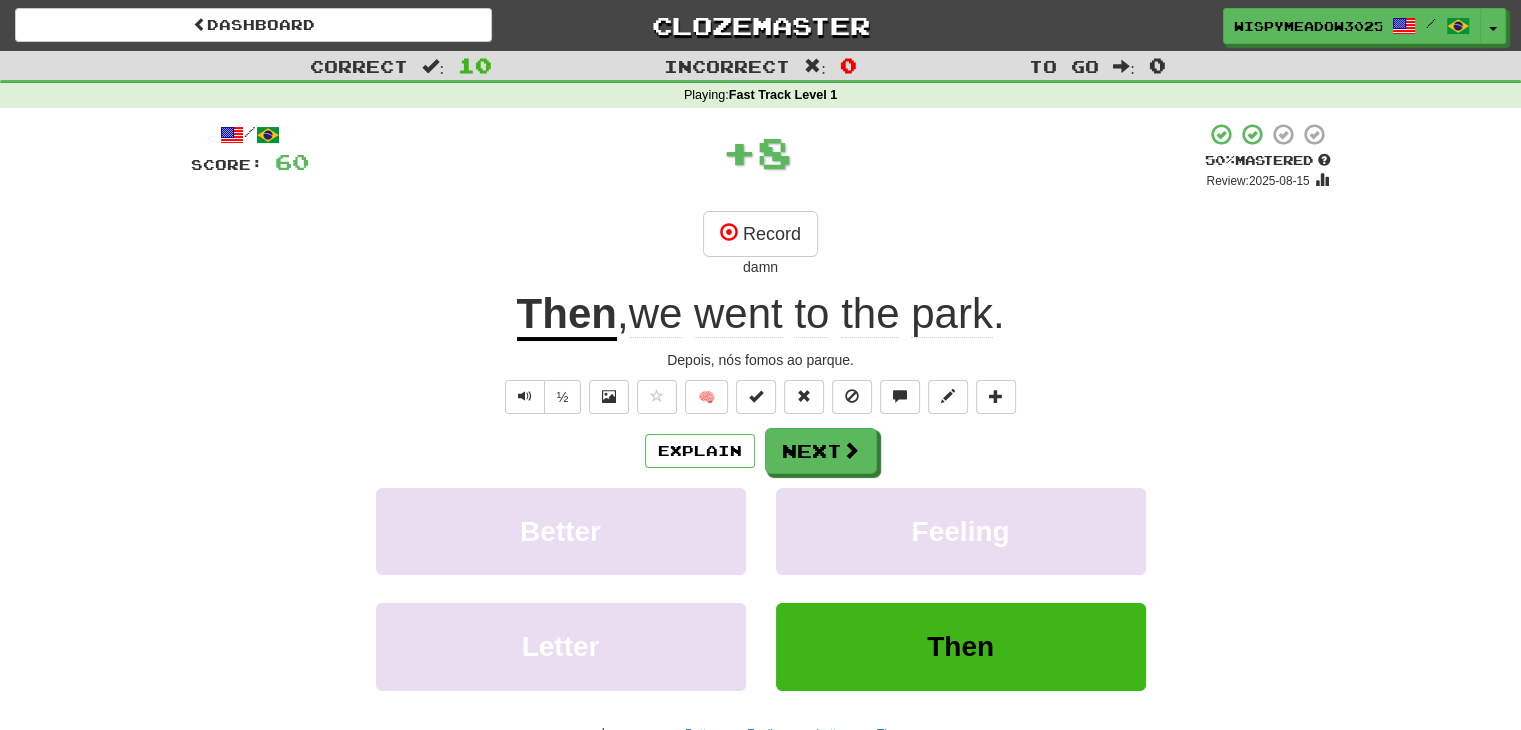 click on "Then" at bounding box center (567, 315) 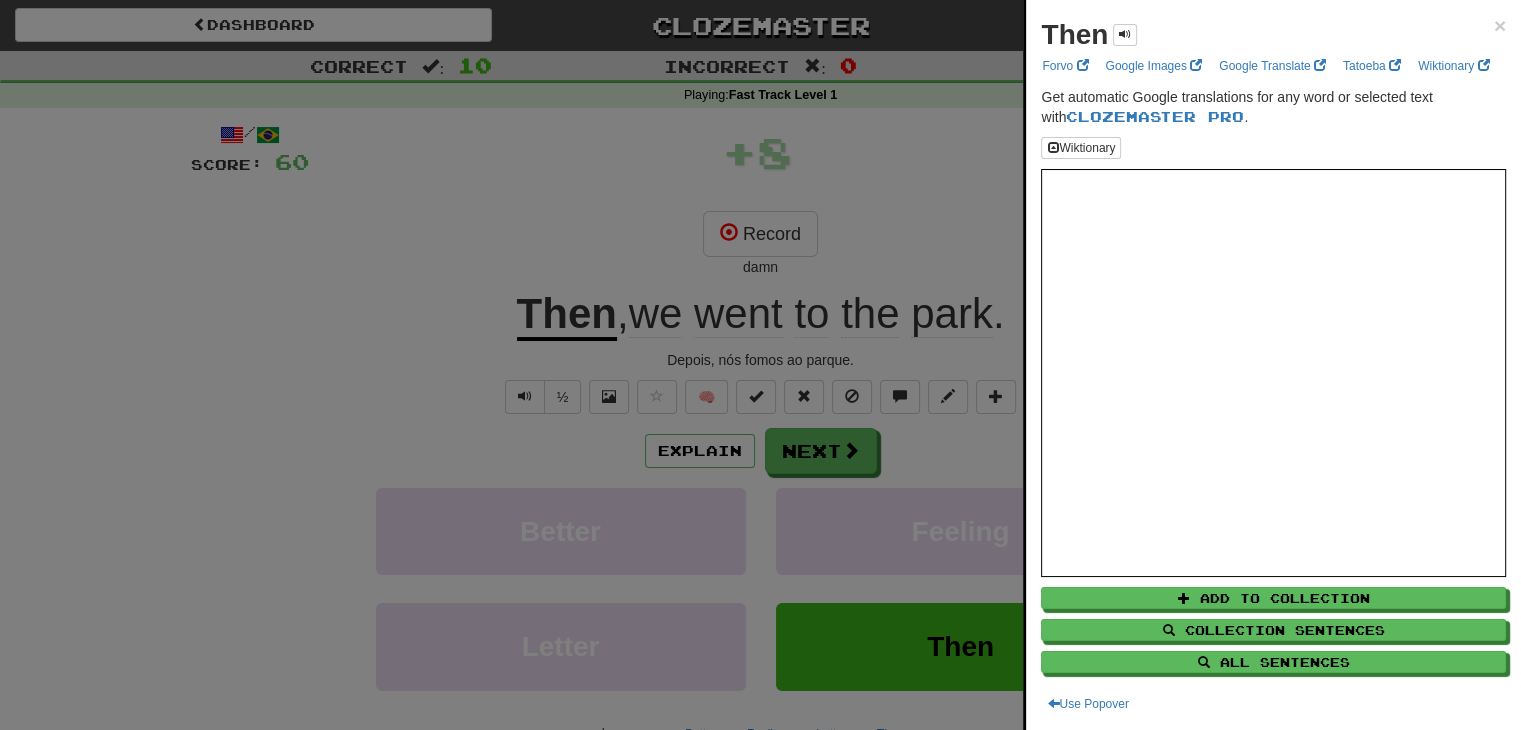 click on "Then" at bounding box center (1074, 34) 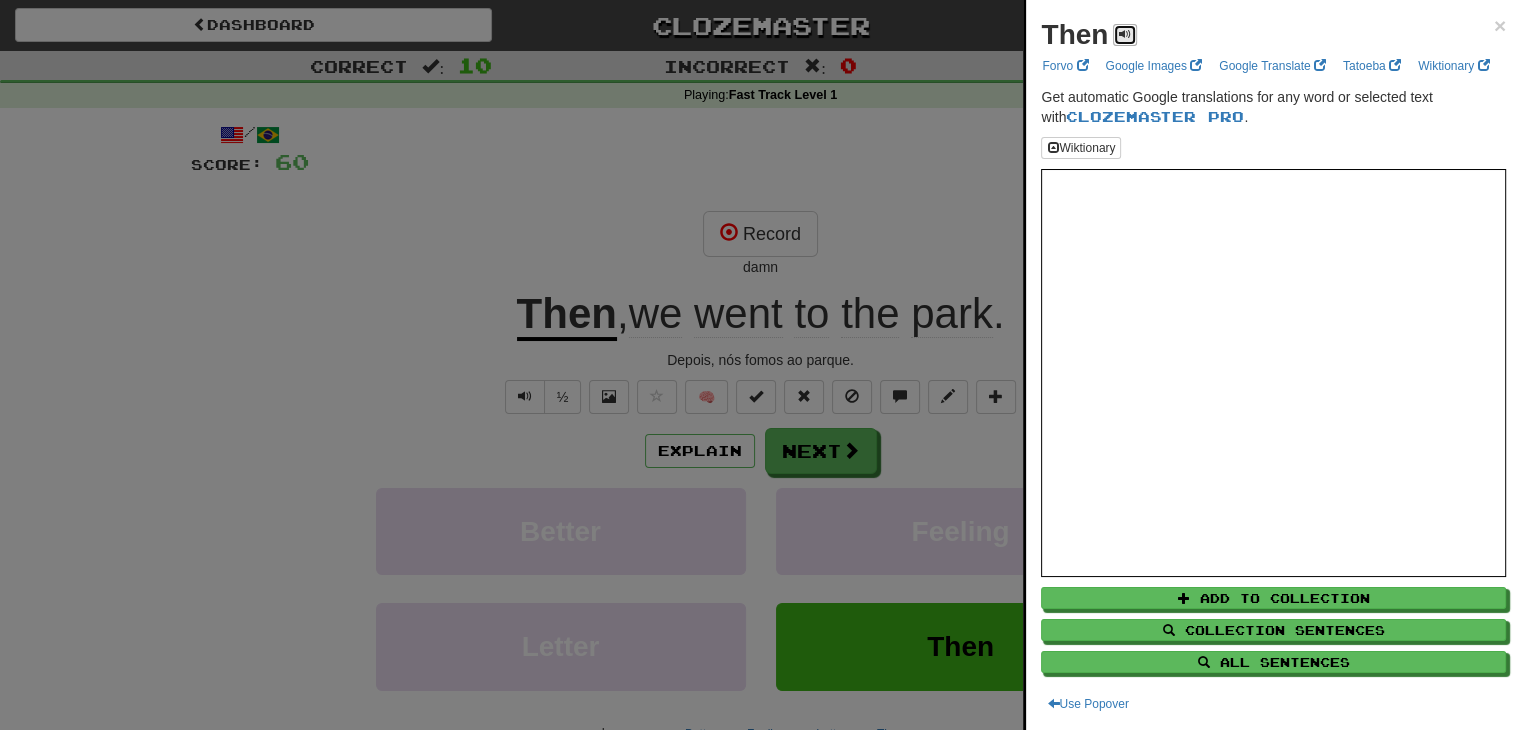 click at bounding box center [1125, 34] 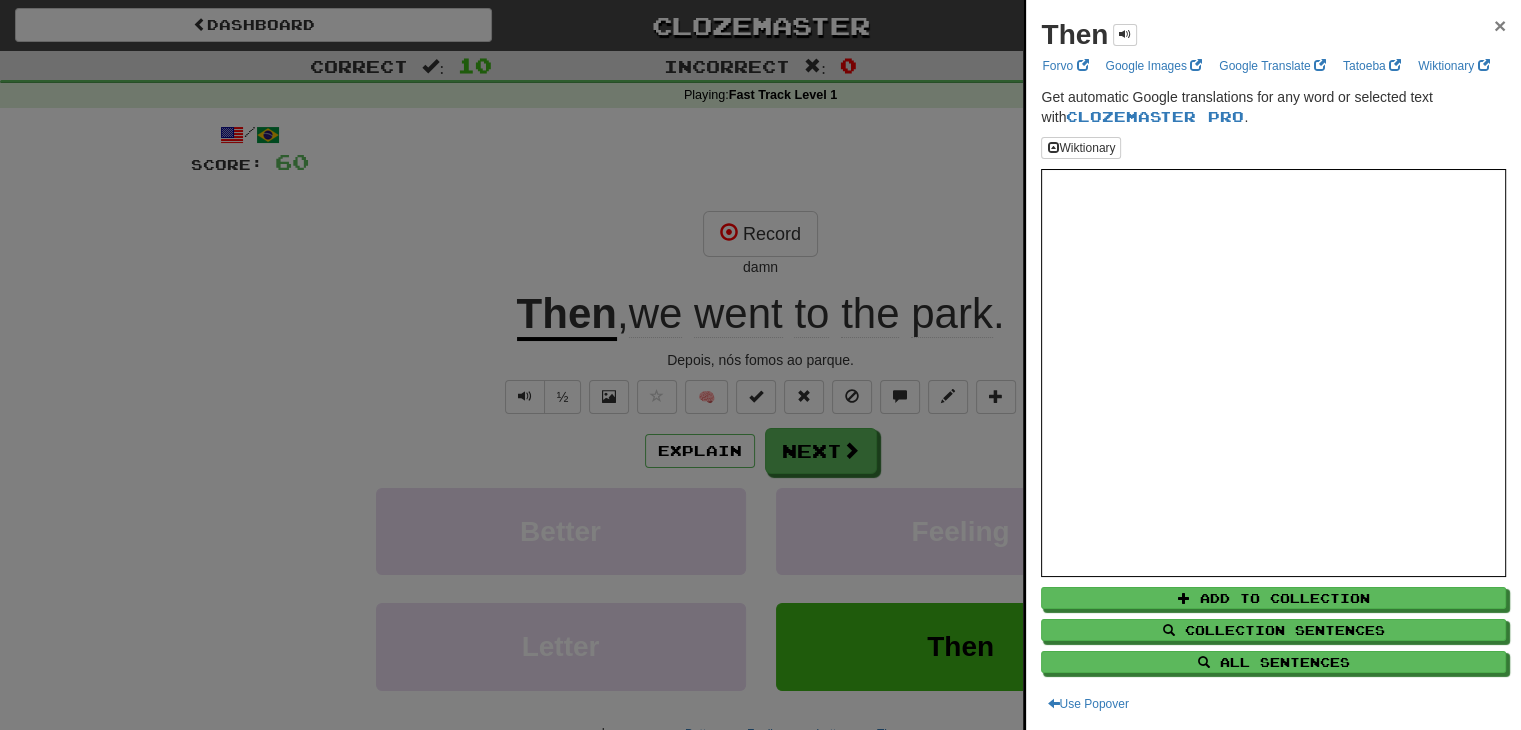 click on "×" at bounding box center [1500, 25] 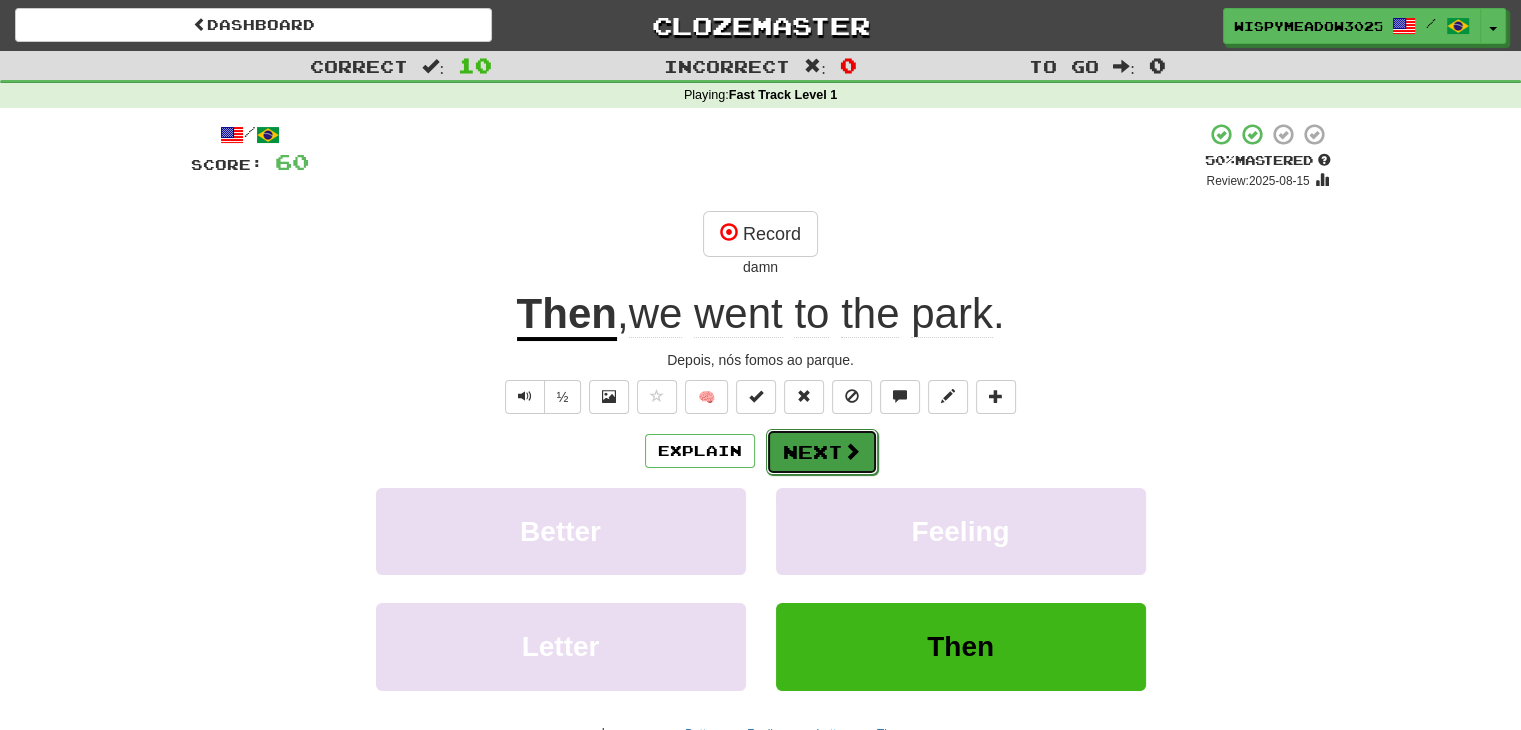 click at bounding box center [852, 451] 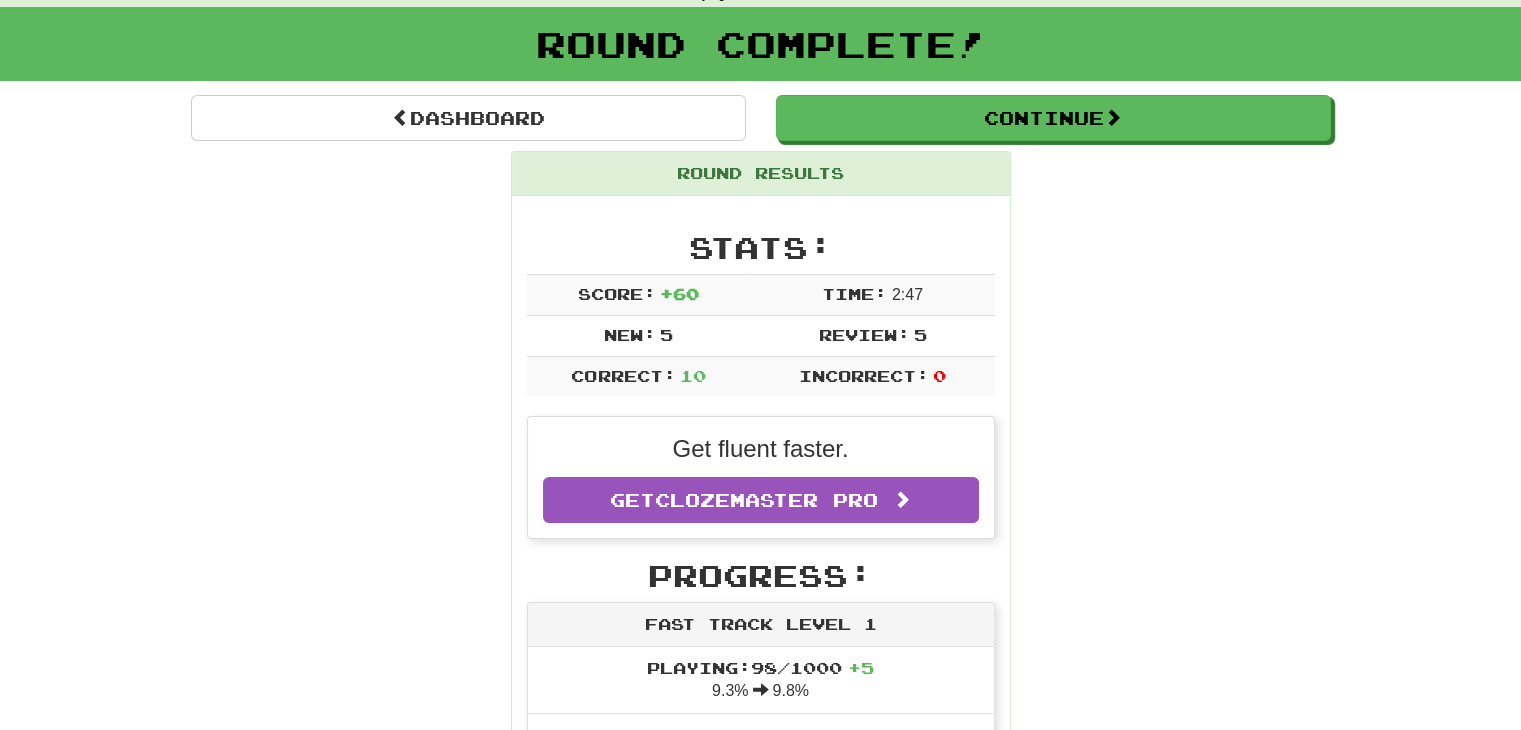 scroll, scrollTop: 200, scrollLeft: 0, axis: vertical 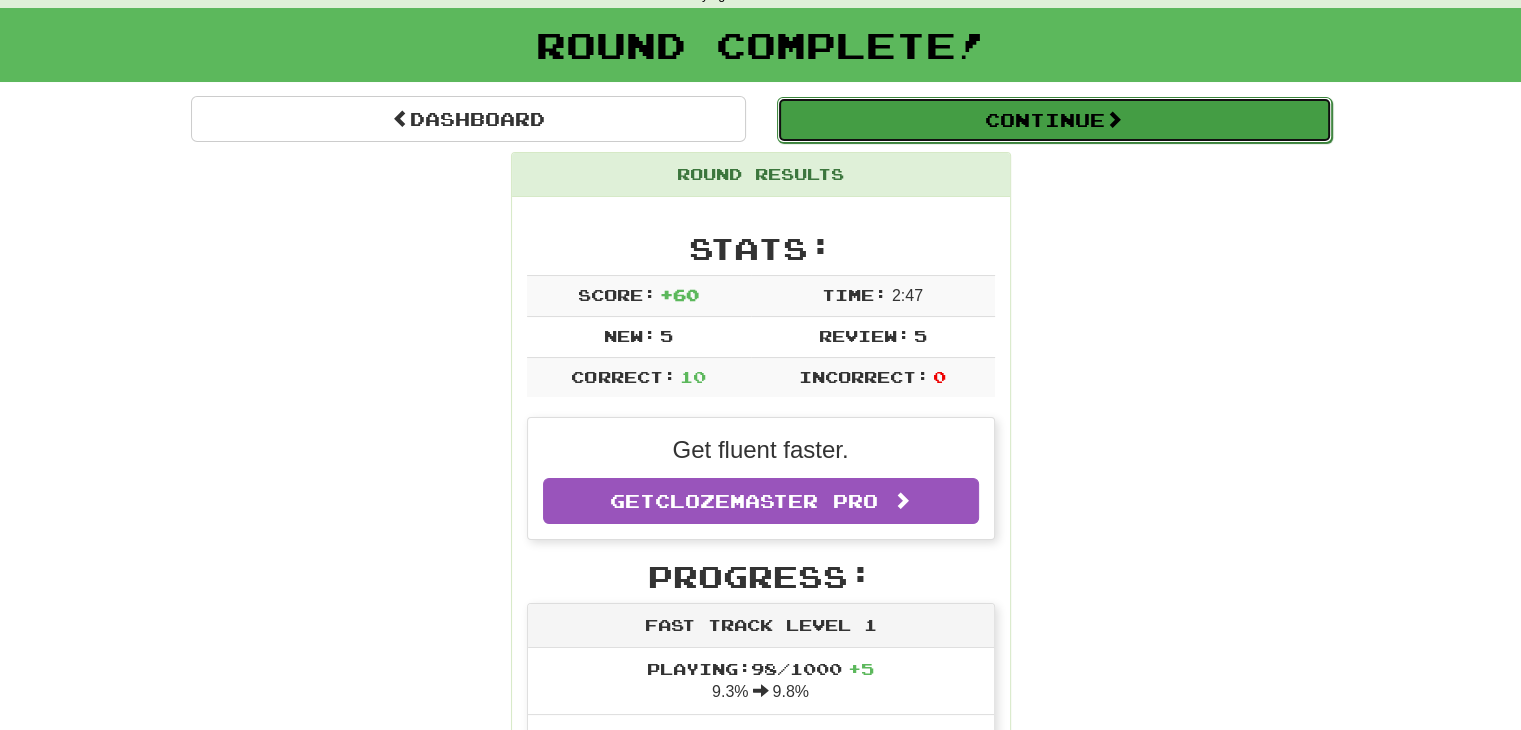 click on "Continue" at bounding box center [1054, 120] 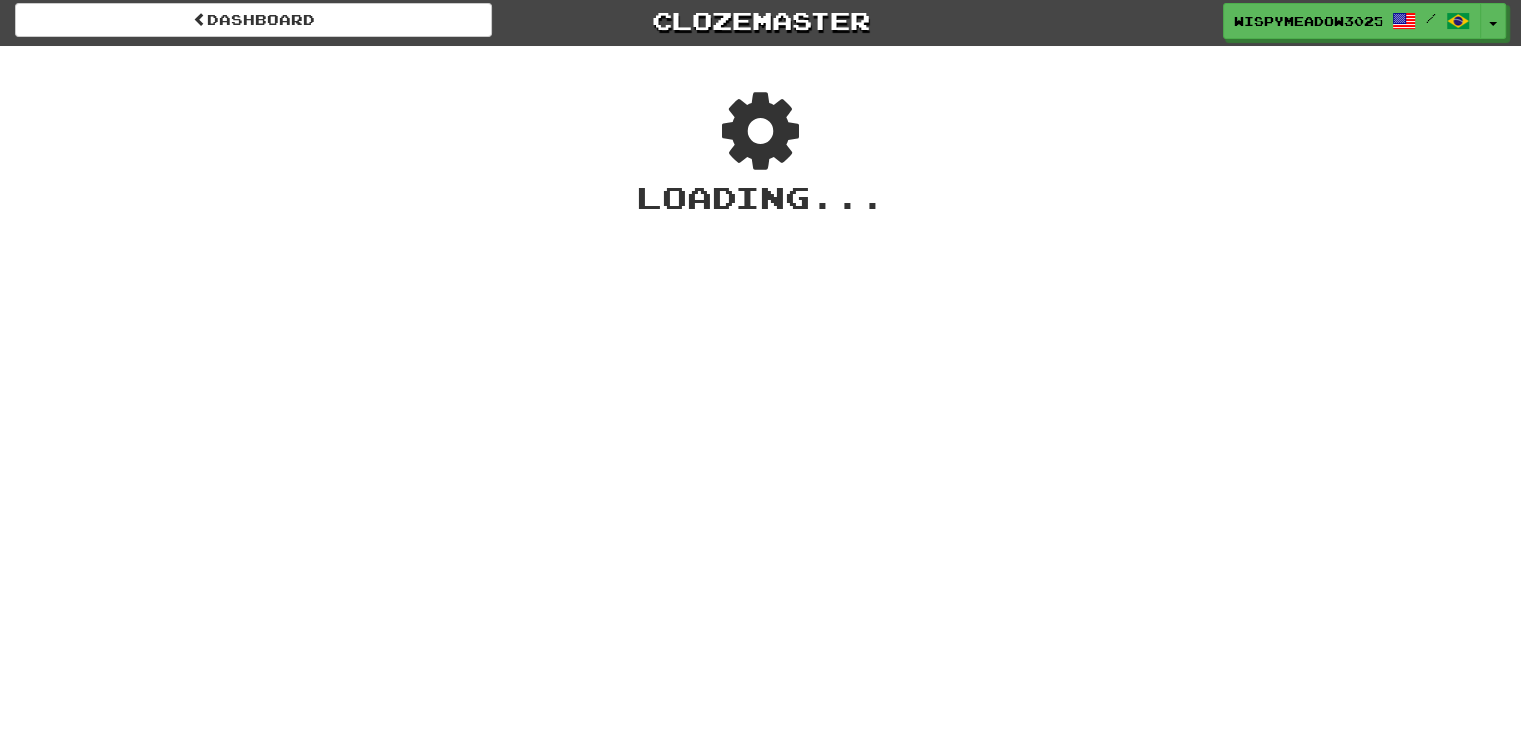 scroll, scrollTop: 0, scrollLeft: 0, axis: both 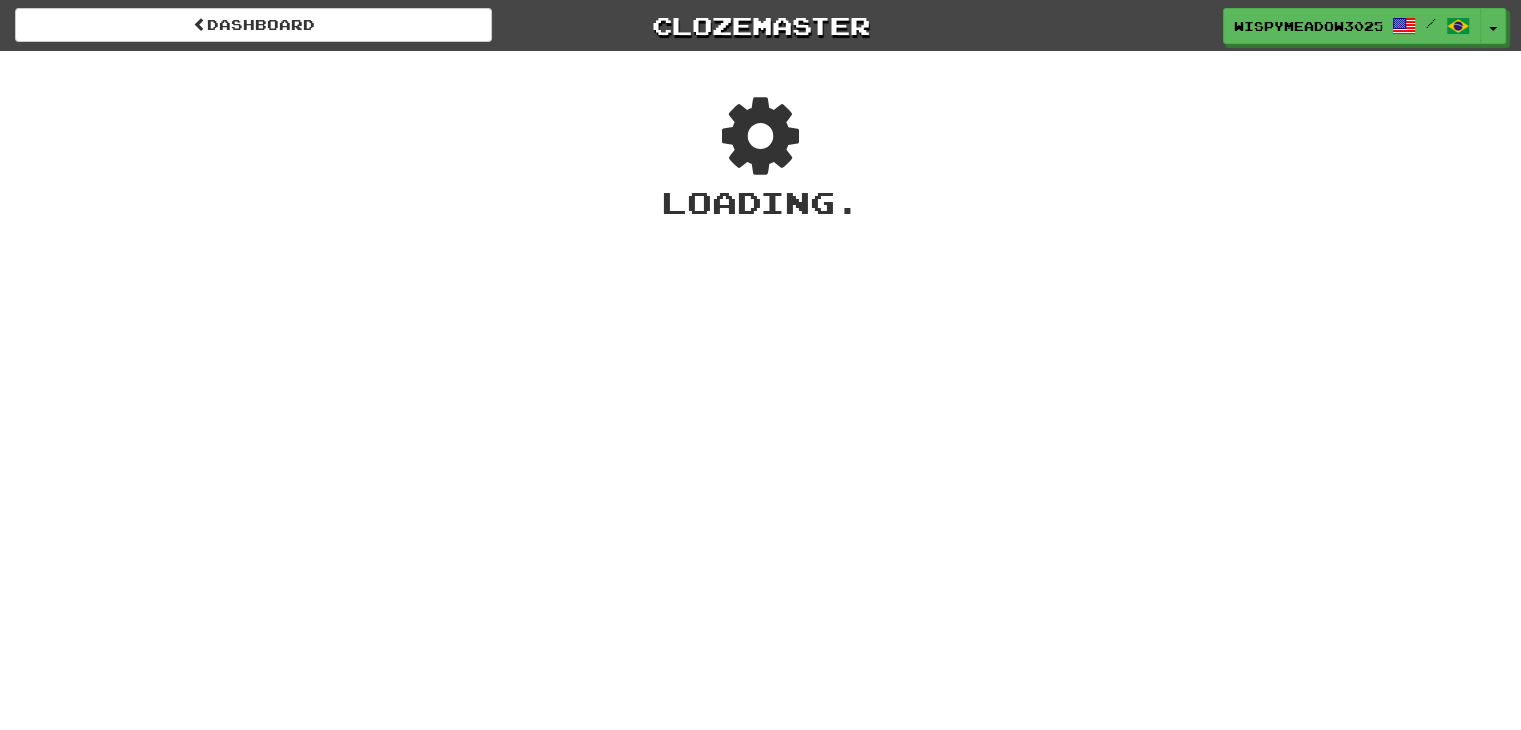click on "Dashboard
Clozemaster
[USERNAME]
/
Toggle Dropdown
Dashboard
Leaderboard
Activity Feed
Notifications
Profile
Discussions
English
/
Português
Streak:
4
Review:
15
Points Today: 60
Languages
Account
Logout
[USERNAME]
/
Toggle Dropdown
Dashboard
Leaderboard
Activity Feed
Notifications
Profile
Discussions
English
/
Português
Streak:
4
Review:
15
Points Today: 60
Languages
Account
Logout
clozemaster" at bounding box center [760, 22] 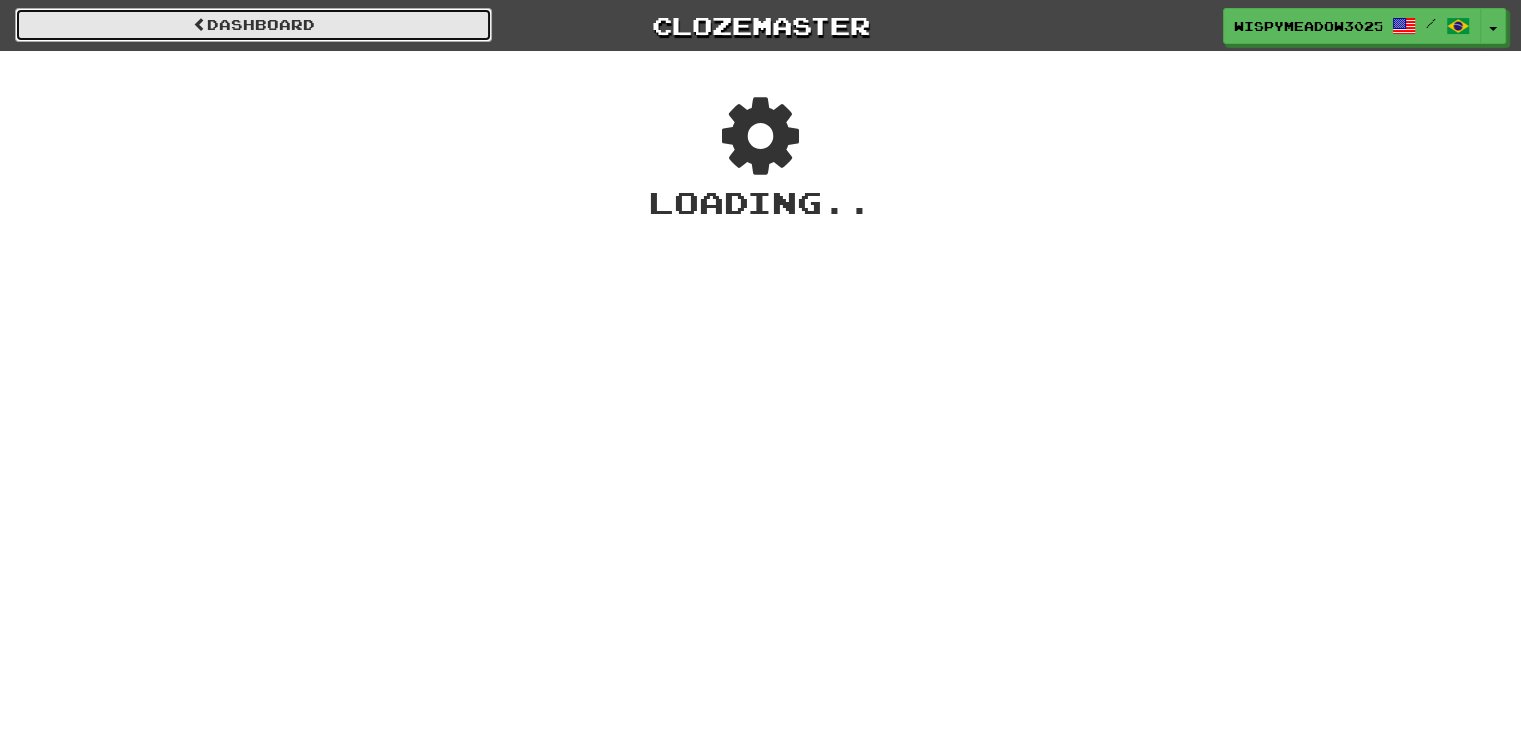 click on "Dashboard" at bounding box center [253, 25] 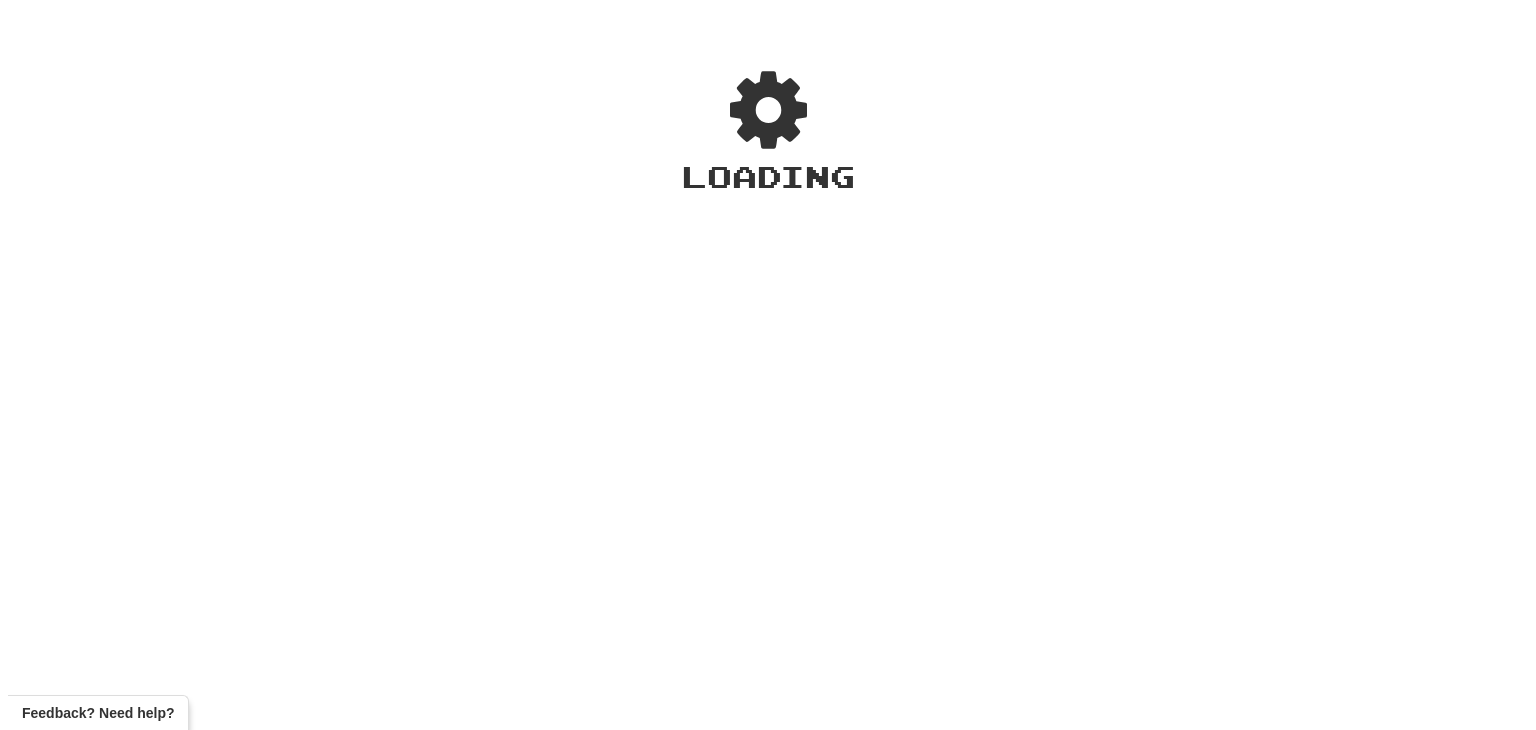 scroll, scrollTop: 0, scrollLeft: 0, axis: both 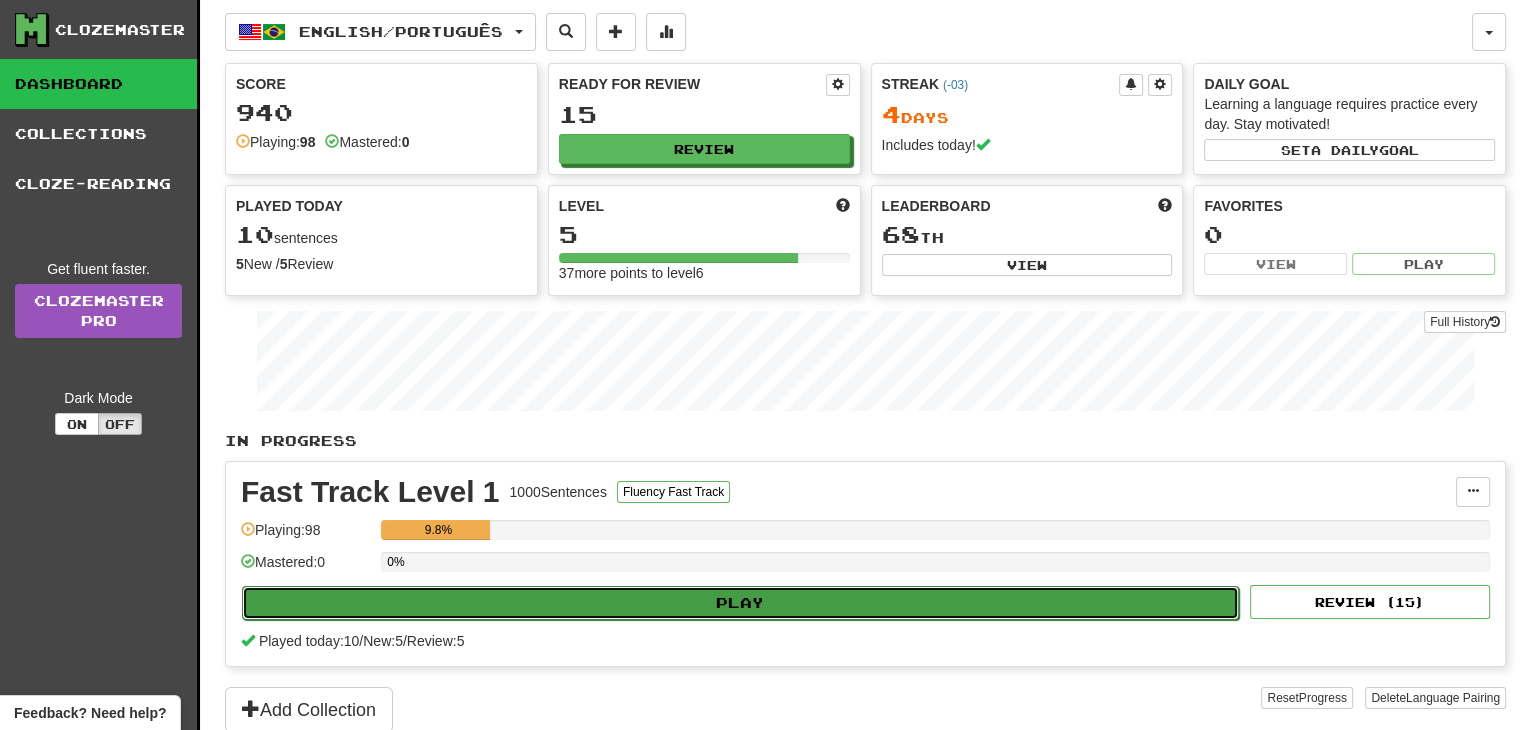 click on "Play" at bounding box center (740, 603) 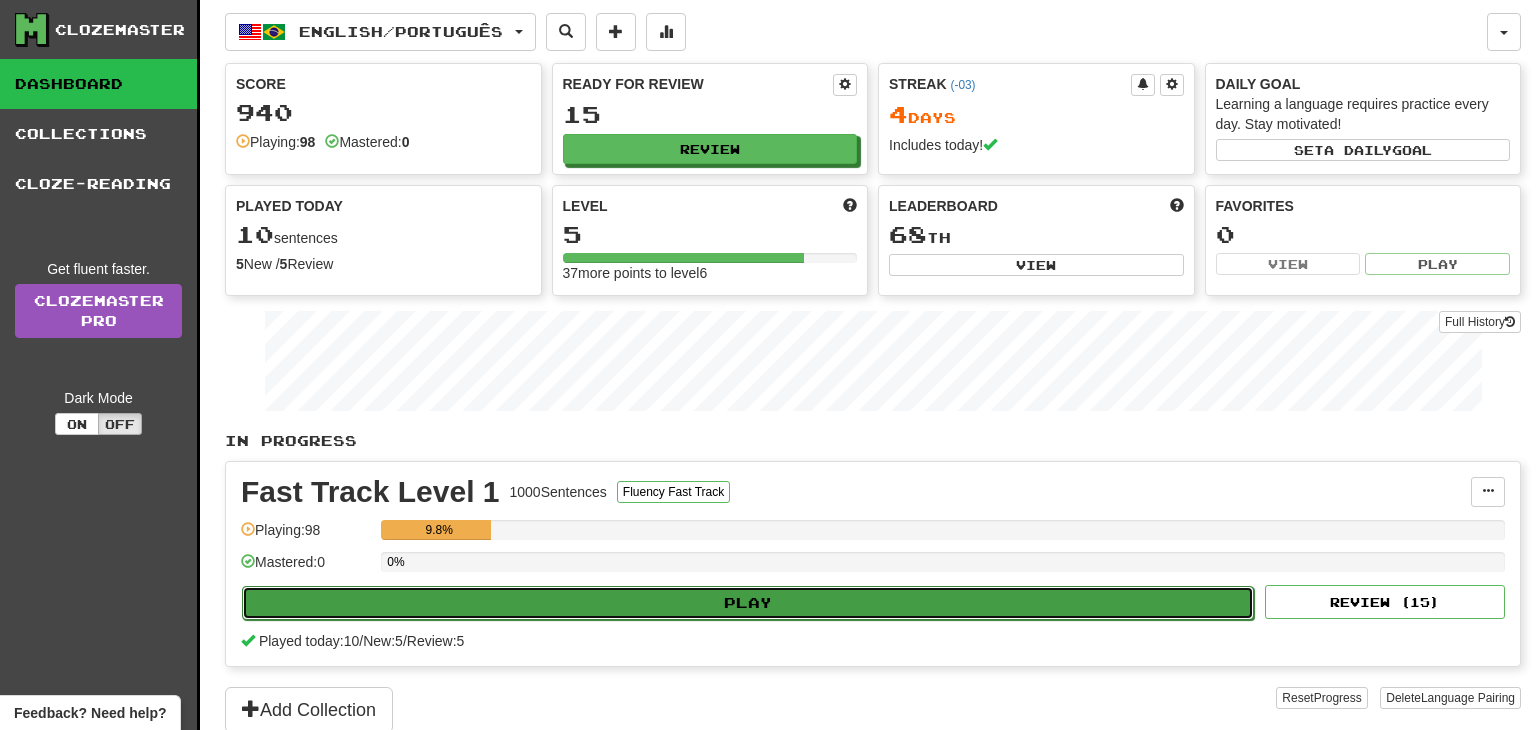 select on "**" 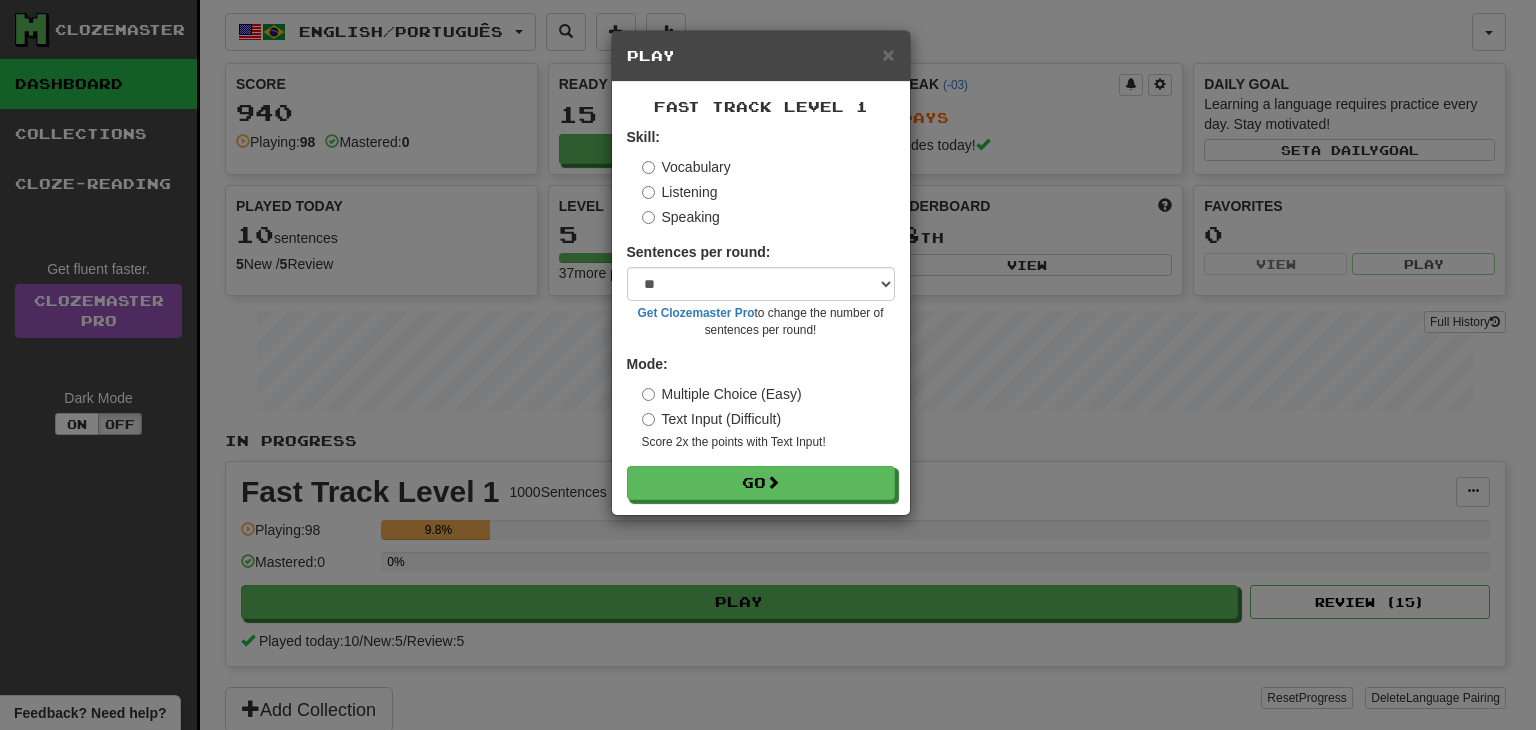 click on "Speaking" at bounding box center (681, 217) 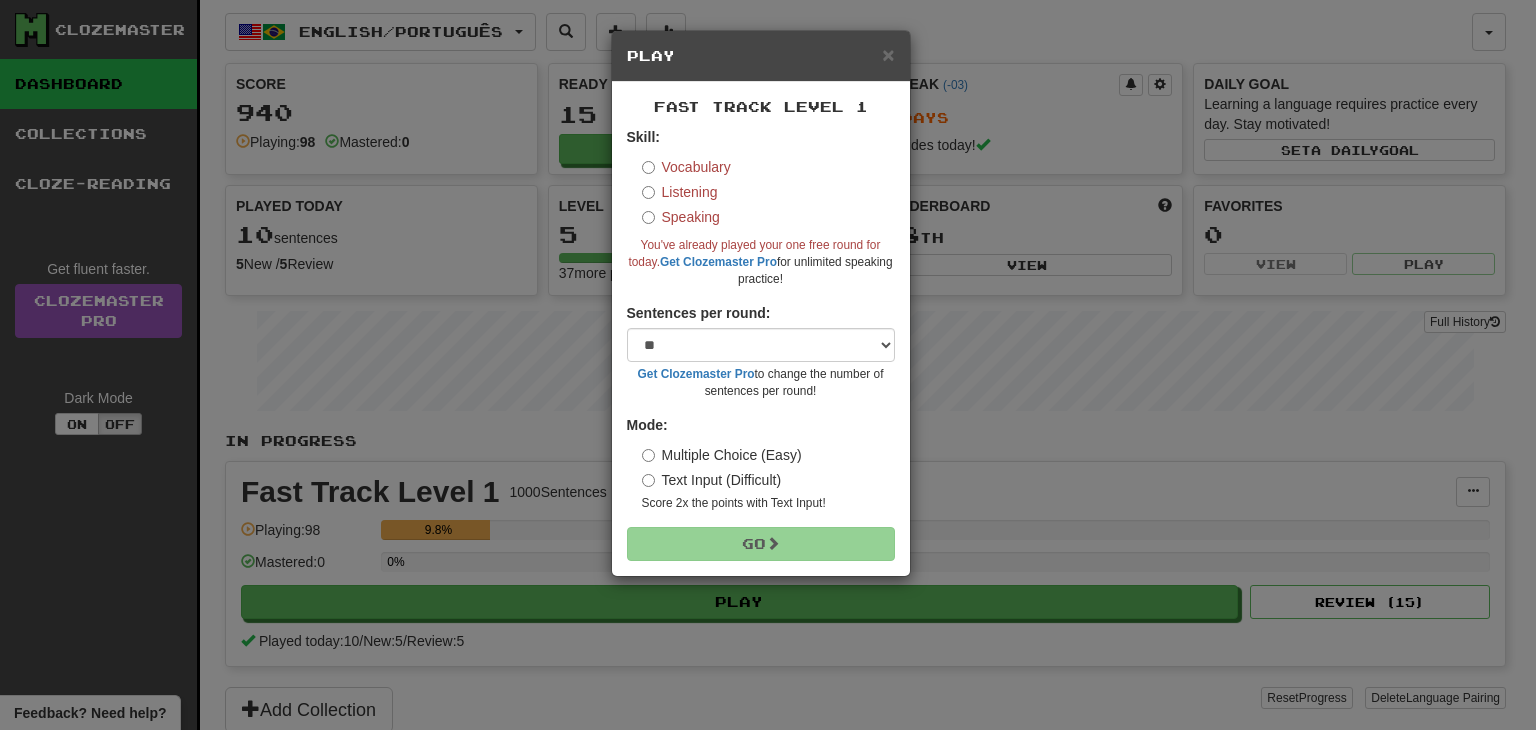click on "Speaking" at bounding box center [681, 217] 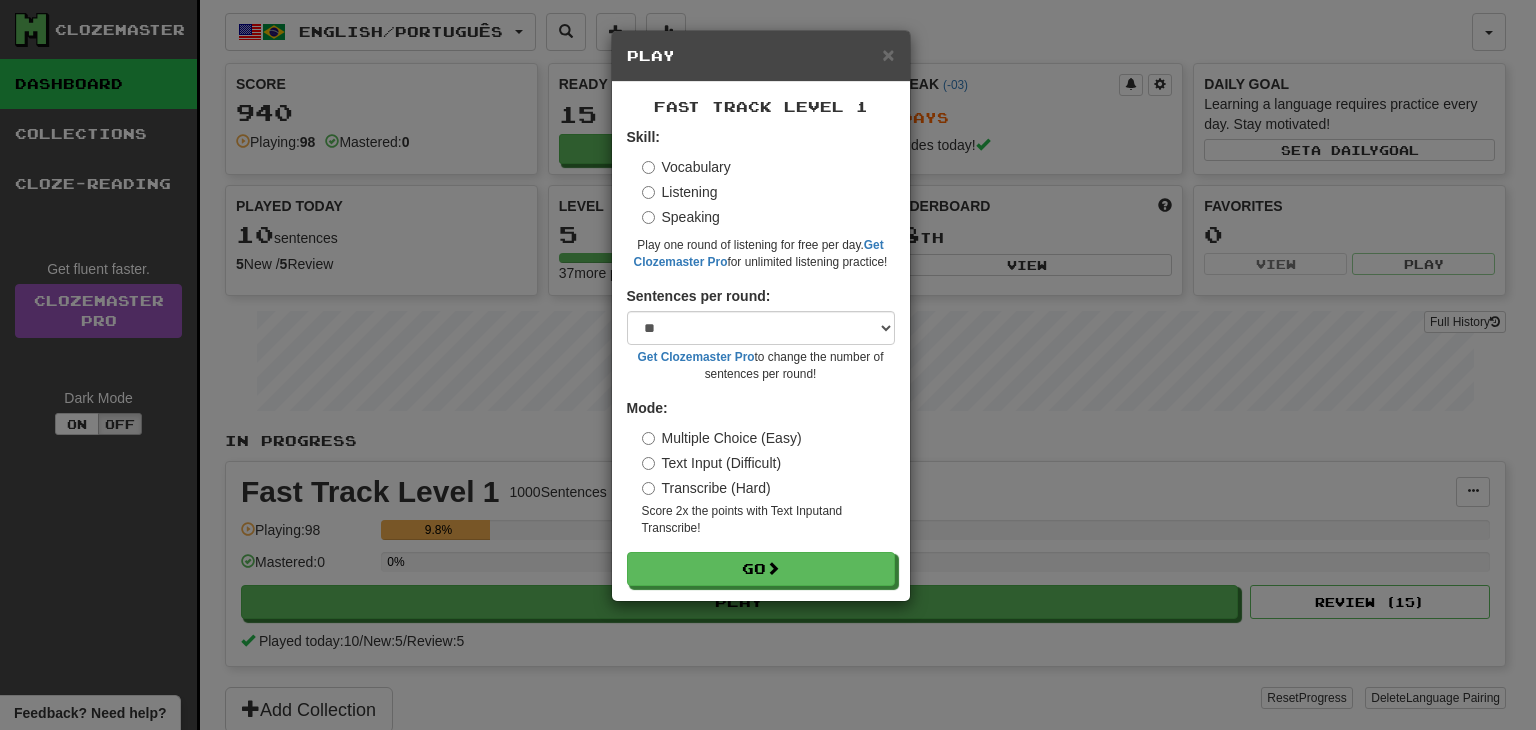 click on "Speaking" at bounding box center [681, 217] 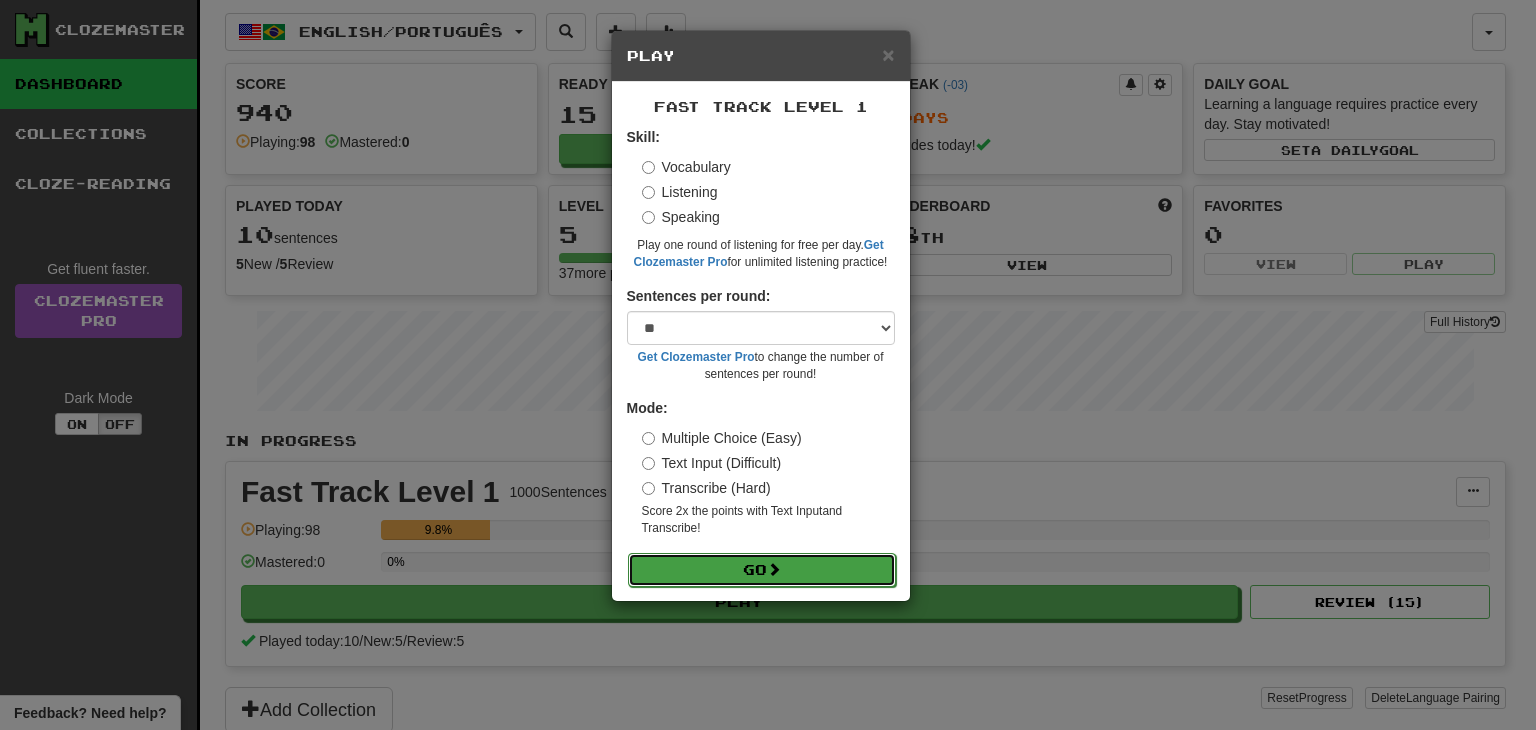 click on "Go" at bounding box center [762, 570] 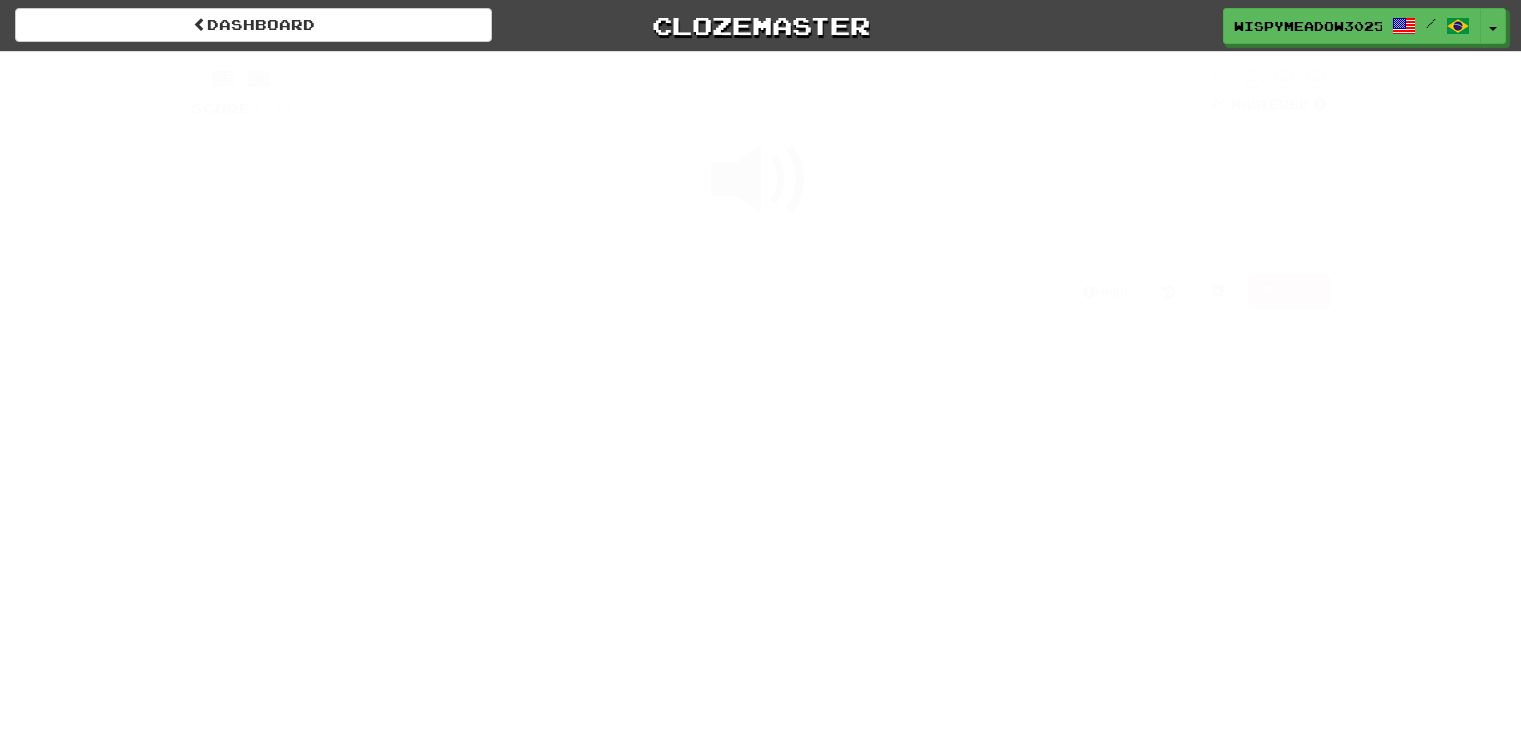 scroll, scrollTop: 0, scrollLeft: 0, axis: both 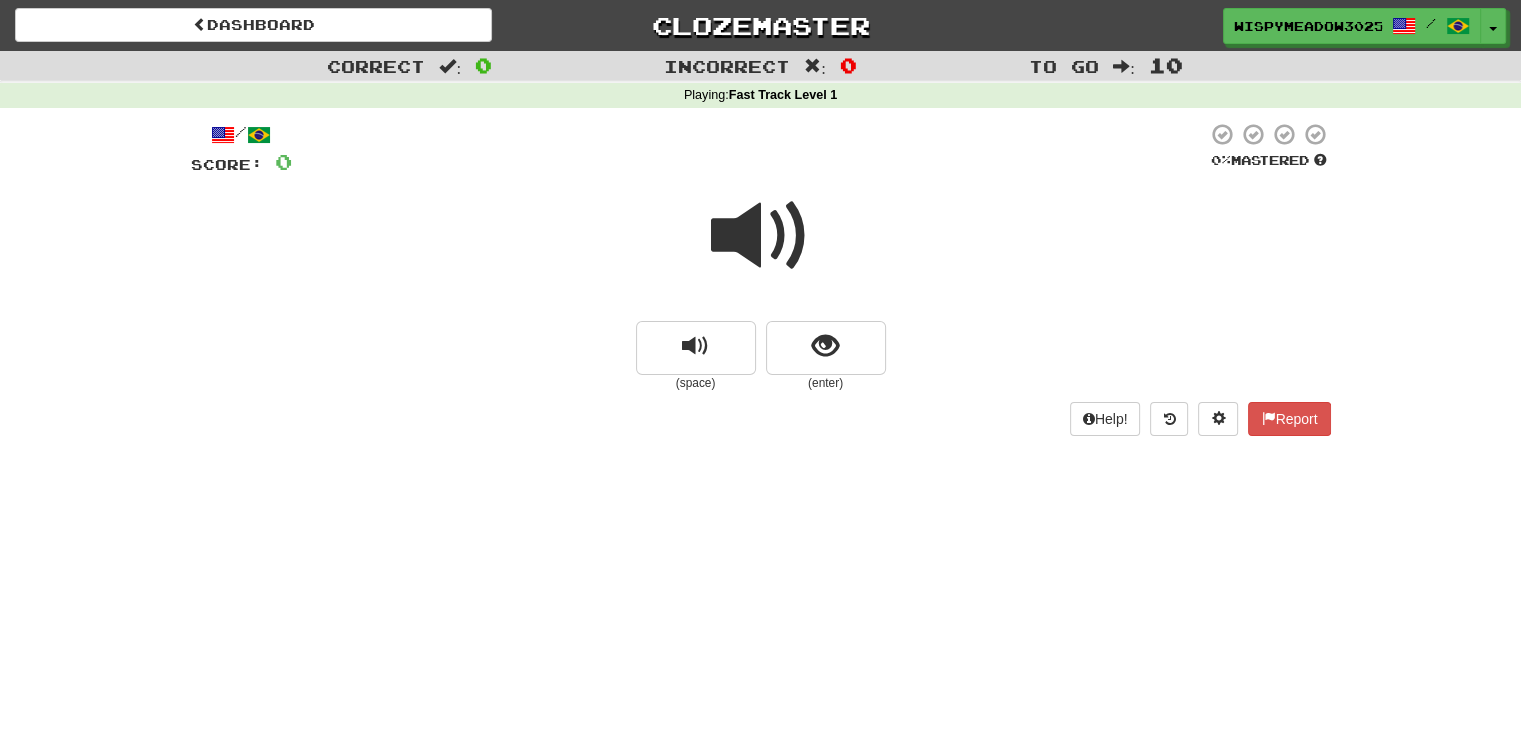 click at bounding box center (761, 236) 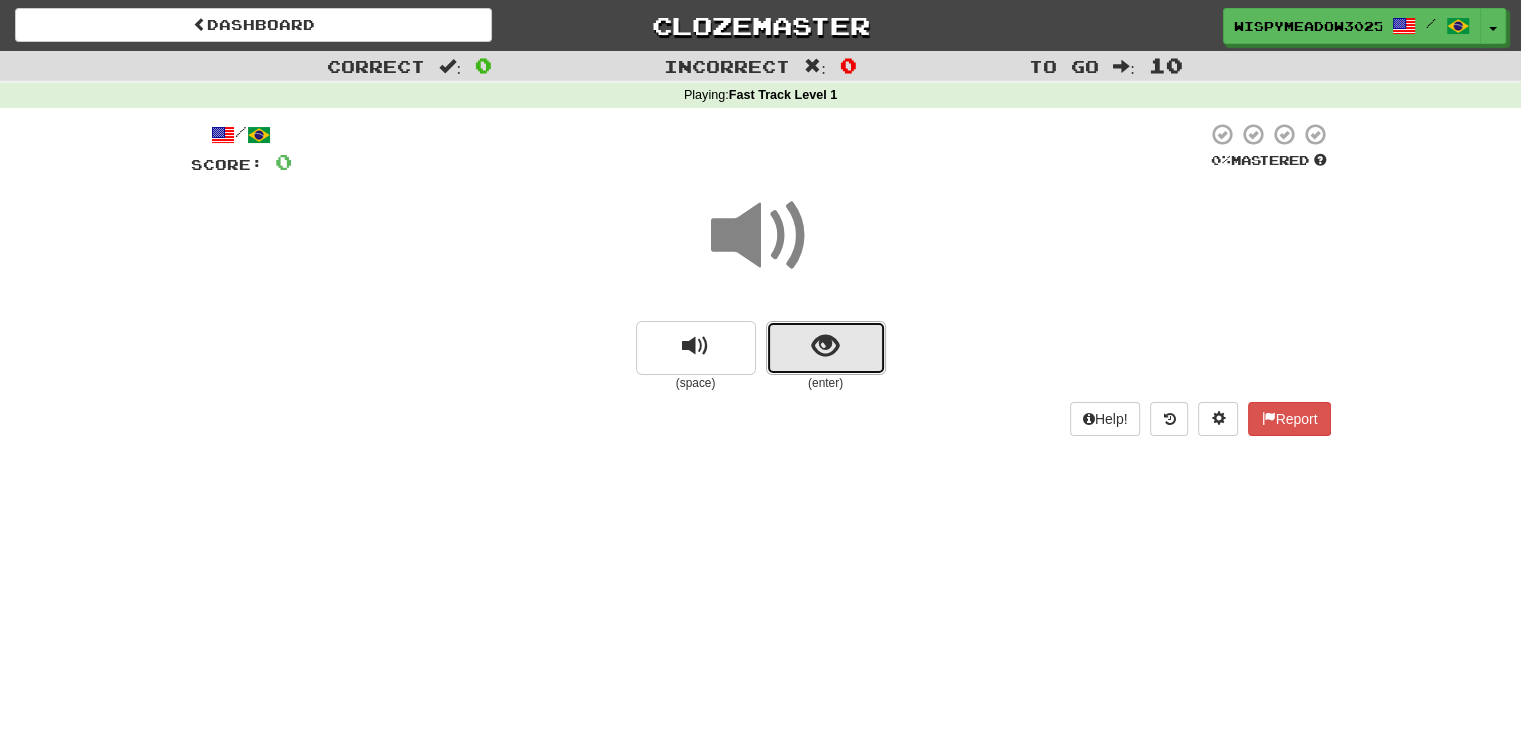 click at bounding box center (825, 346) 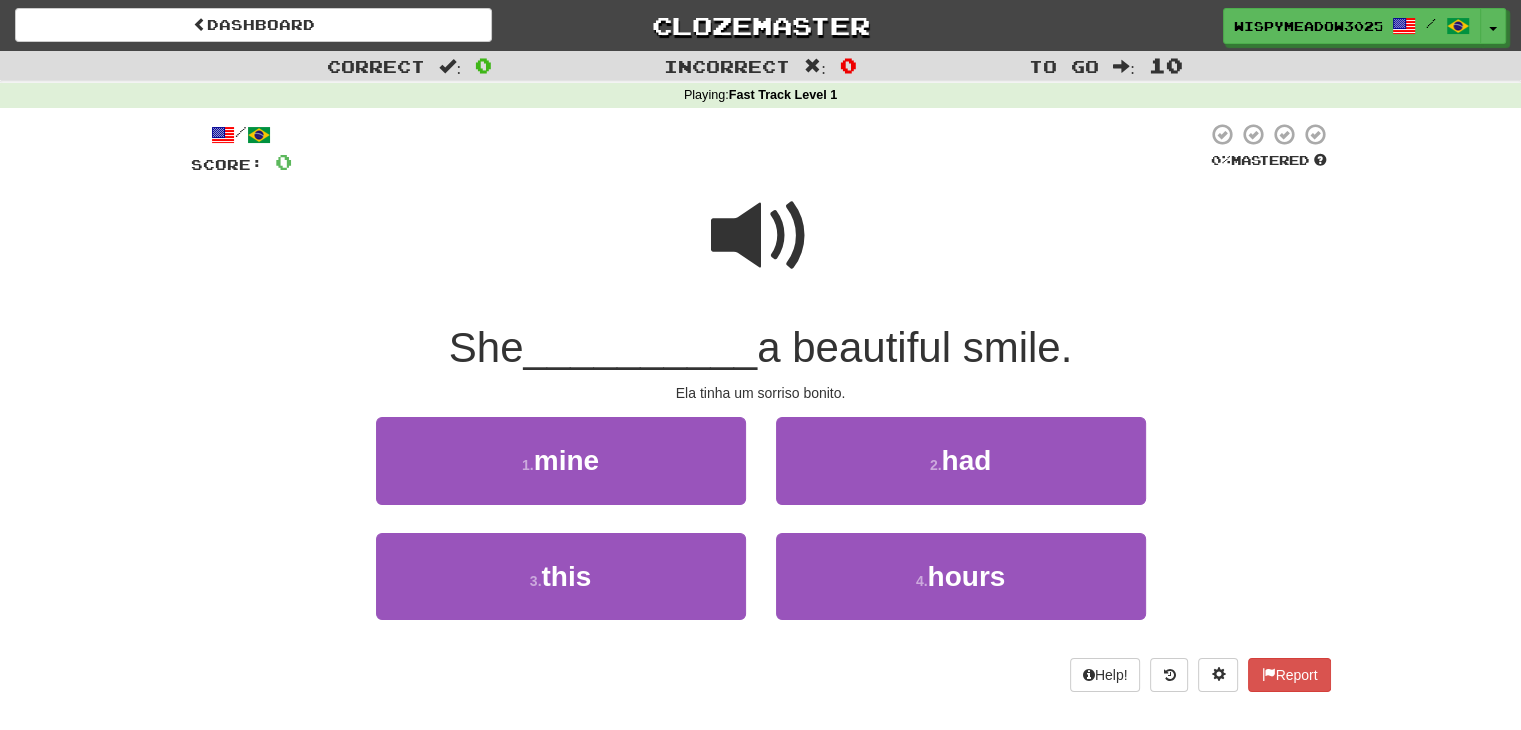 click at bounding box center (761, 236) 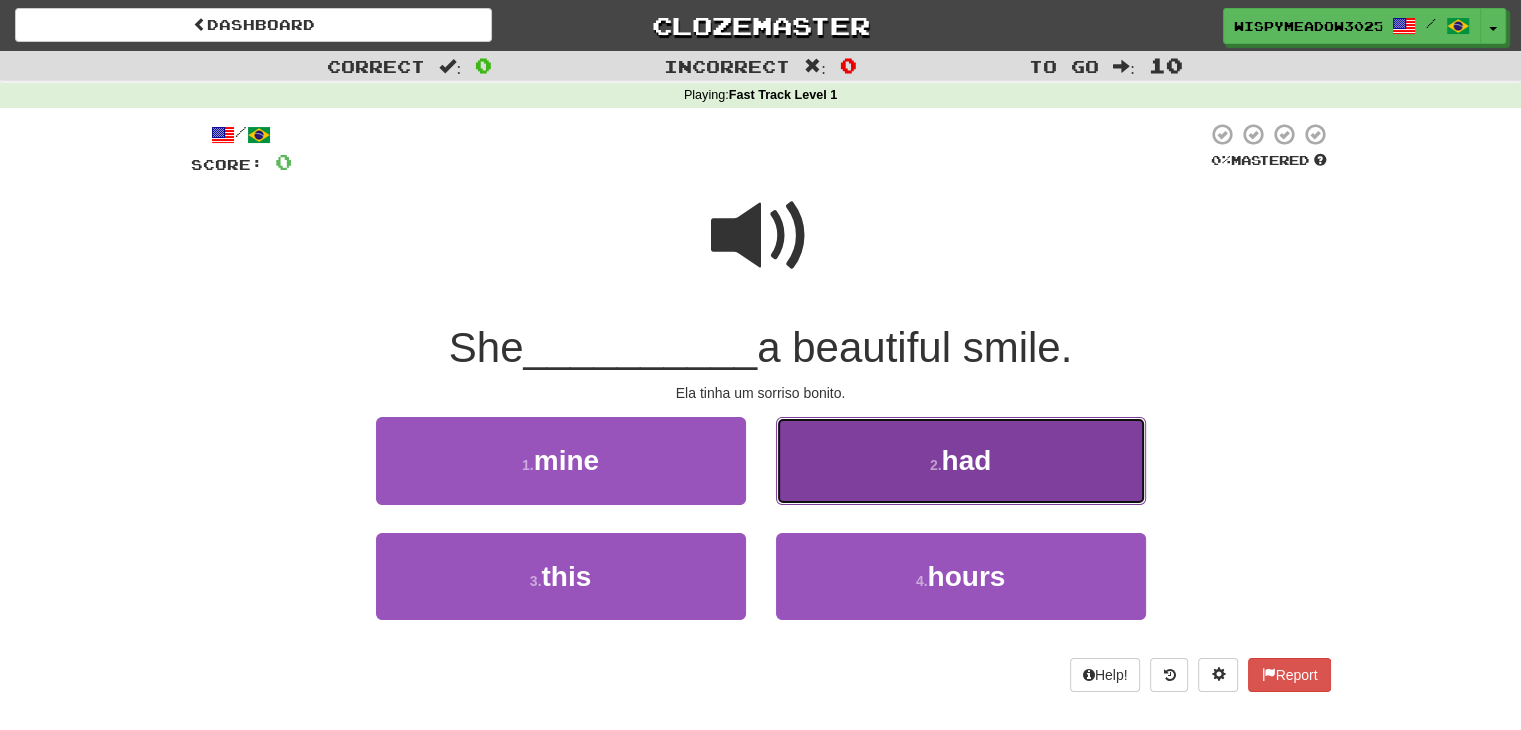click on "had" at bounding box center (966, 460) 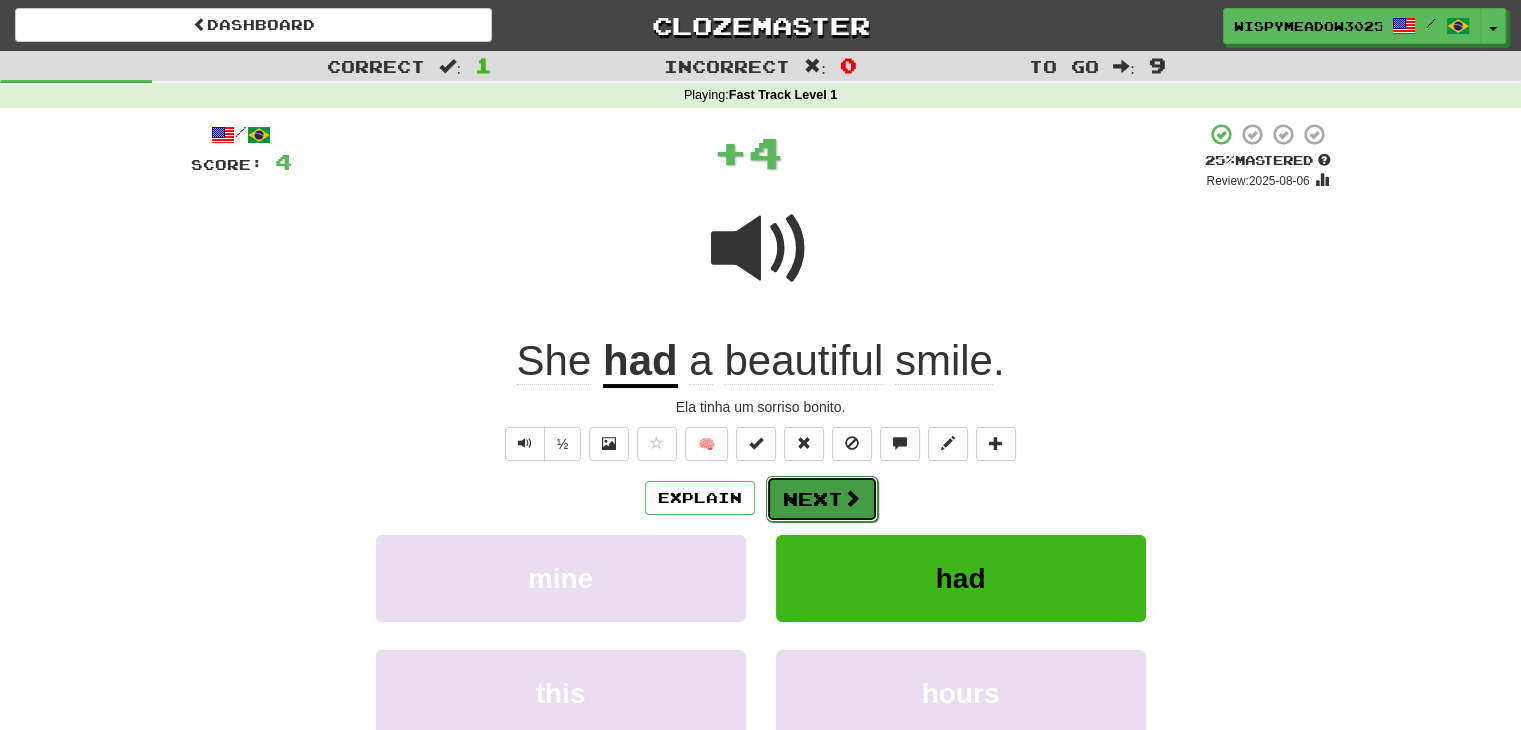 click on "Next" at bounding box center [822, 499] 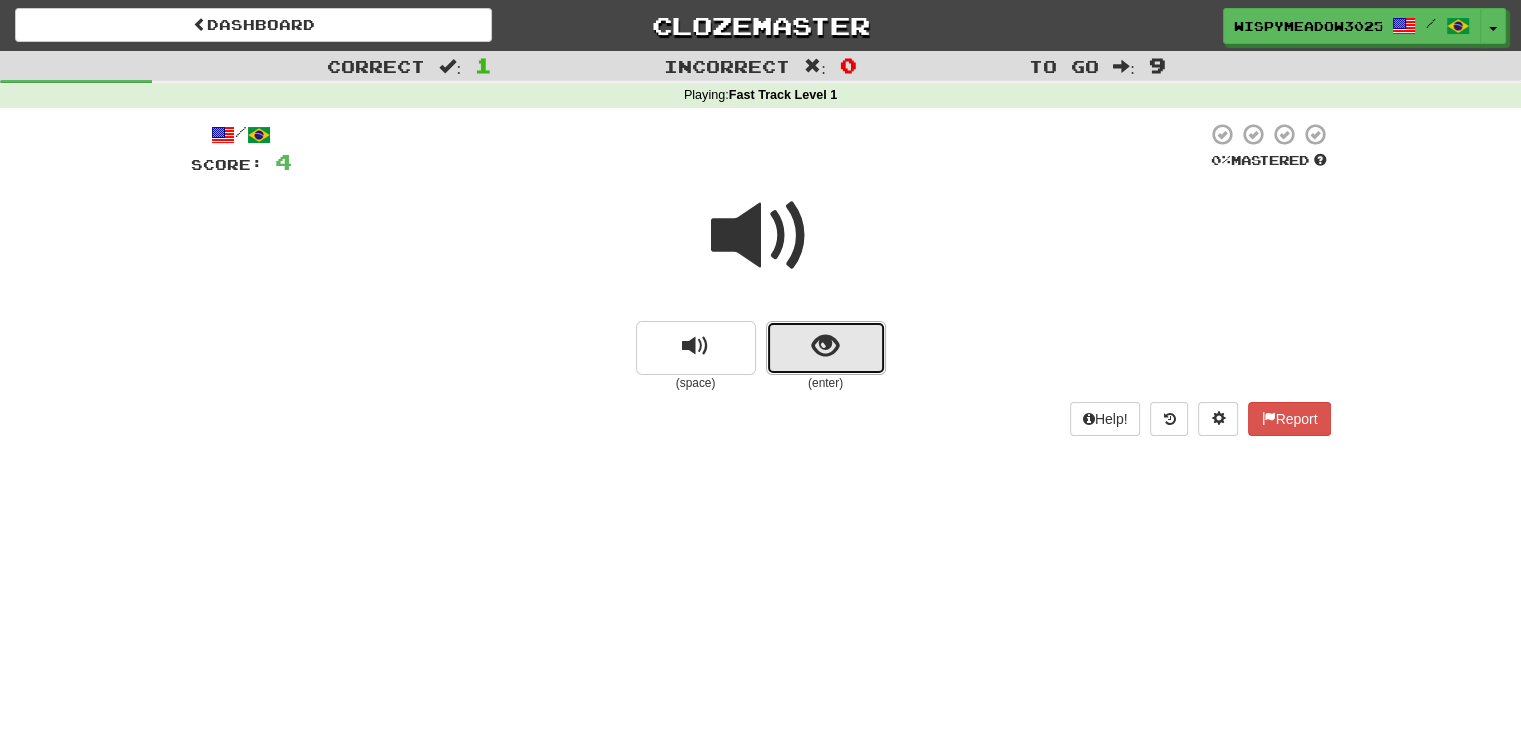 click at bounding box center [826, 348] 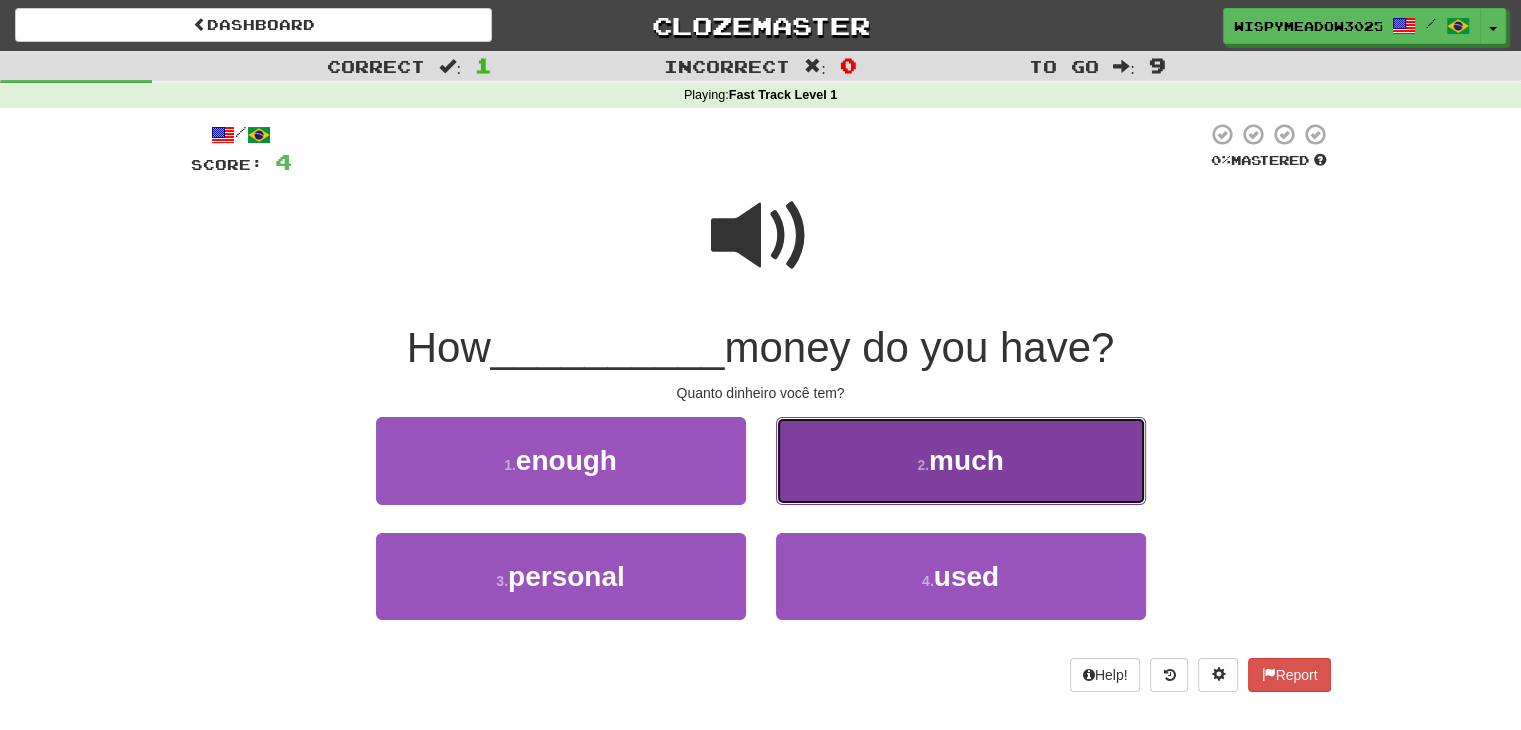 click on "much" at bounding box center [966, 460] 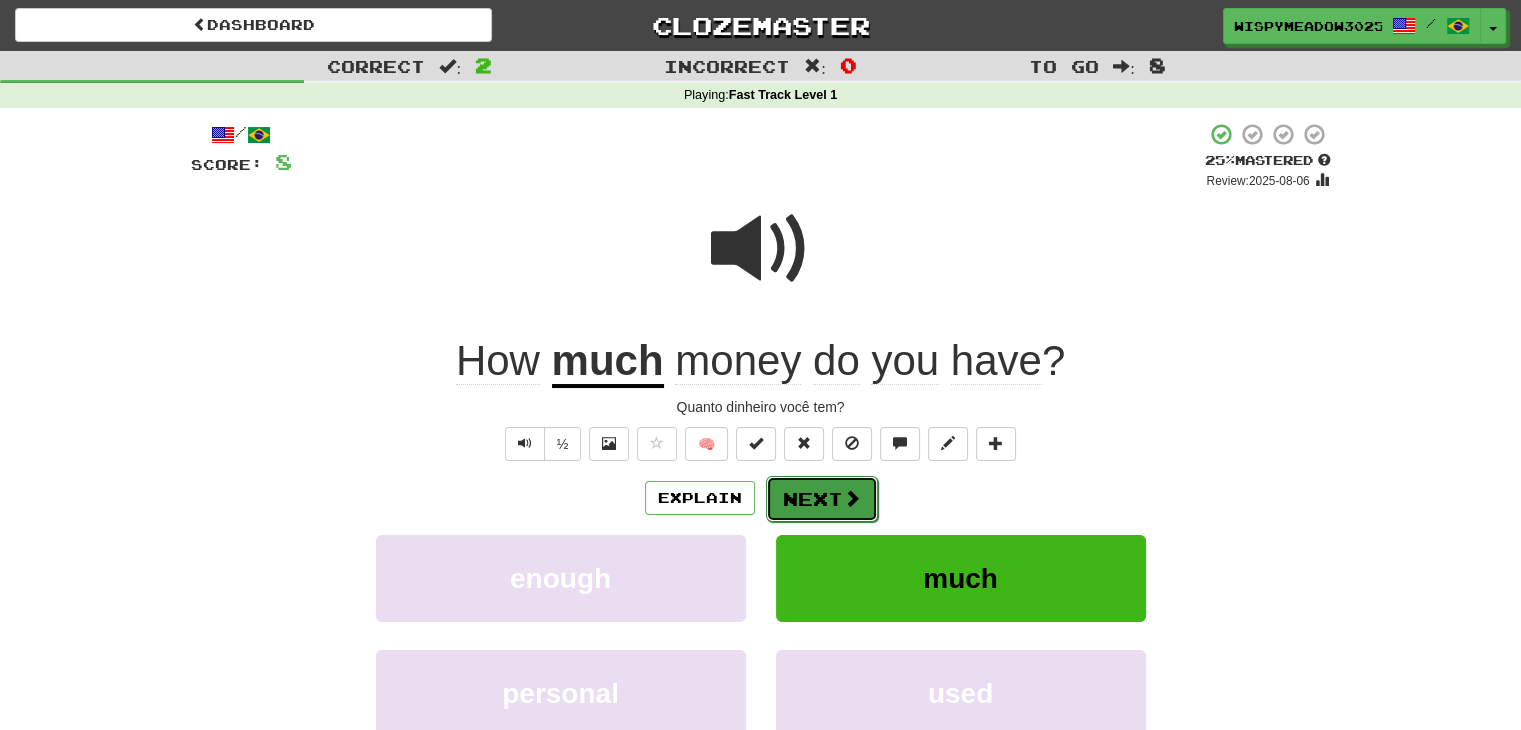 click on "Next" at bounding box center (822, 499) 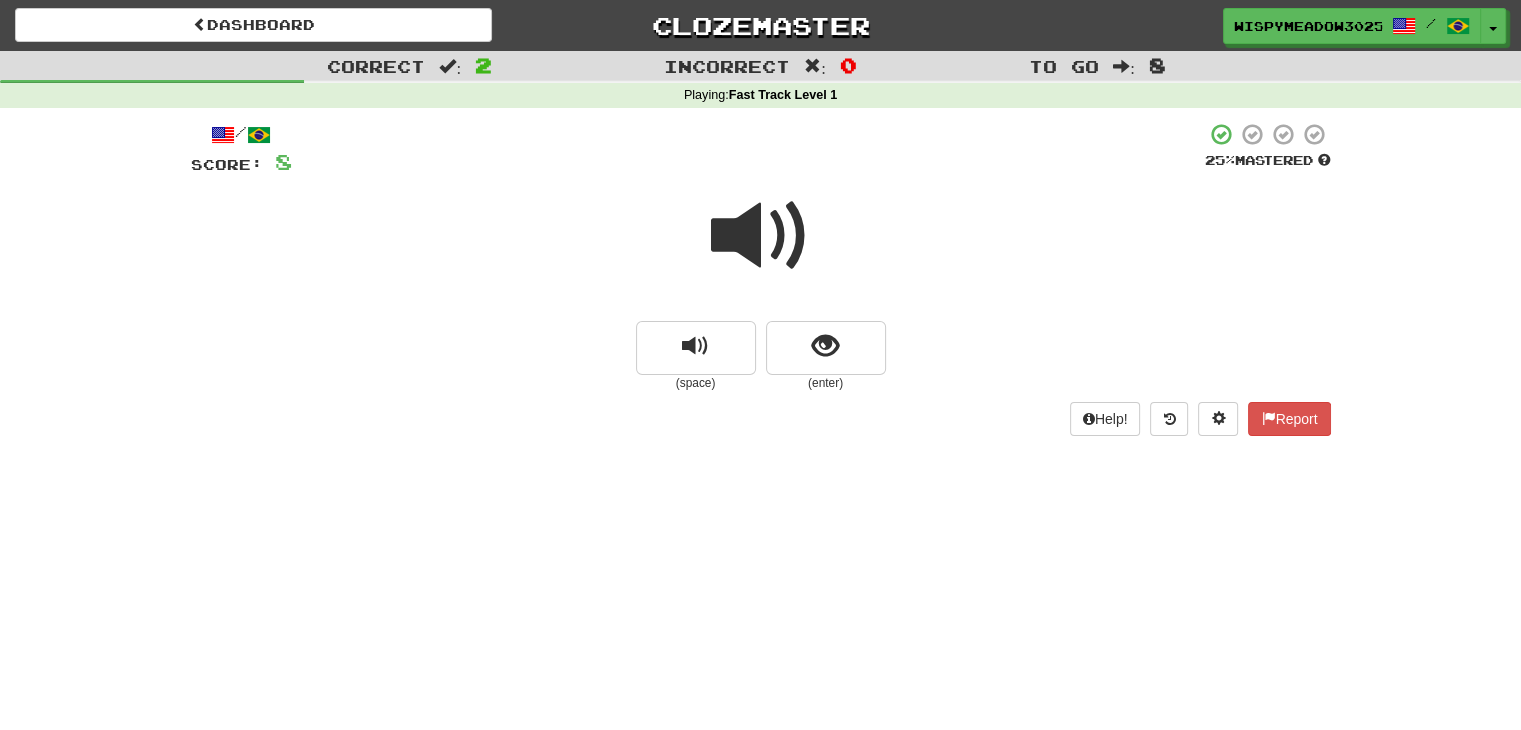 click at bounding box center [761, 236] 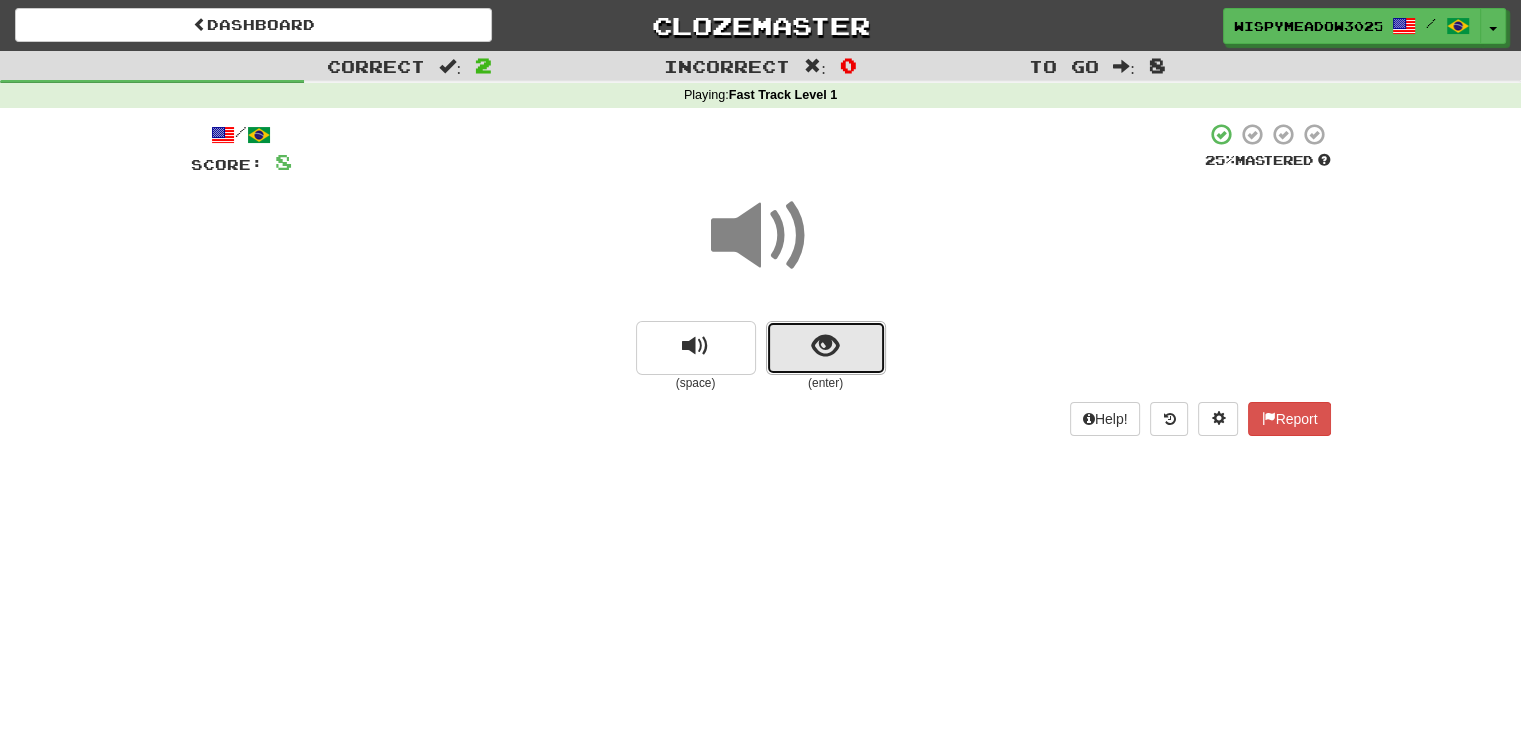 click at bounding box center (826, 348) 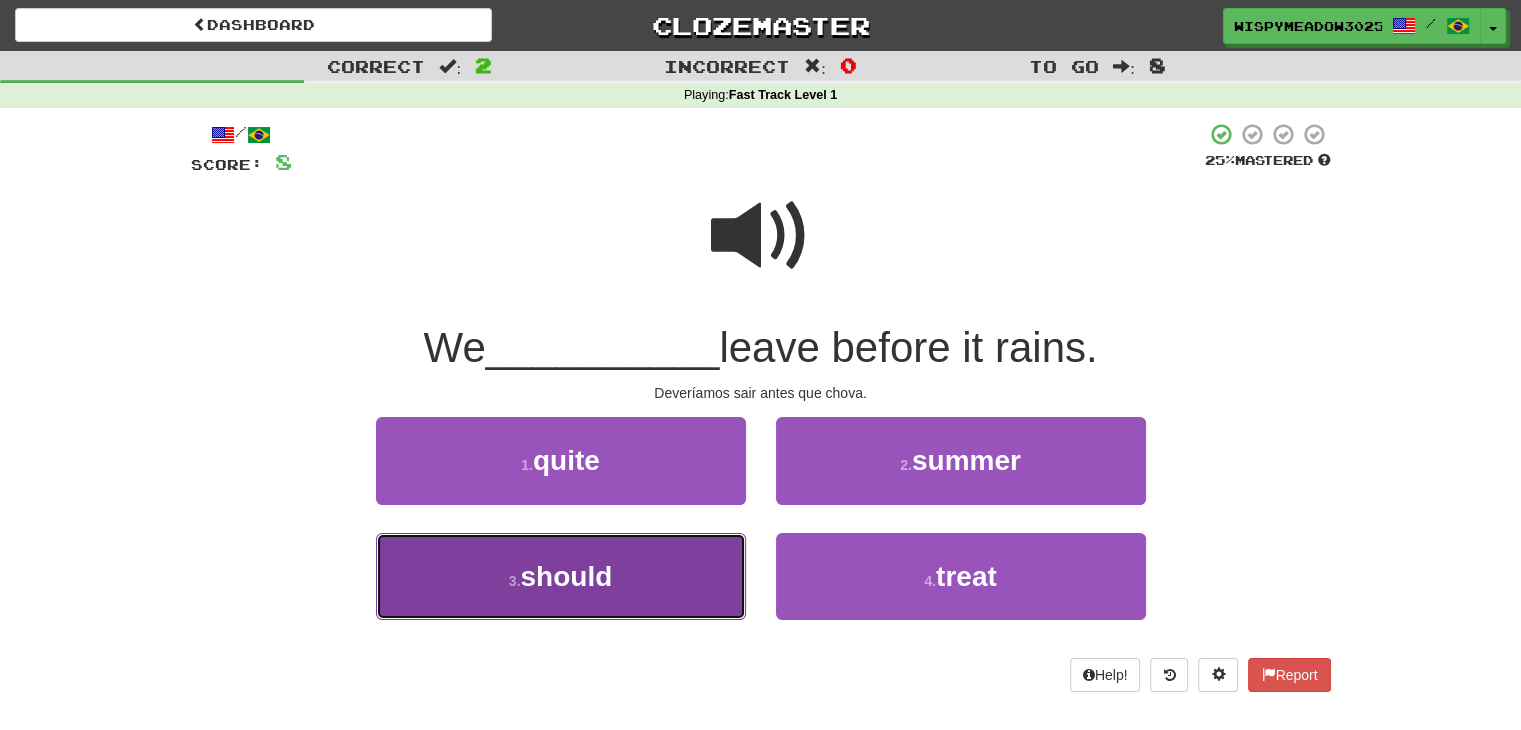 click on "3 .  should" at bounding box center [561, 576] 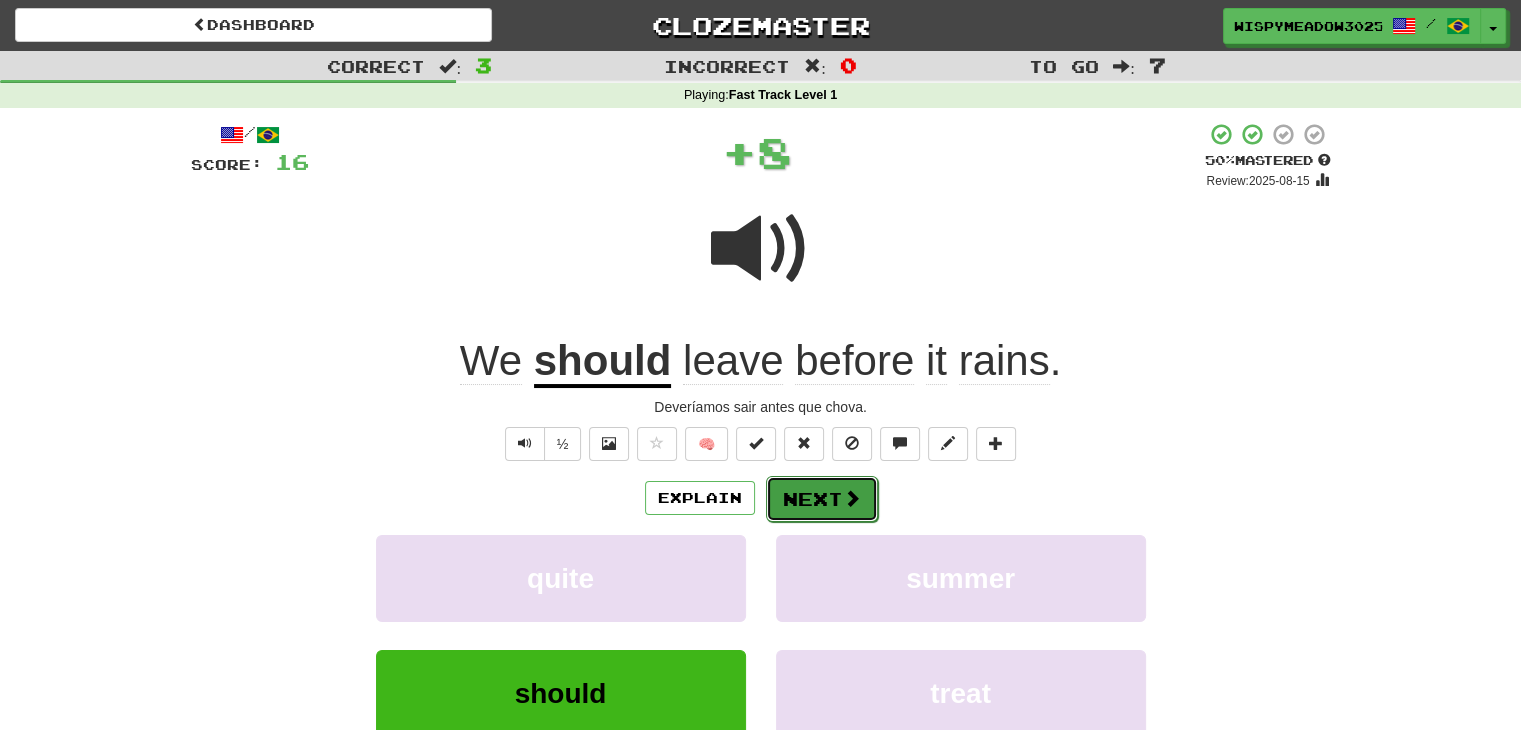 click on "Next" at bounding box center [822, 499] 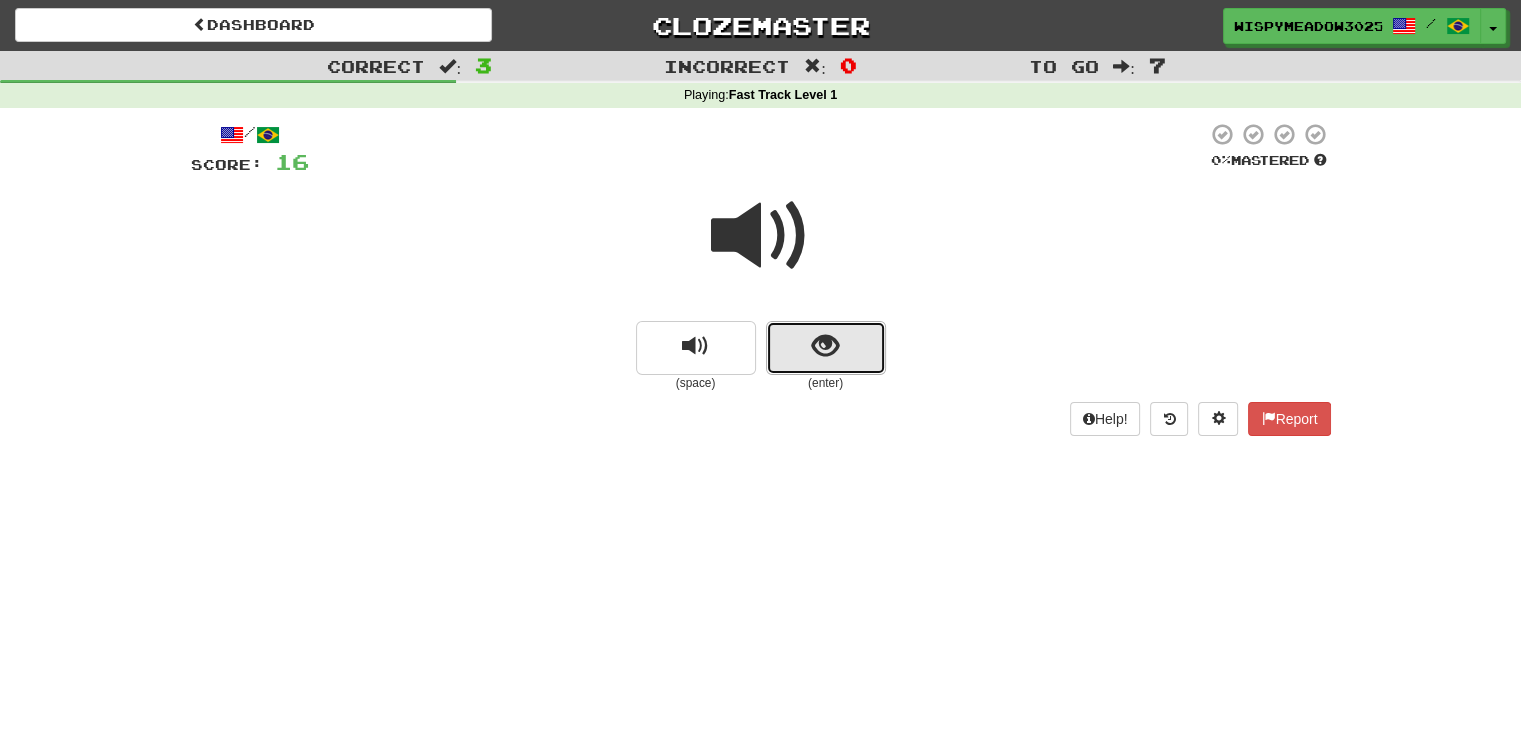 click at bounding box center [826, 348] 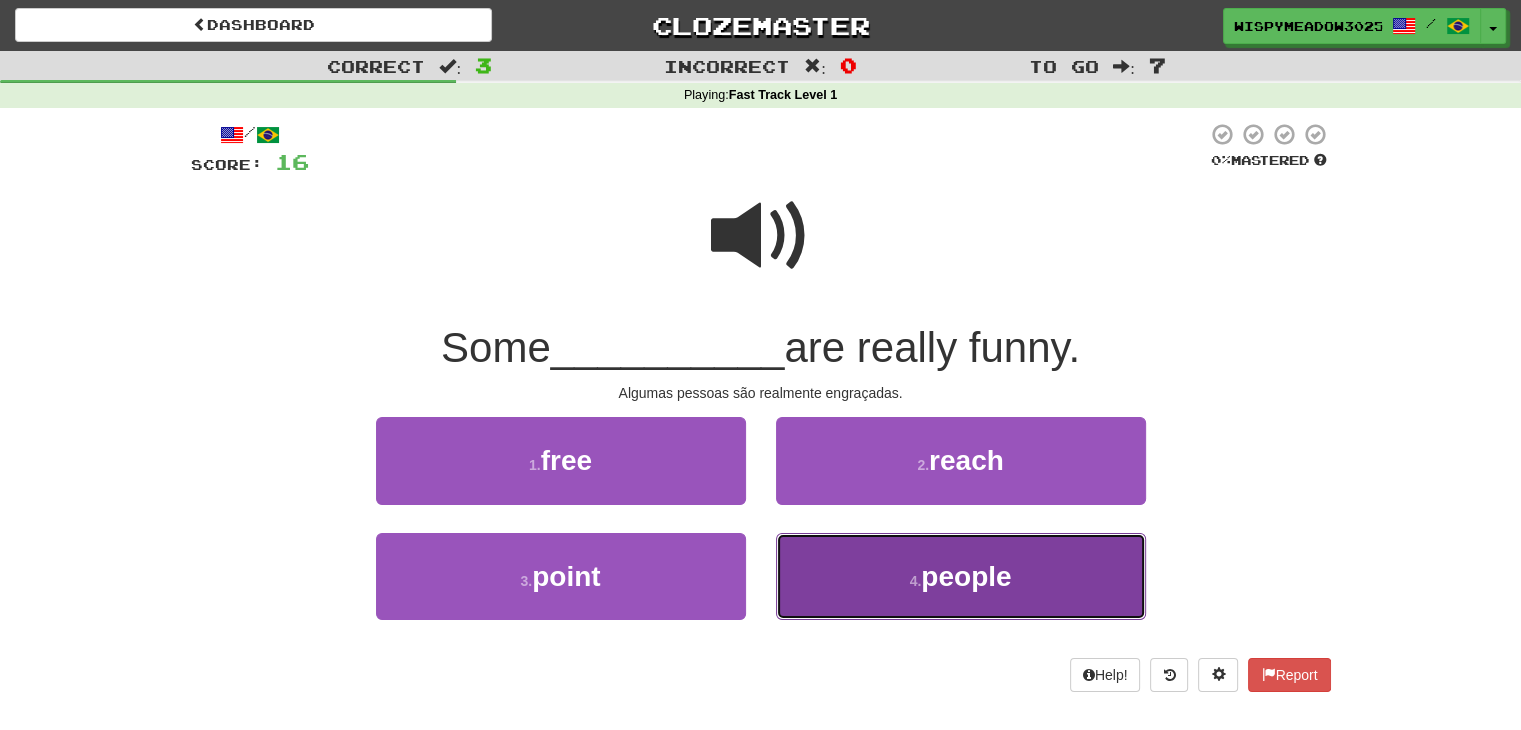 click on "4 .  people" at bounding box center [961, 576] 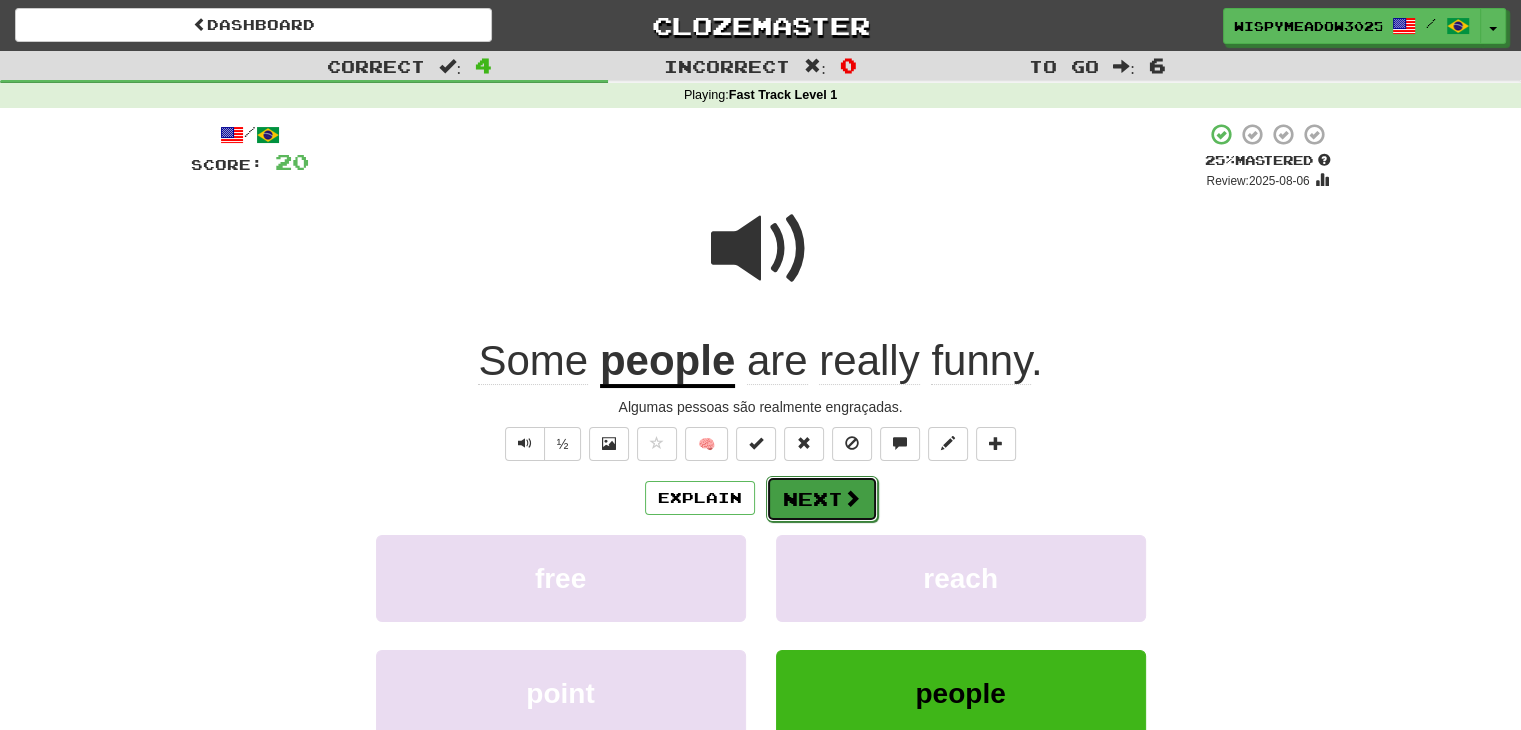 click at bounding box center [852, 498] 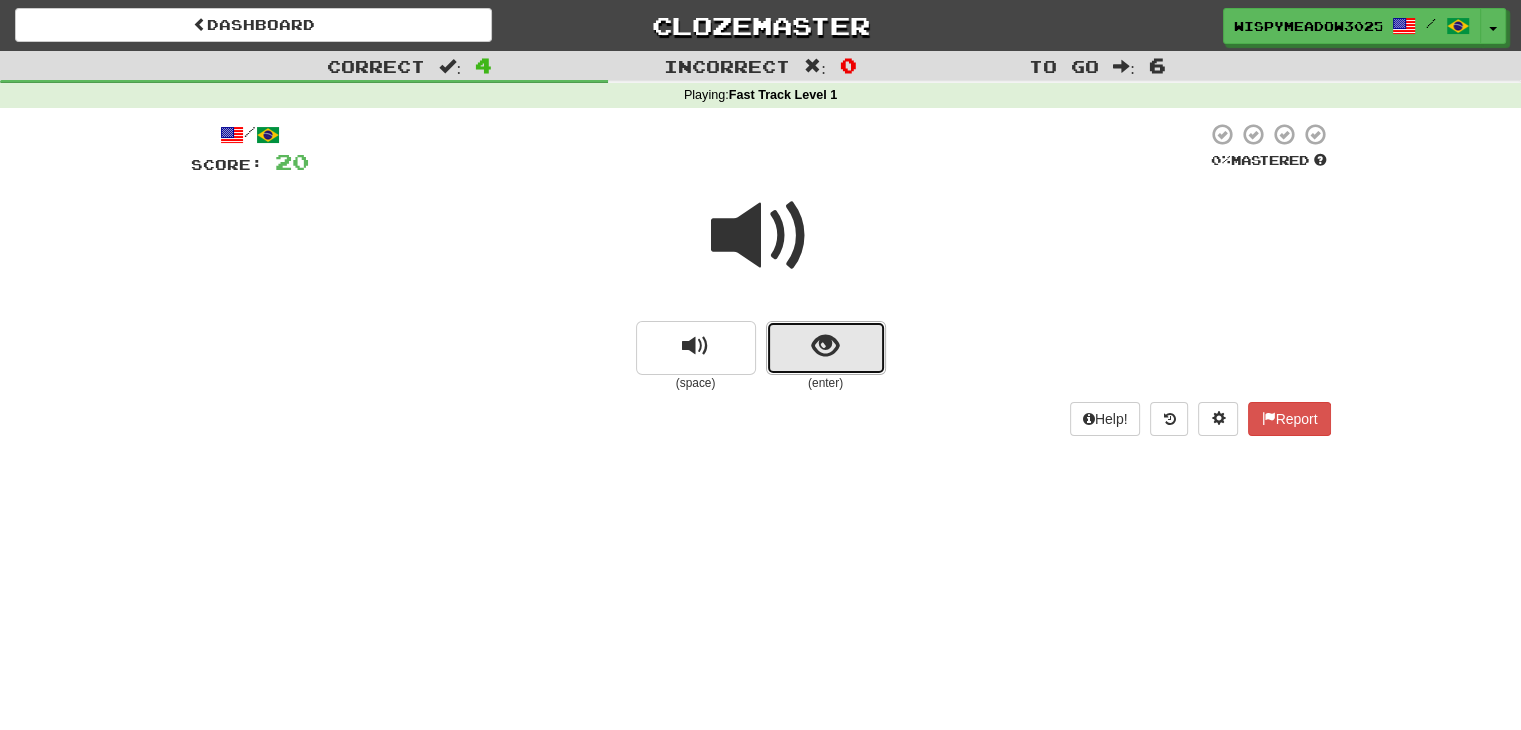 click at bounding box center [826, 348] 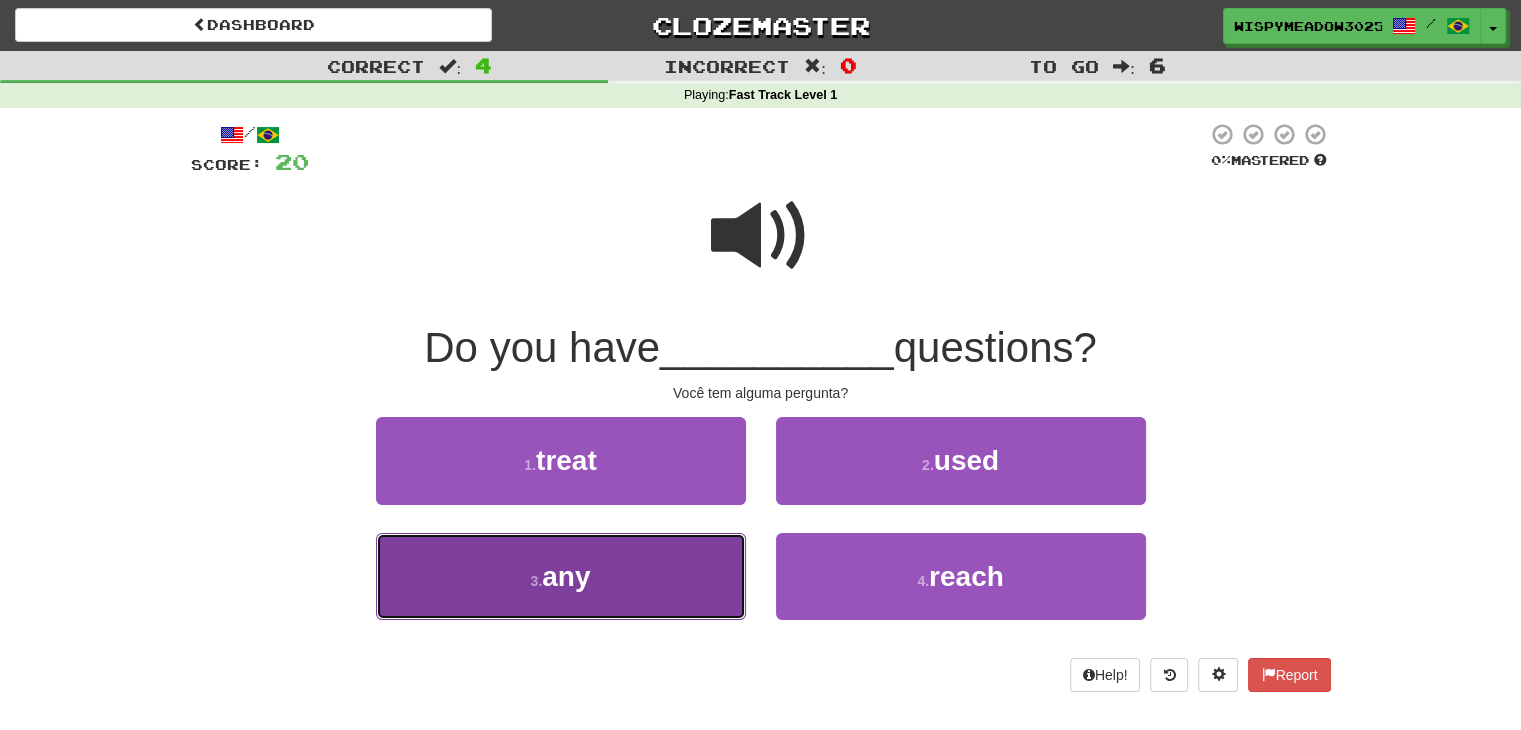 click on "3 .  any" at bounding box center (561, 576) 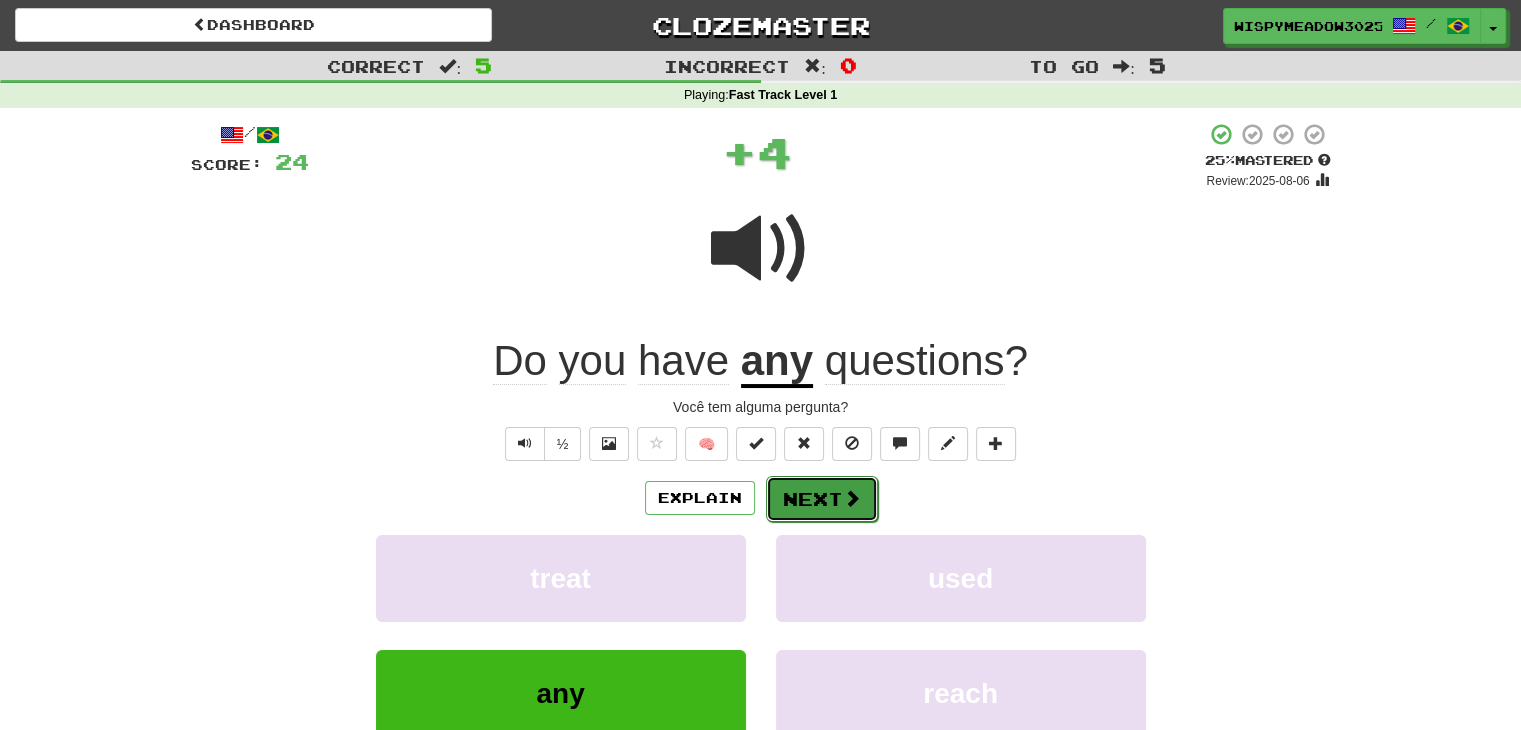 click on "Next" at bounding box center (822, 499) 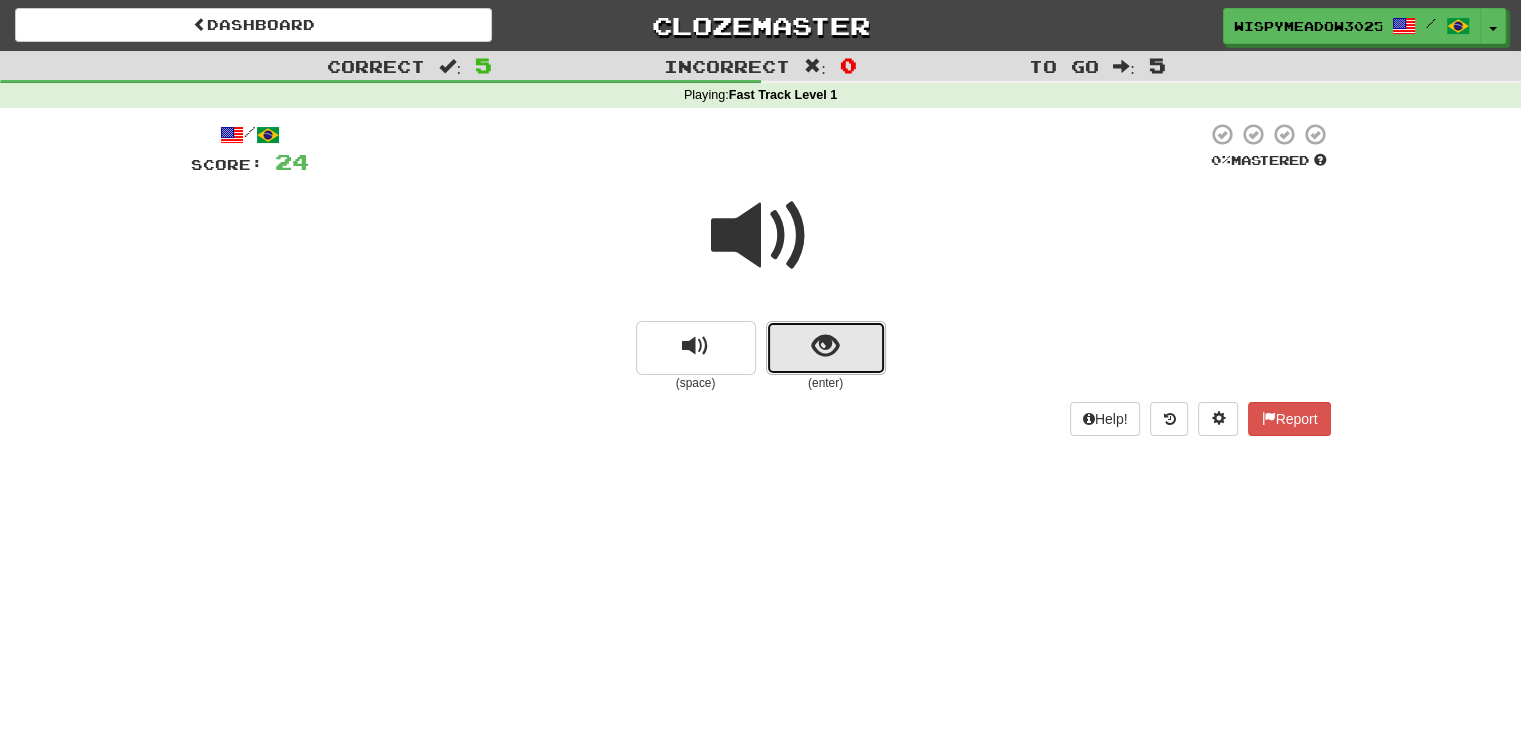 click at bounding box center [826, 348] 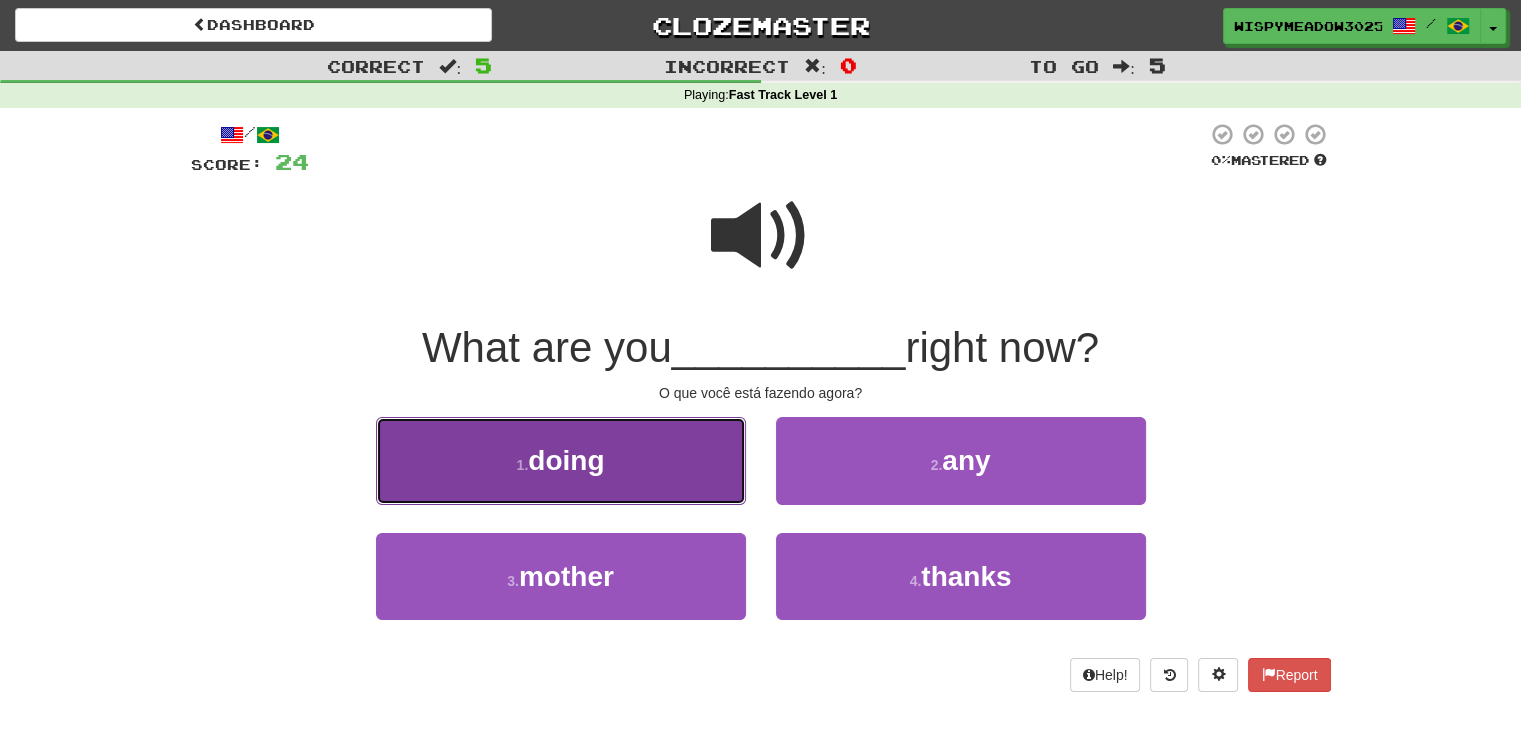 click on "1 .  doing" at bounding box center (561, 460) 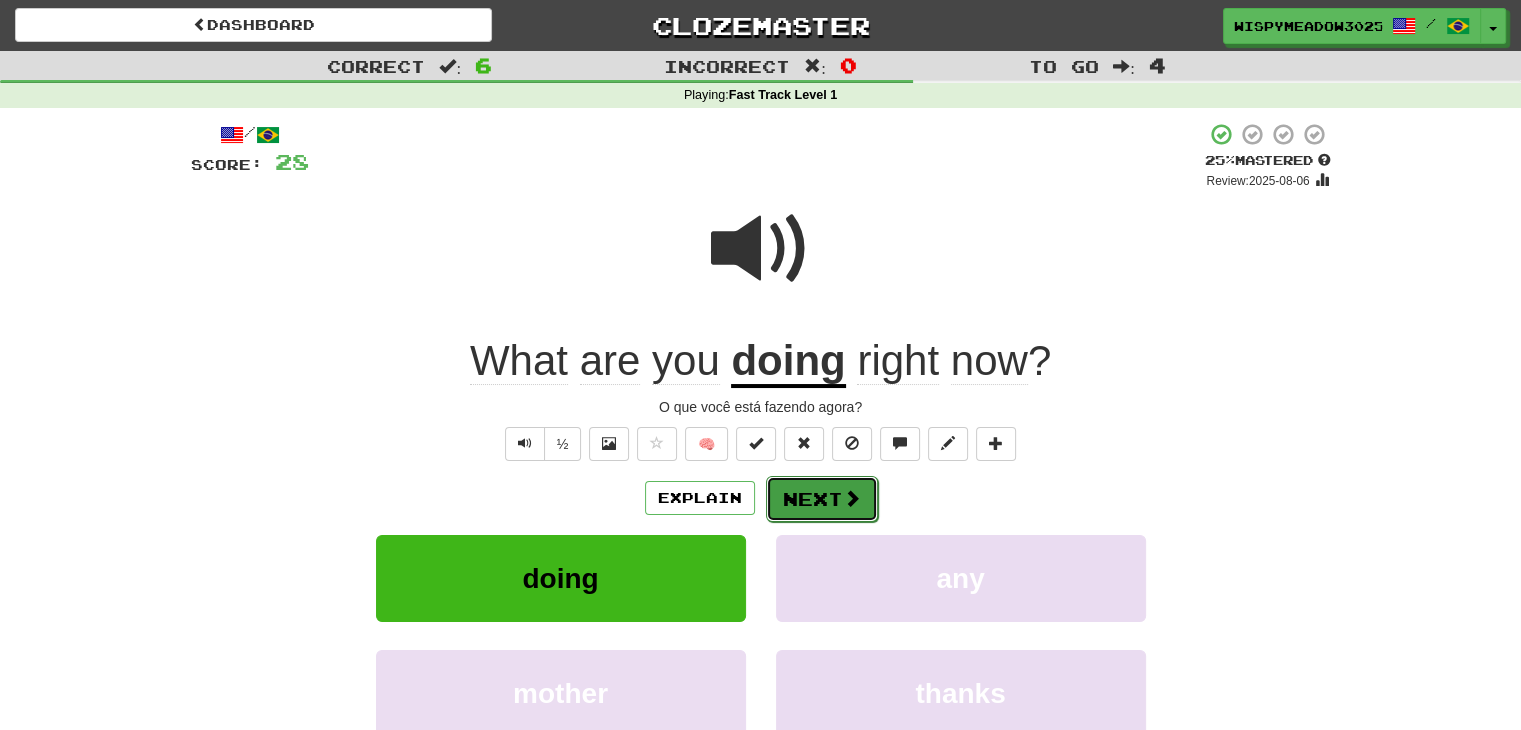 click on "Next" at bounding box center (822, 499) 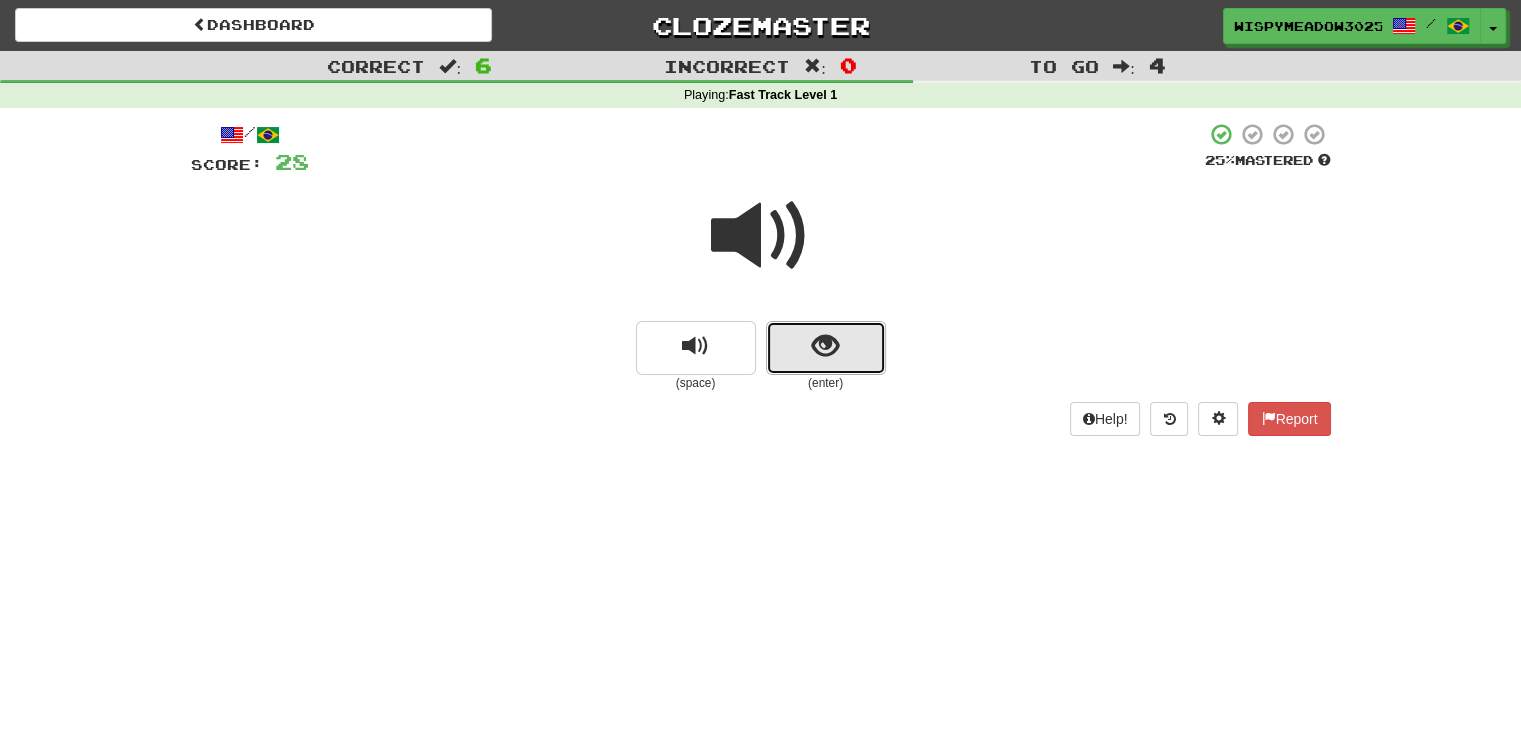 click at bounding box center (826, 348) 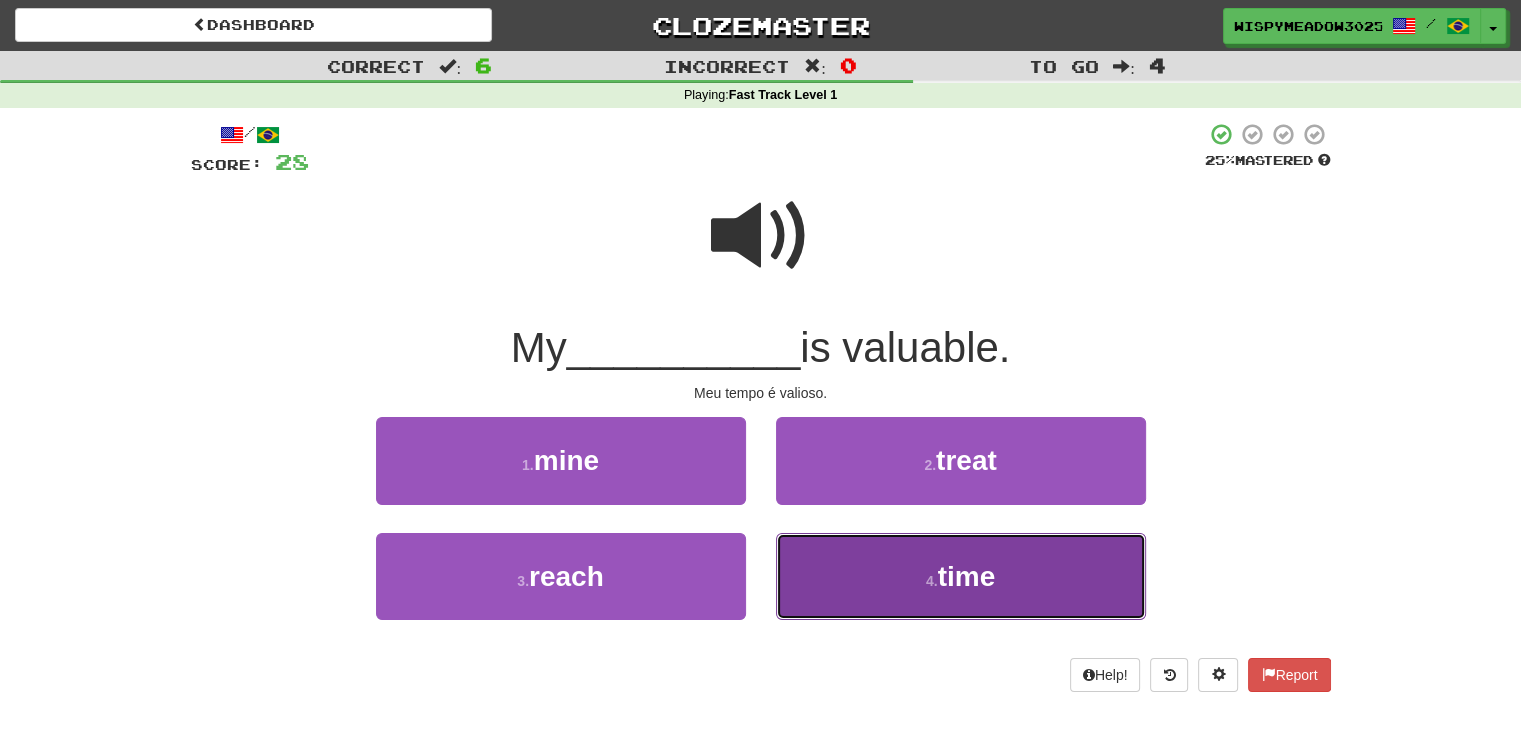 click on "time" at bounding box center (967, 576) 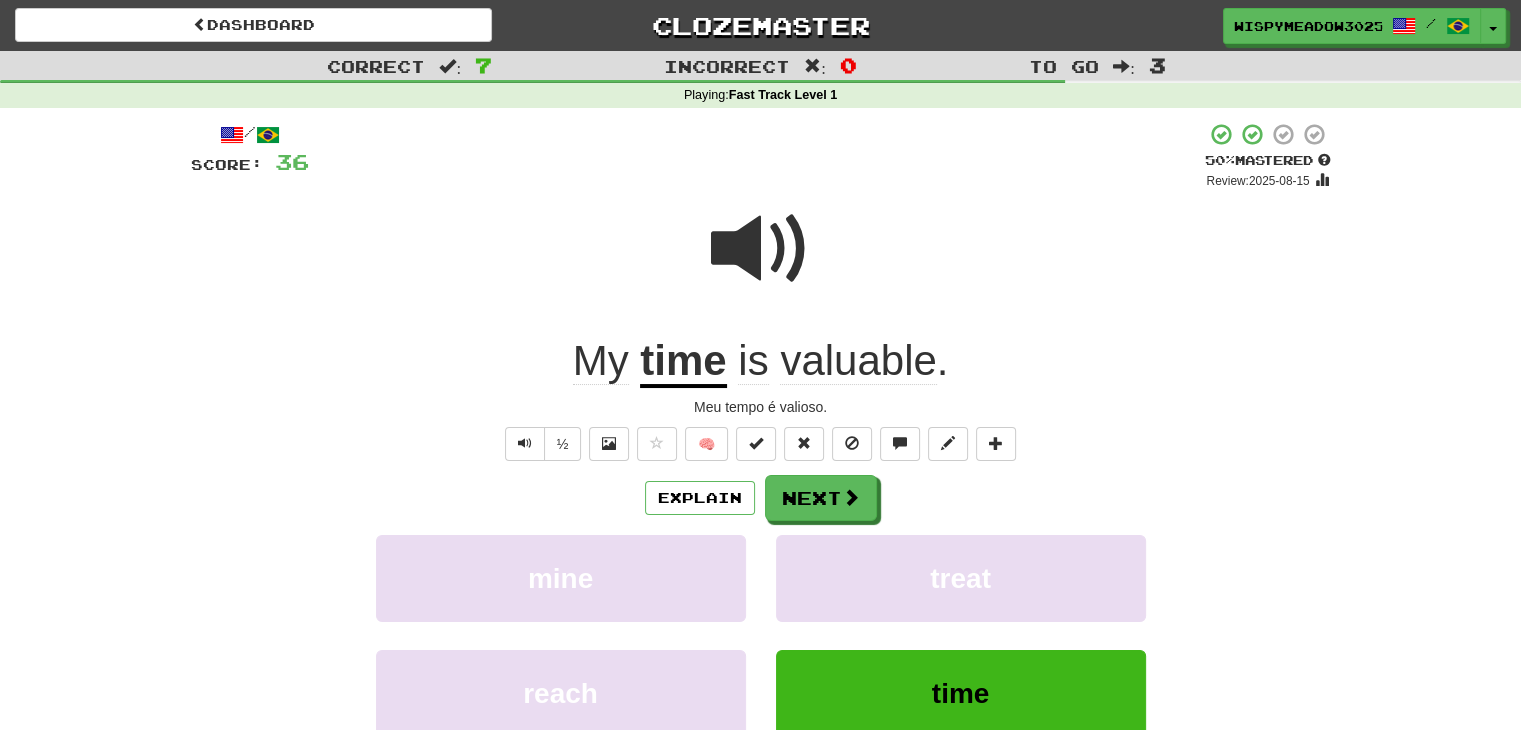 click on "valuable" at bounding box center (858, 361) 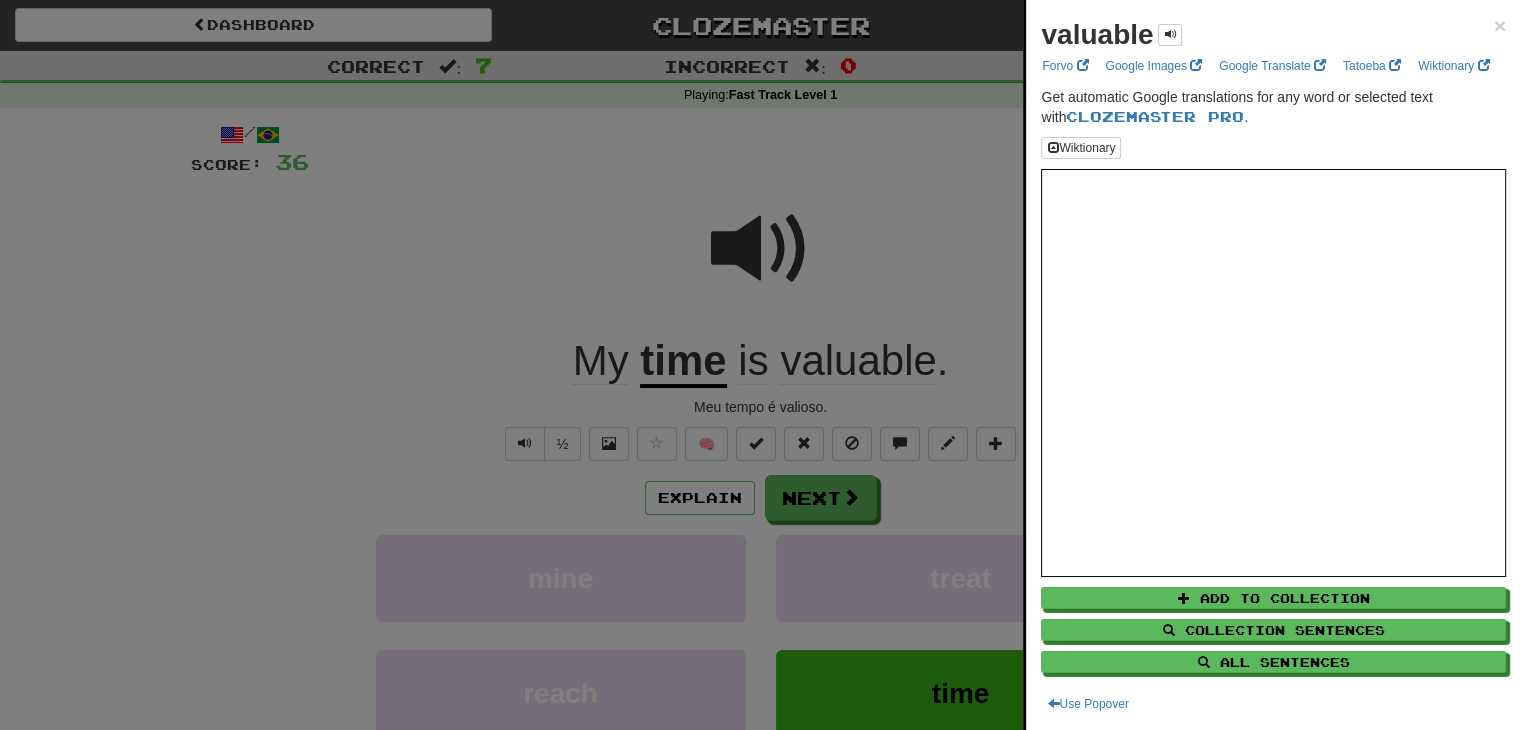 click on "valuable" at bounding box center [1111, 35] 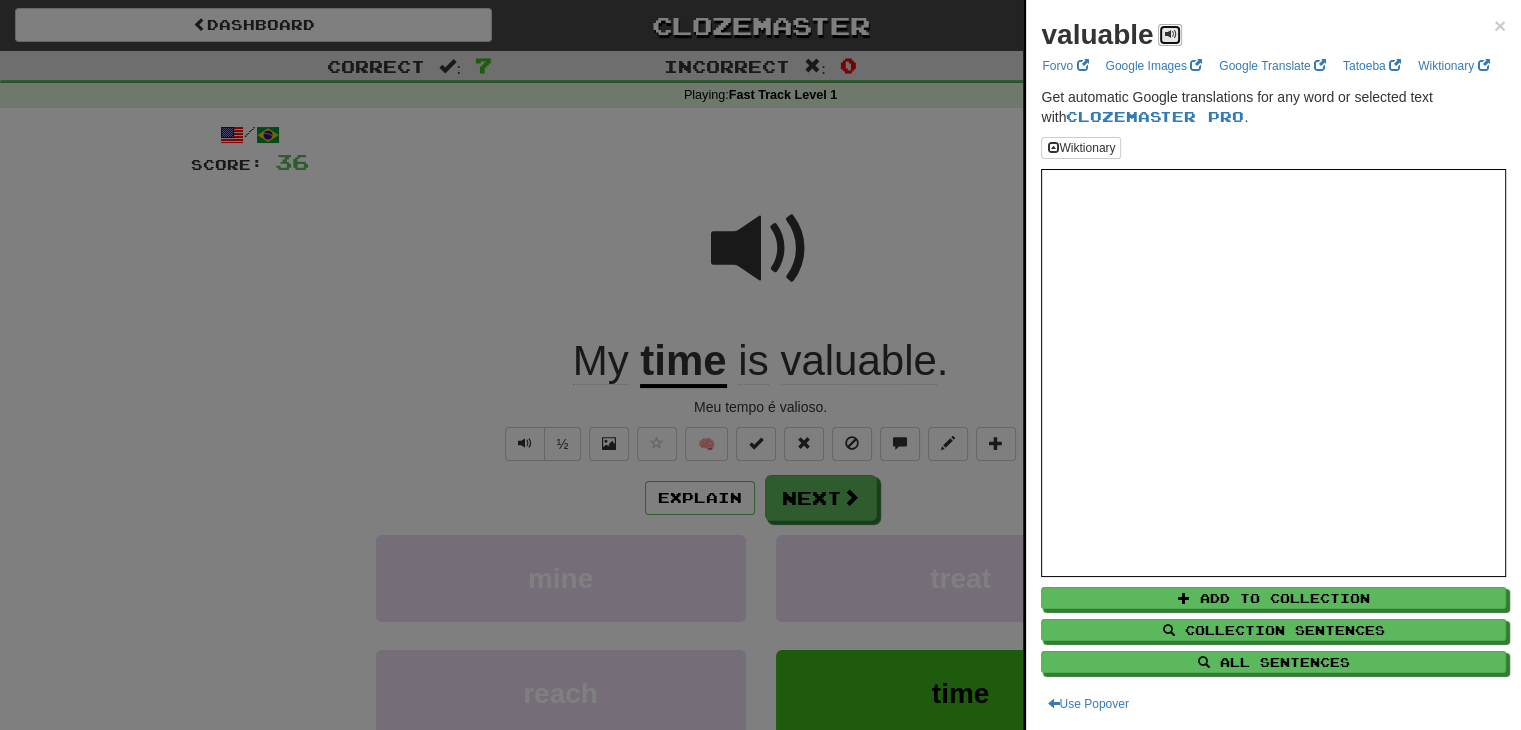 click at bounding box center [1170, 35] 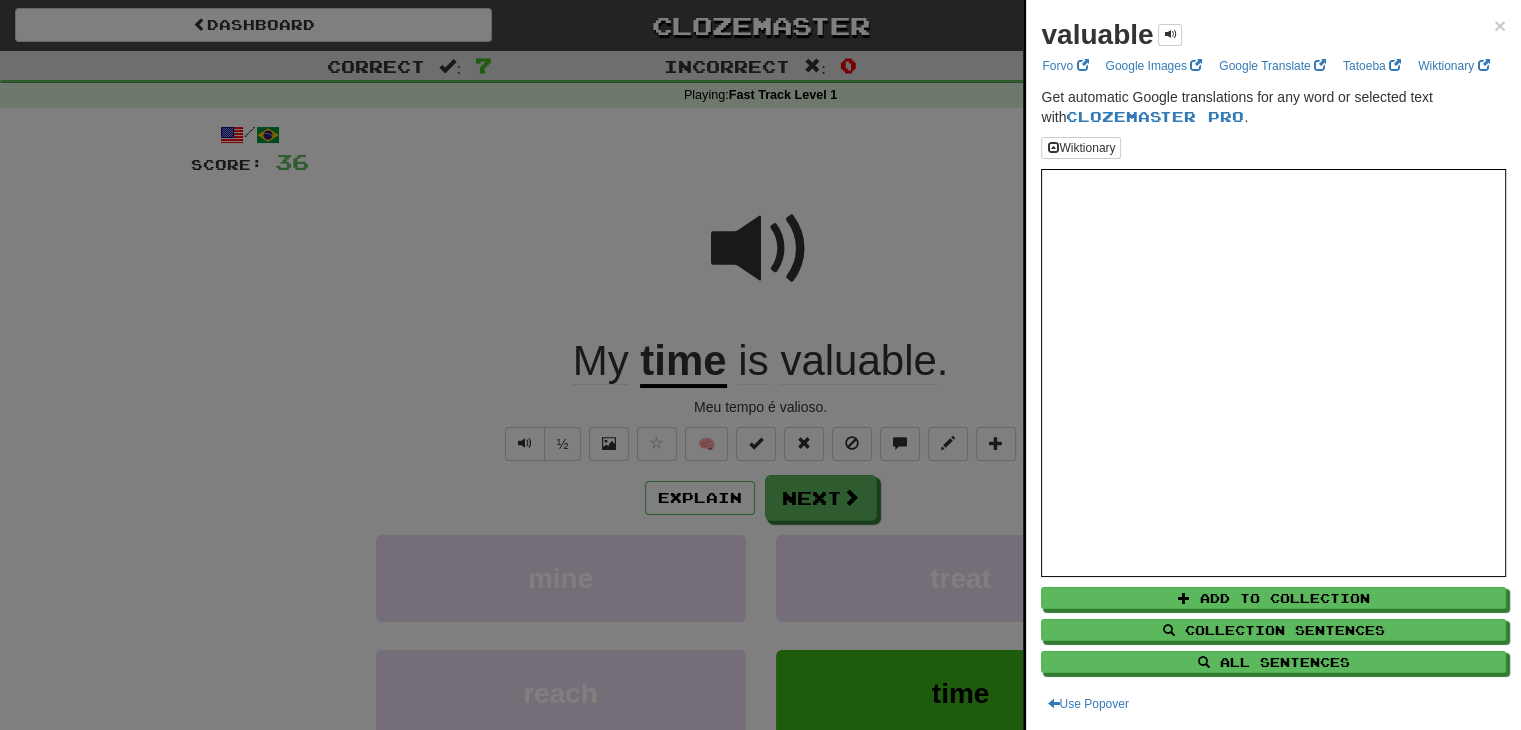 click on "valuable × Forvo   Google Images   Google Translate   Tatoeba   Wiktionary   Get automatic Google translations for any word or selected text with  Clozemaster Pro .  Wiktionary   Add to Collection   Collection Sentences   All Sentences  Use Popover" at bounding box center [1273, 365] 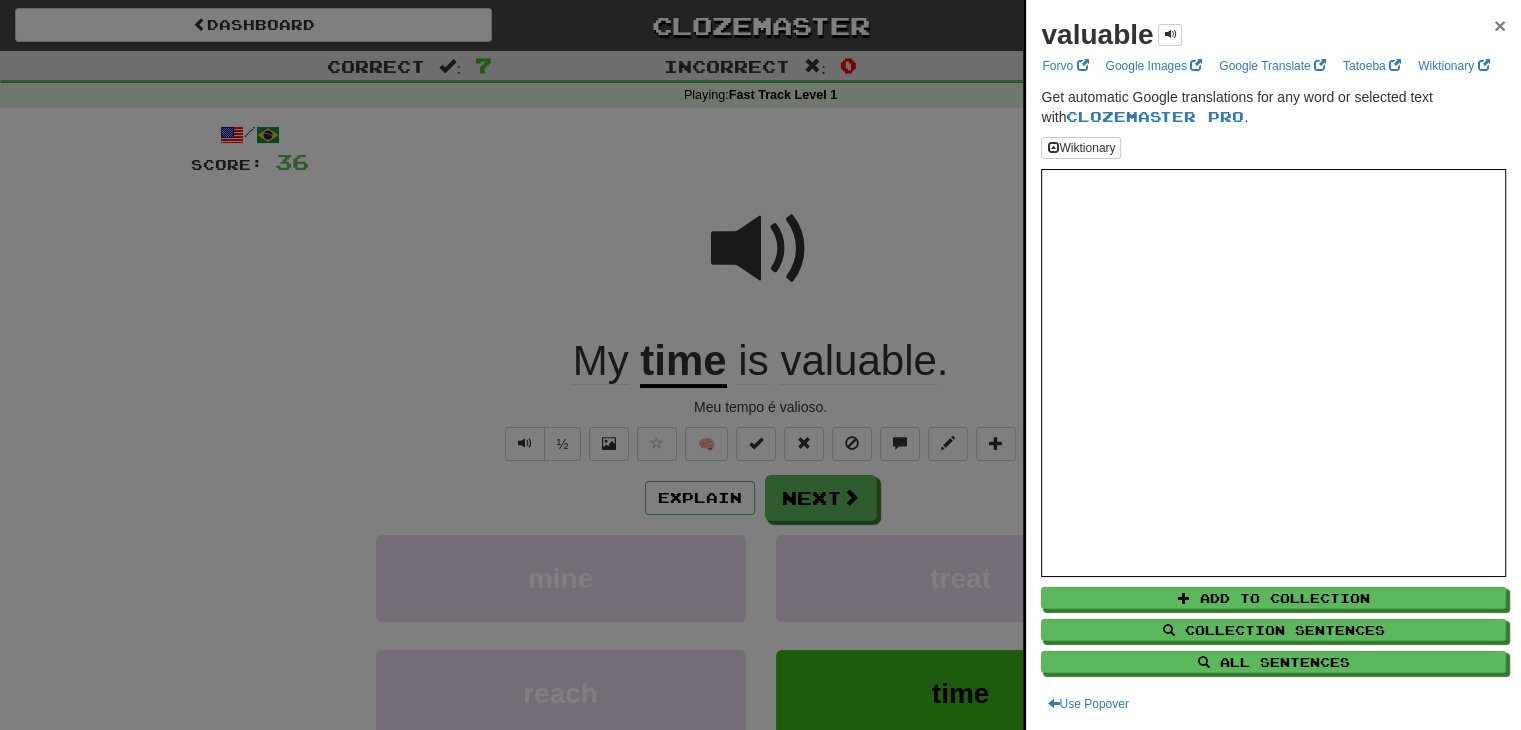 click on "×" at bounding box center [1500, 25] 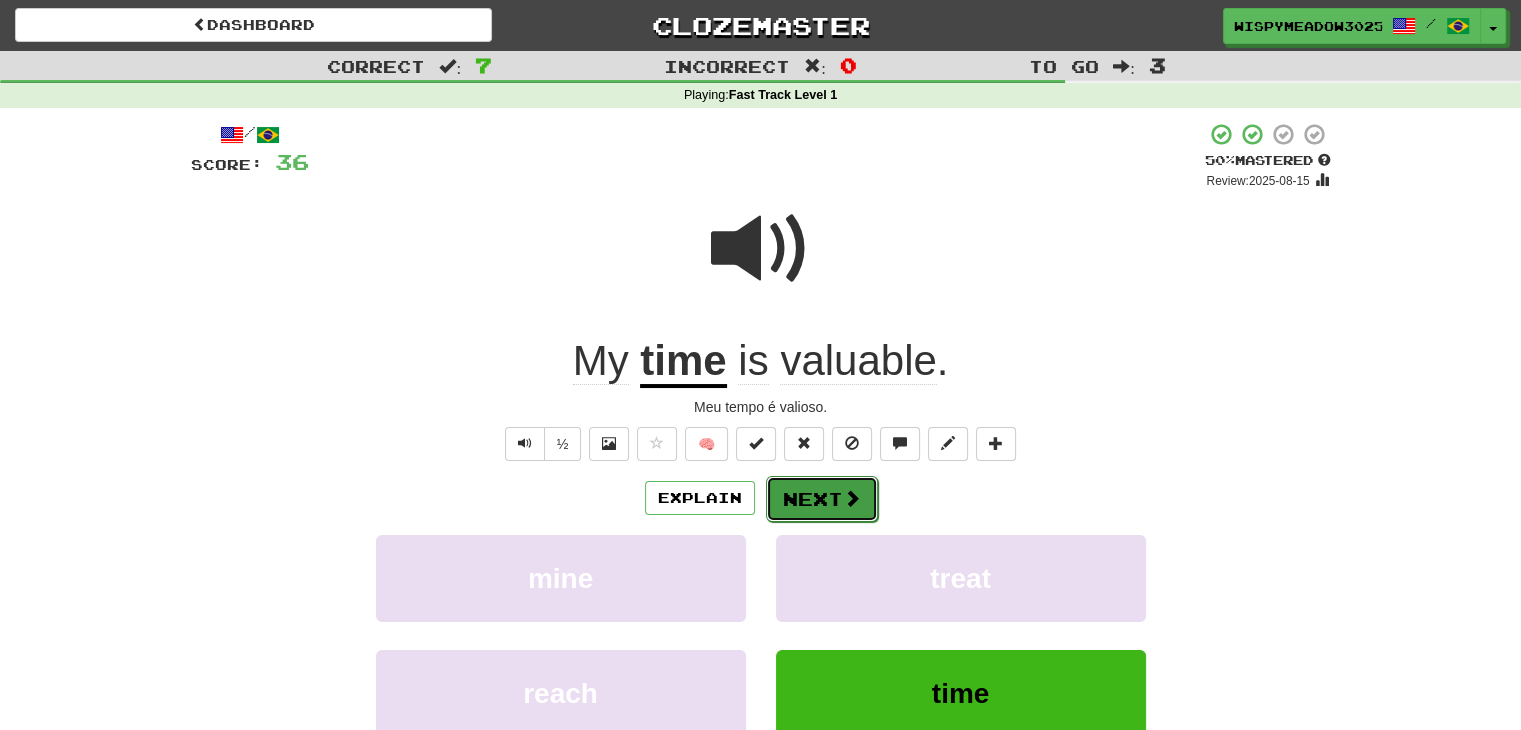 click at bounding box center (852, 498) 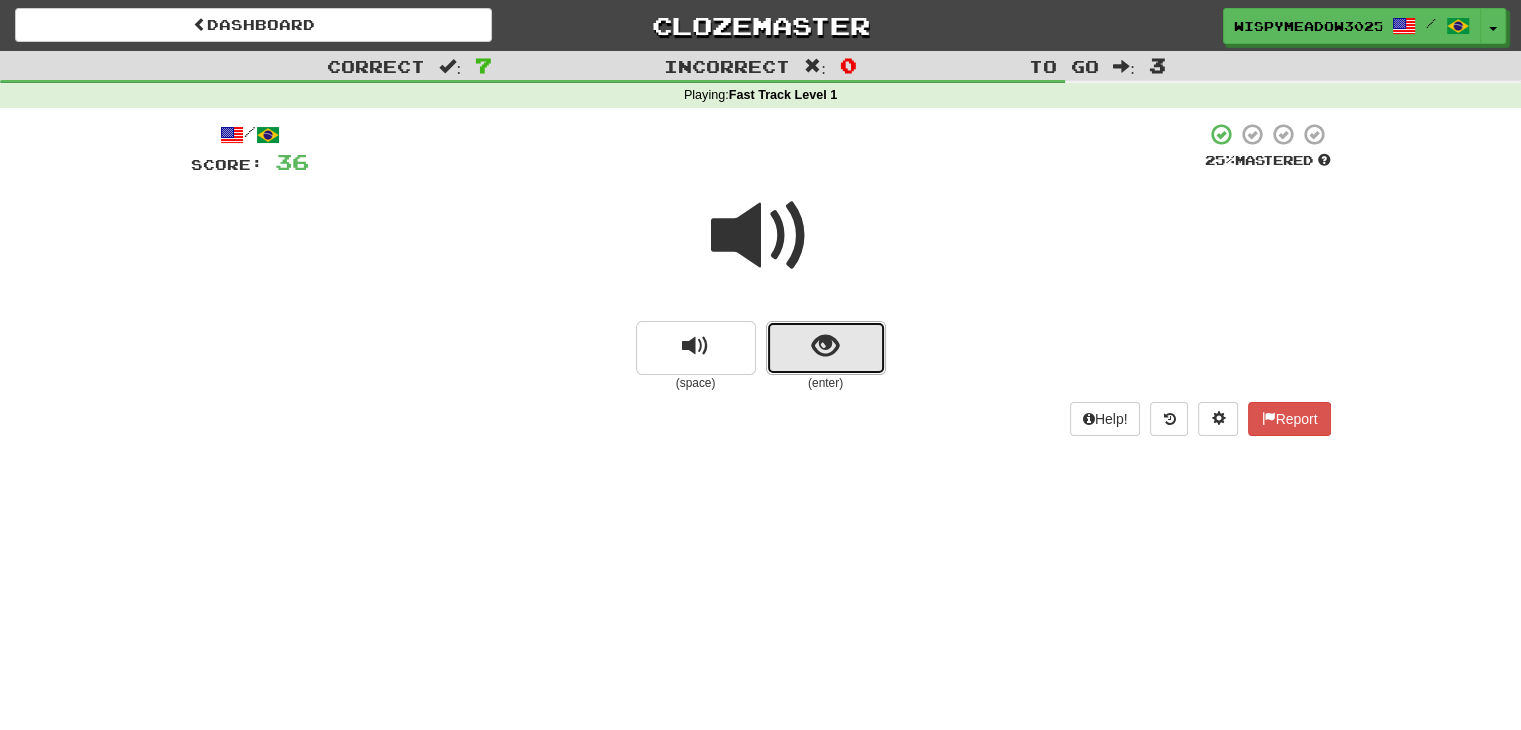 click at bounding box center (826, 348) 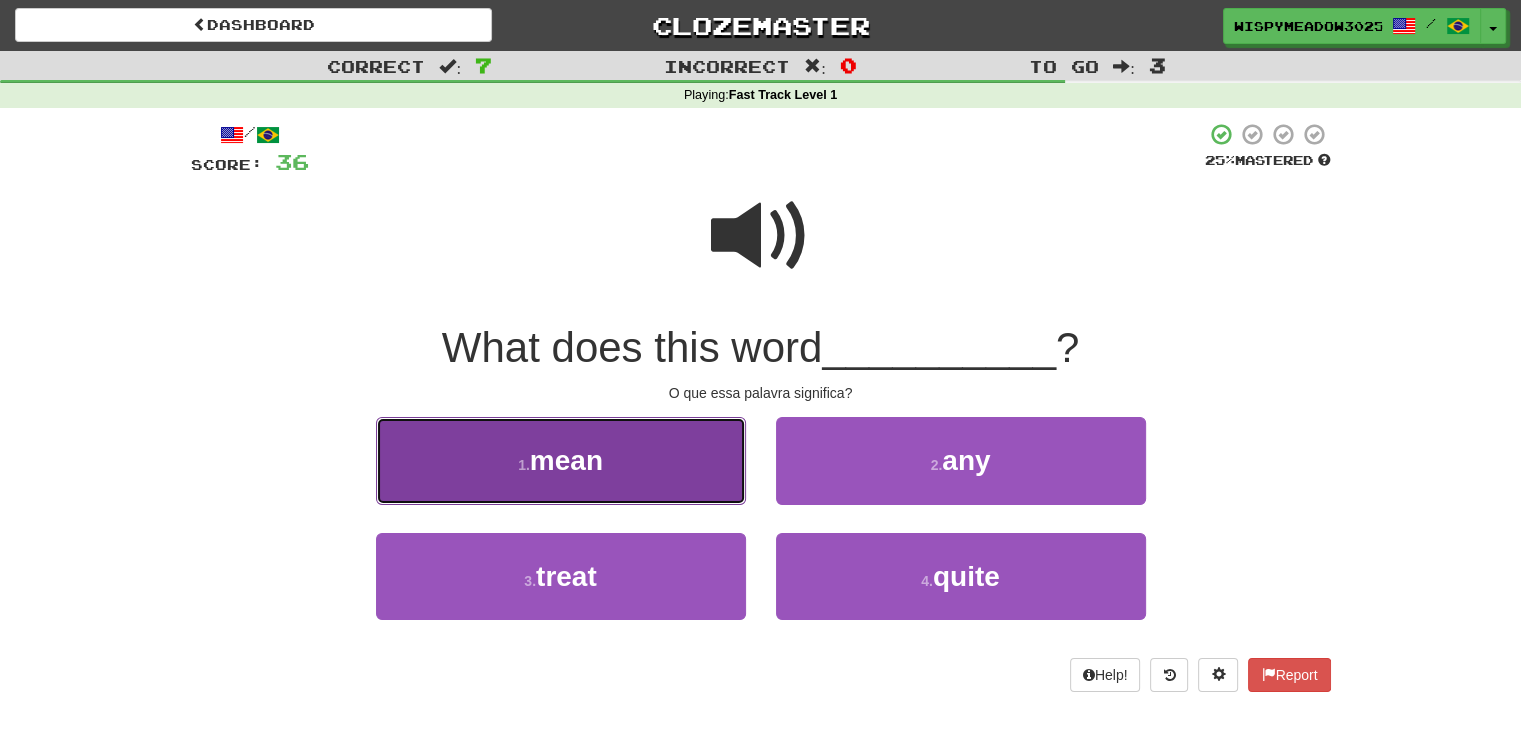 click on "1 .  mean" at bounding box center (561, 460) 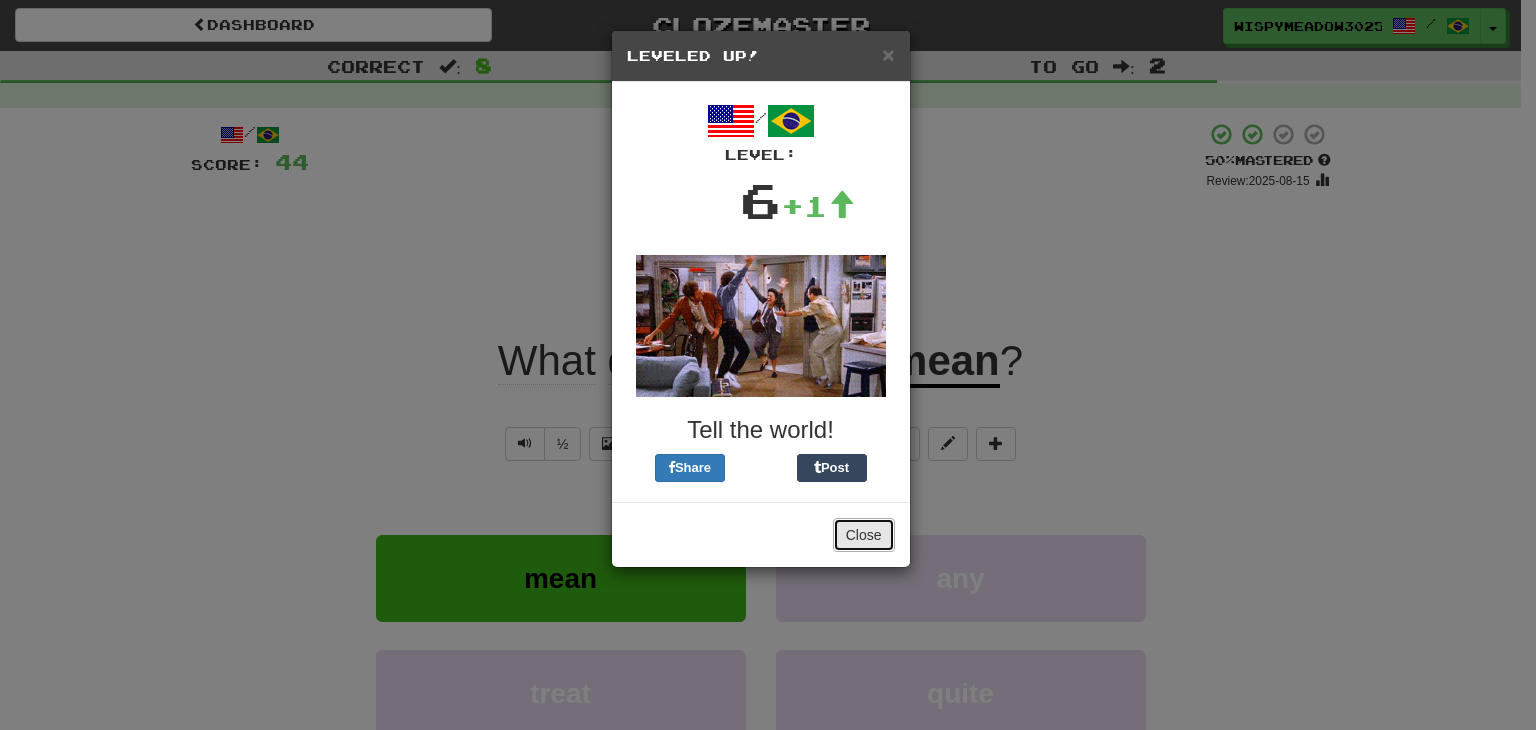 click on "Close" at bounding box center (864, 535) 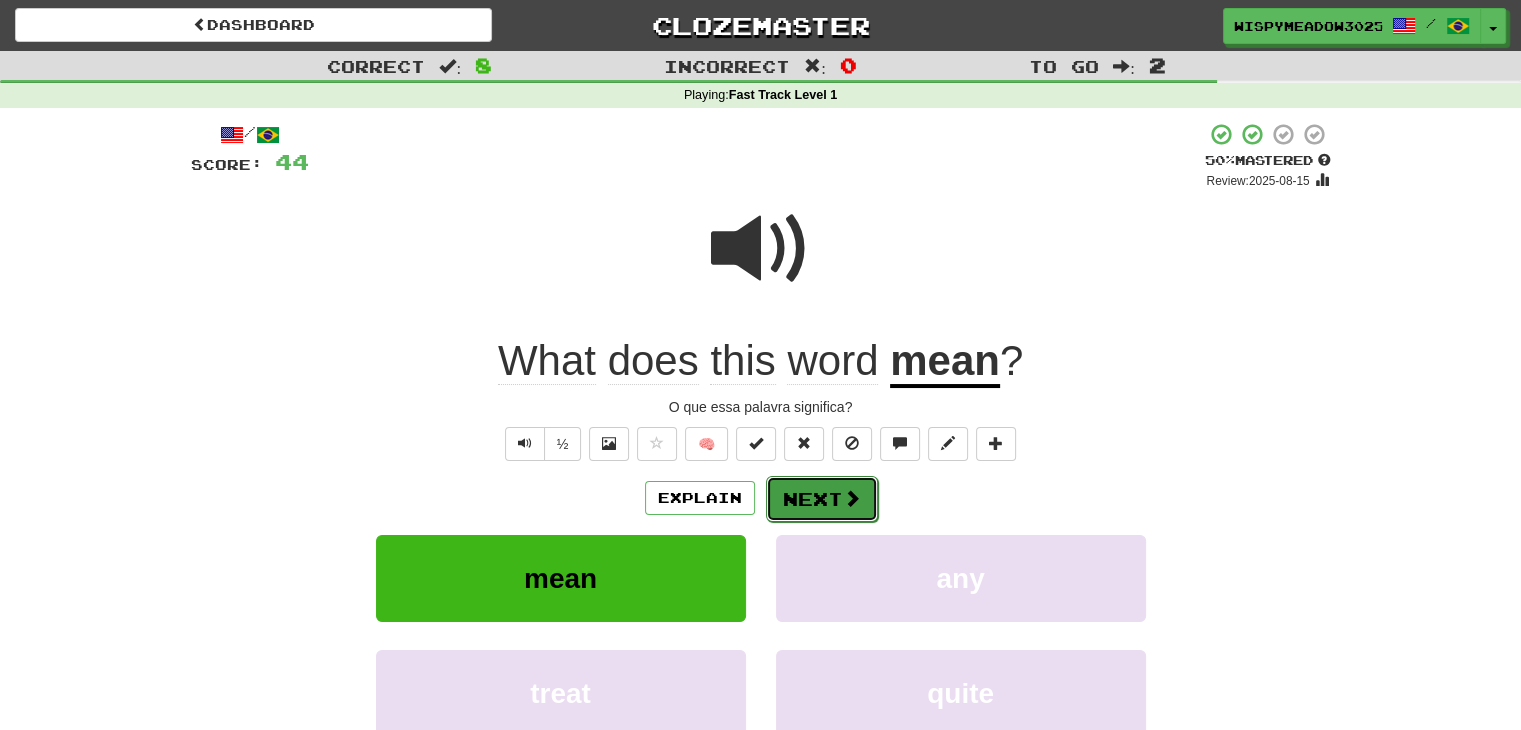 click on "Next" at bounding box center [822, 499] 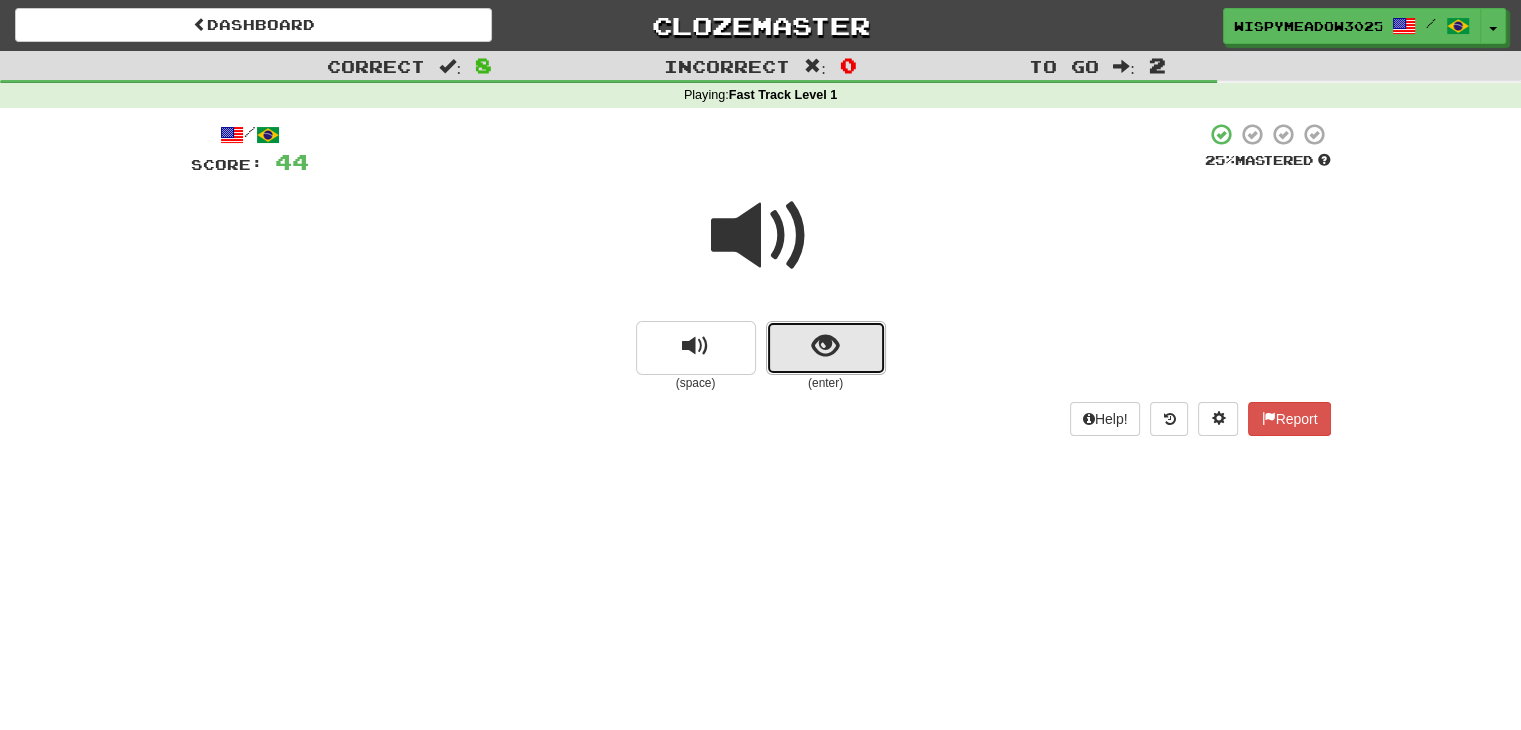 click at bounding box center (826, 348) 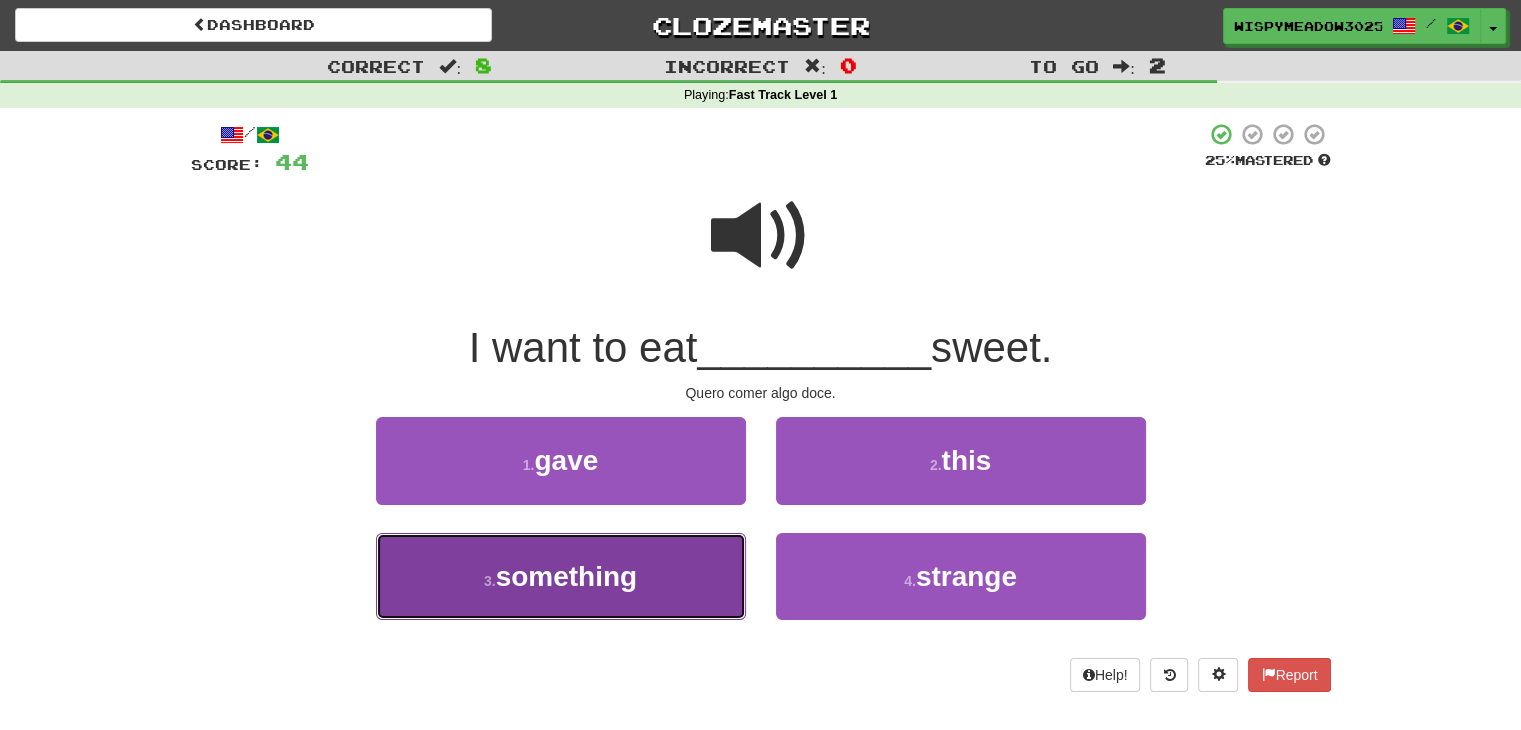 click on "something" at bounding box center [567, 576] 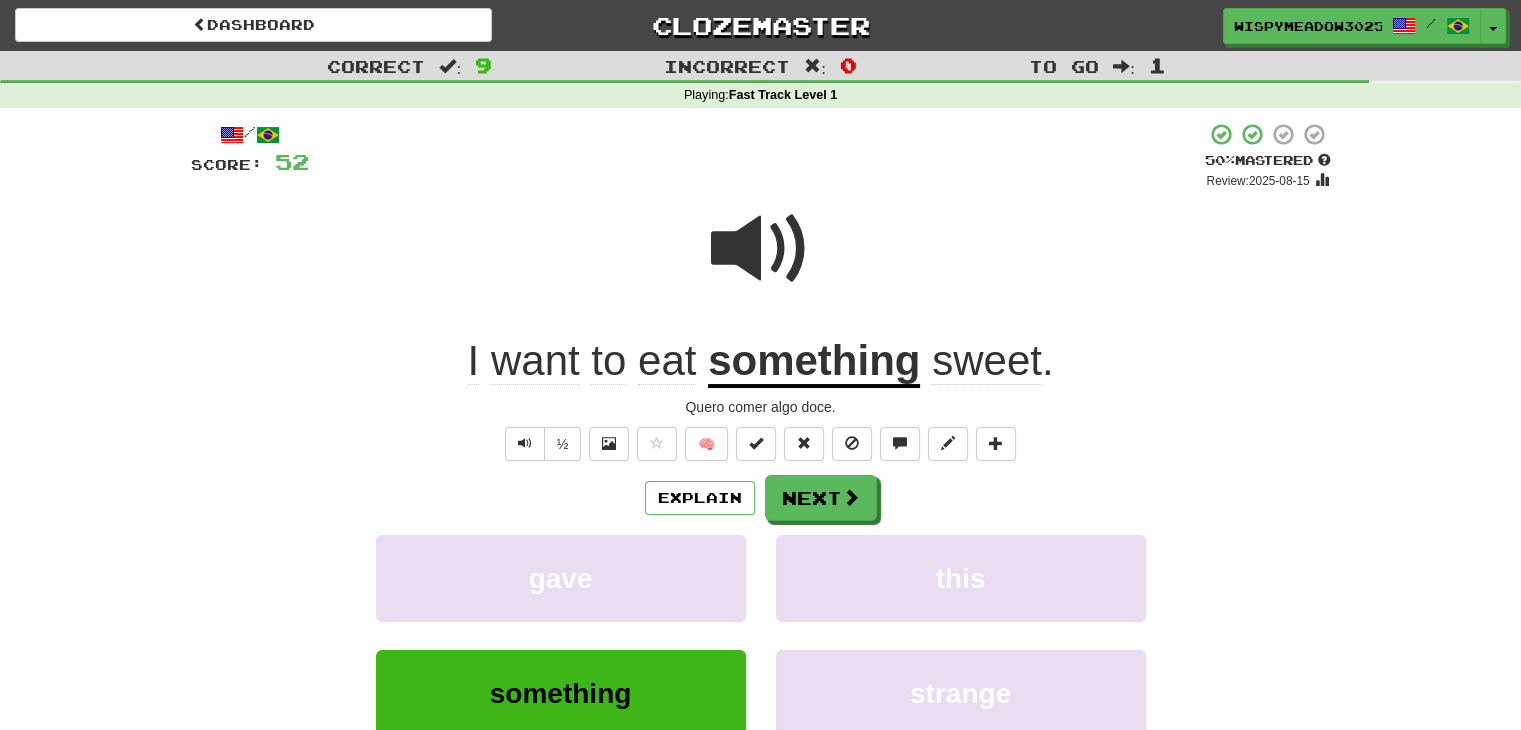click on "sweet" at bounding box center [987, 361] 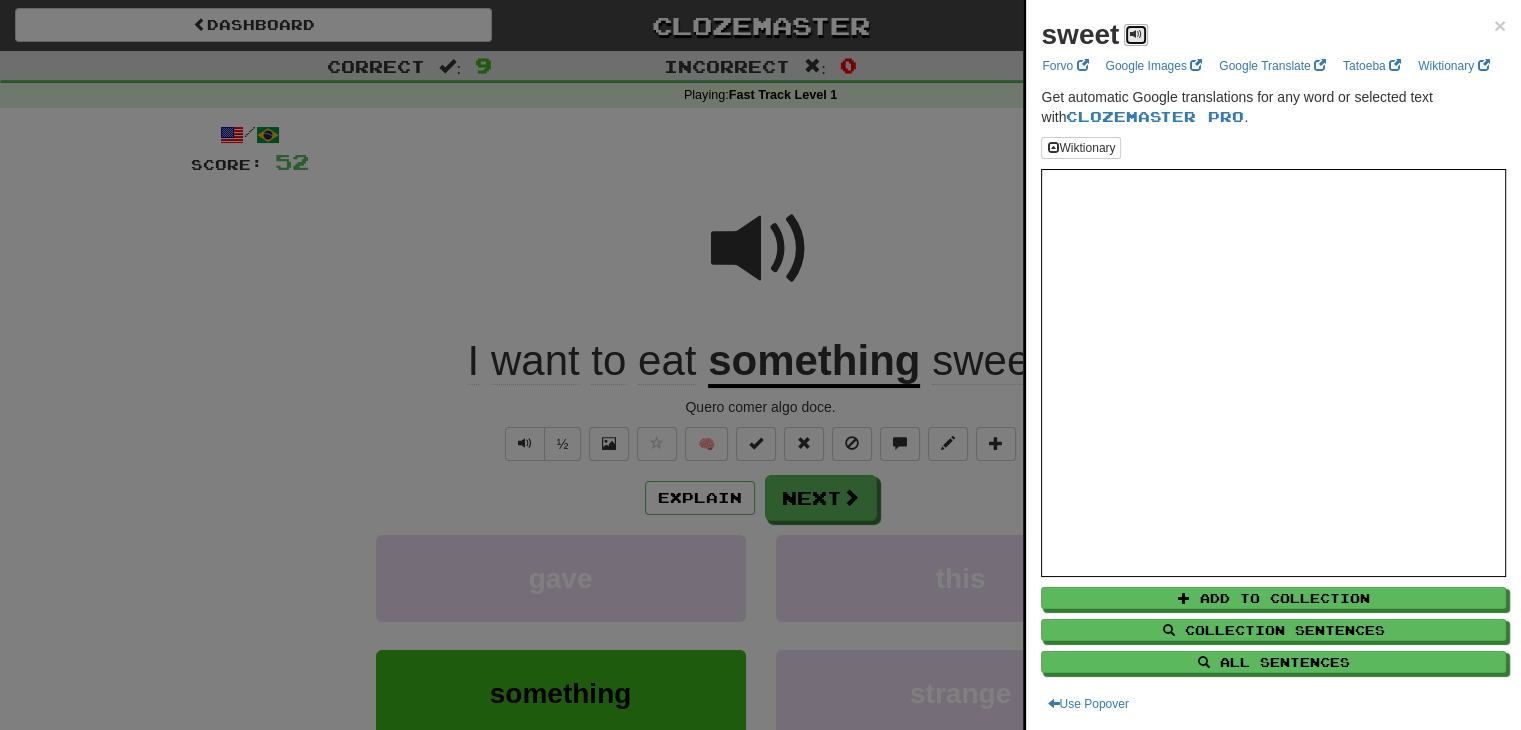 click at bounding box center [1136, 34] 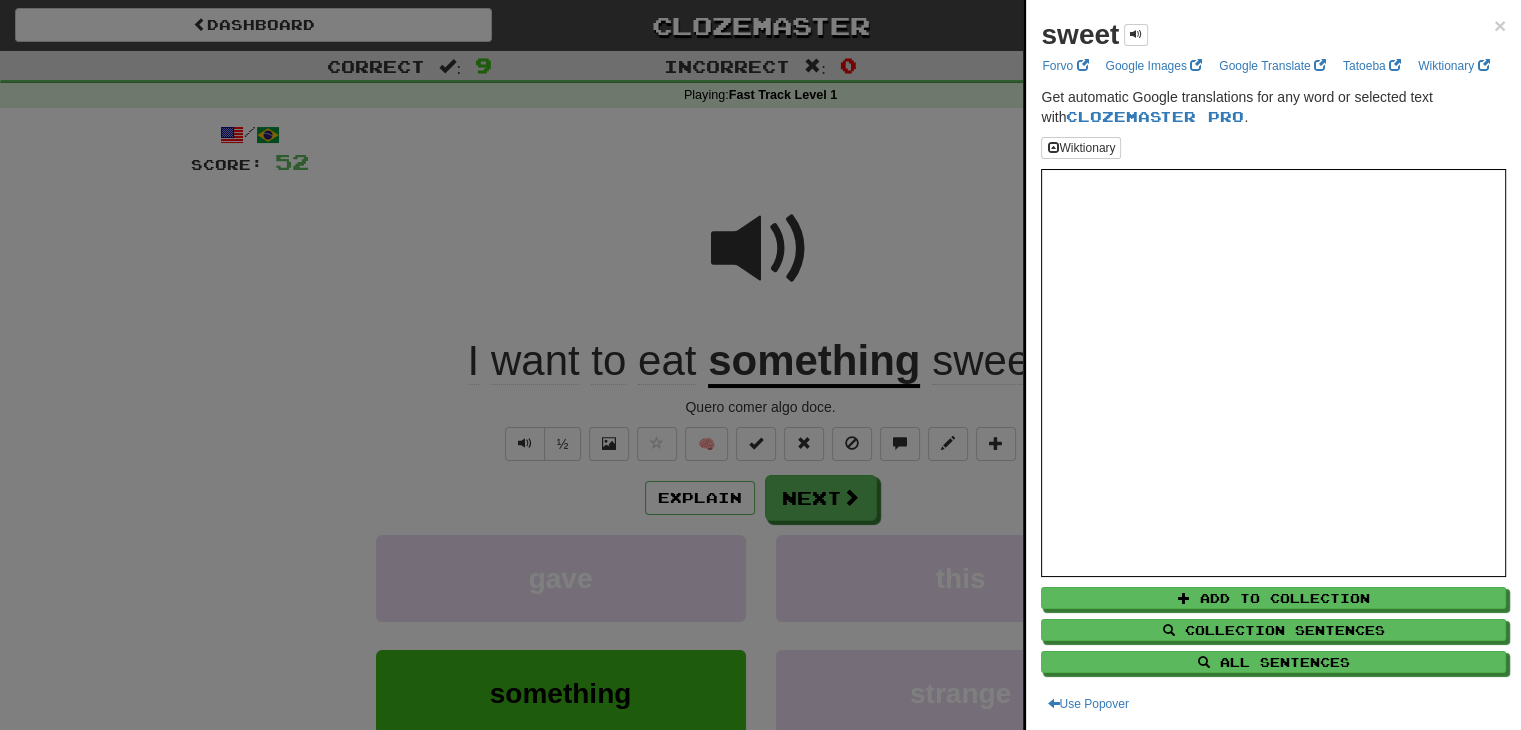 click on "sweet ×" at bounding box center (1273, 35) 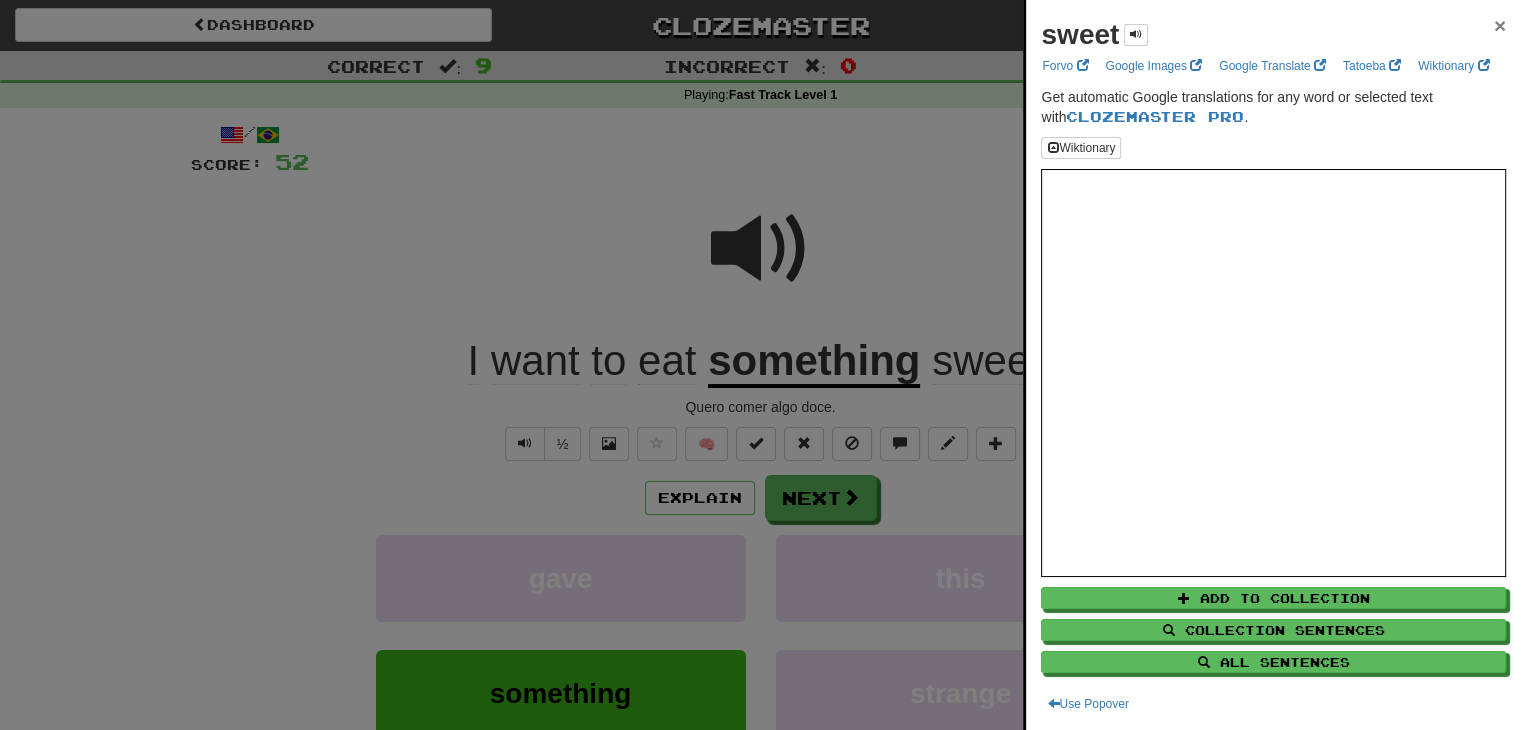 click on "sweet ×" at bounding box center (1273, 35) 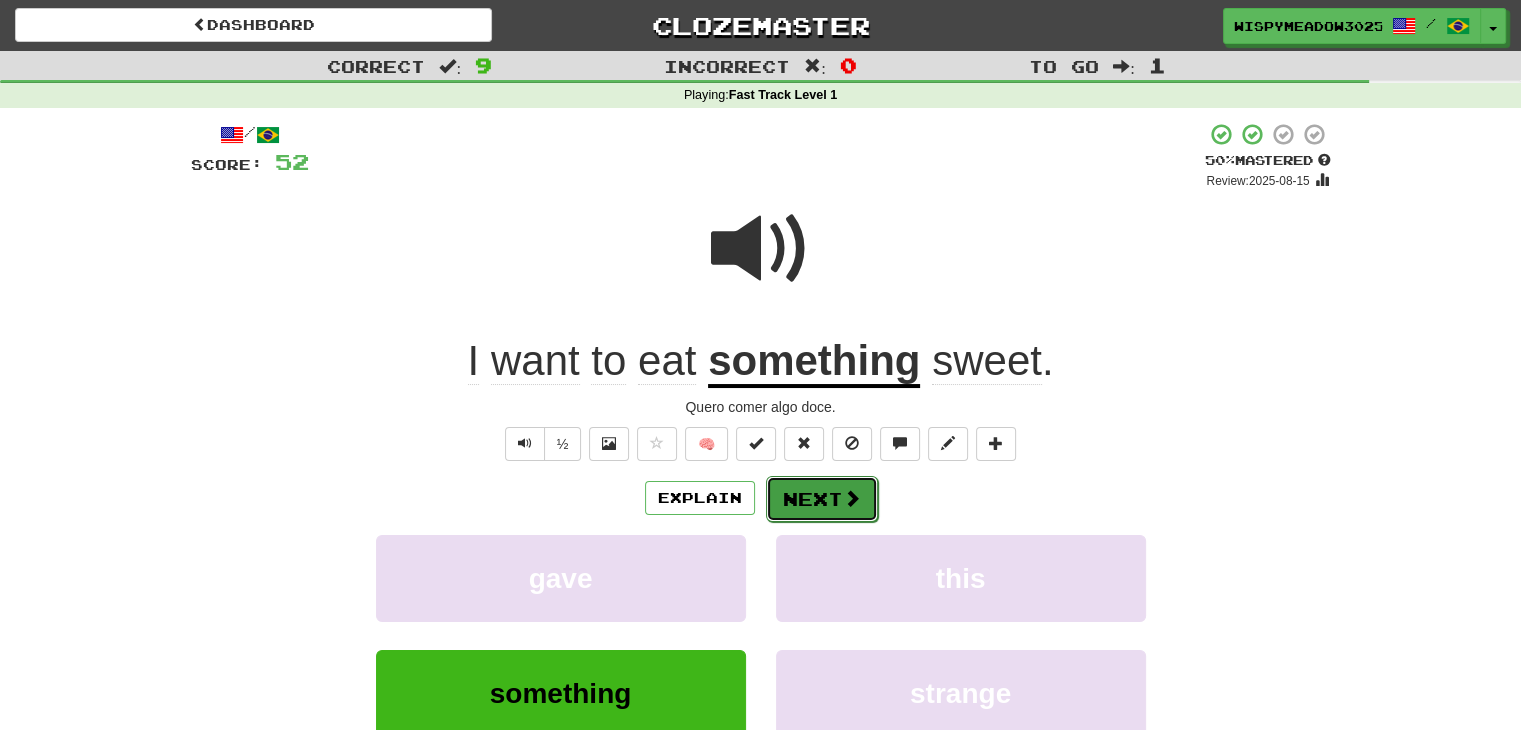 click on "Next" at bounding box center (822, 499) 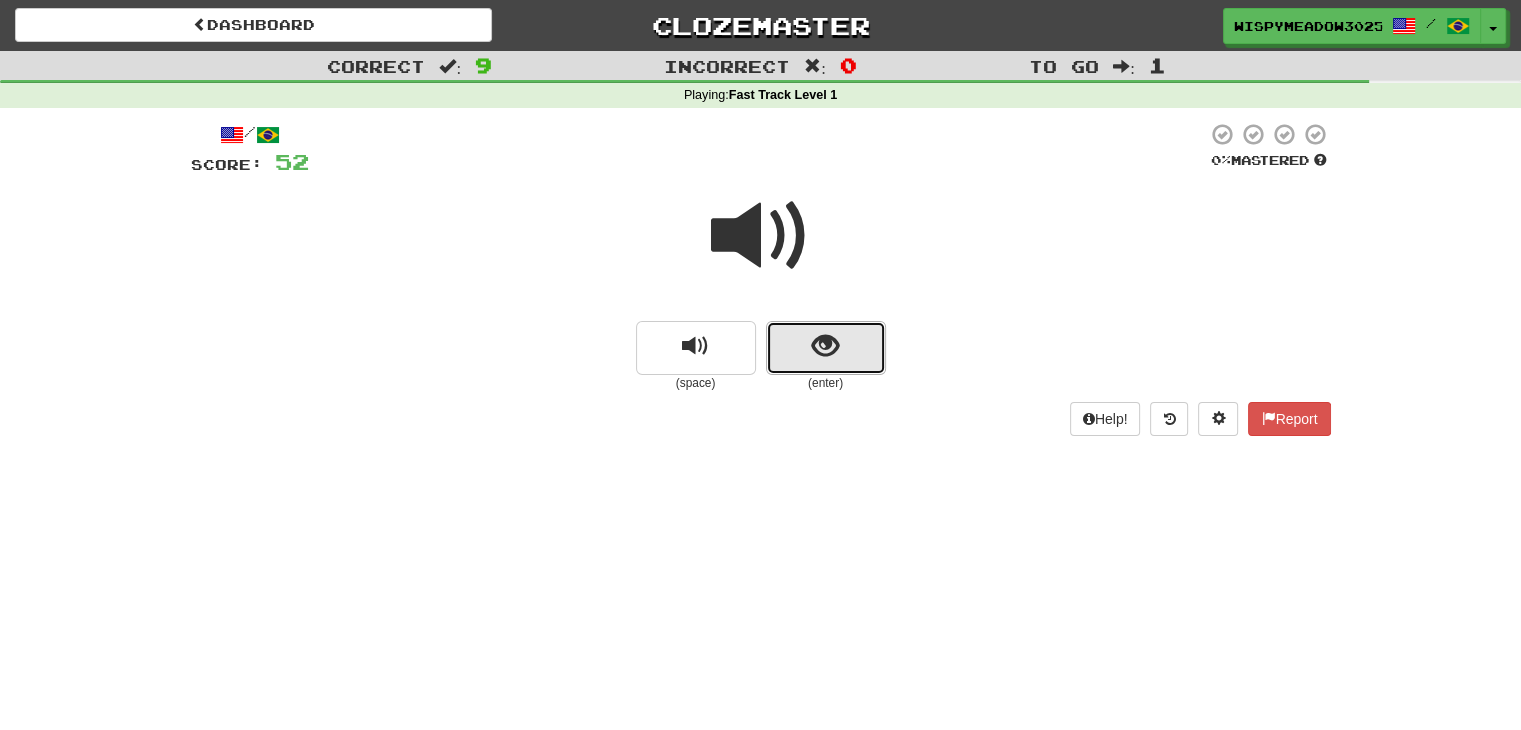 click at bounding box center [825, 346] 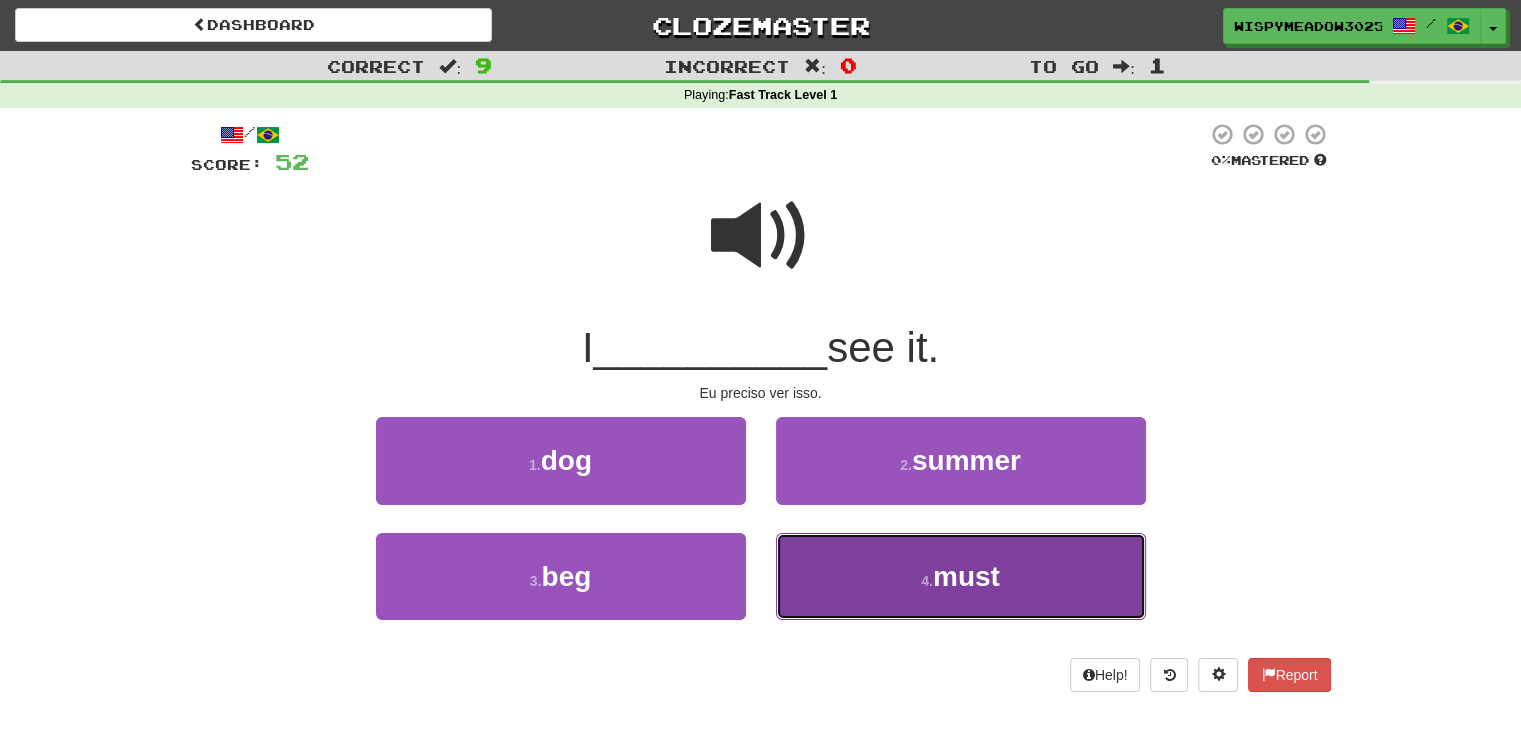 click on "4 .  must" at bounding box center [961, 576] 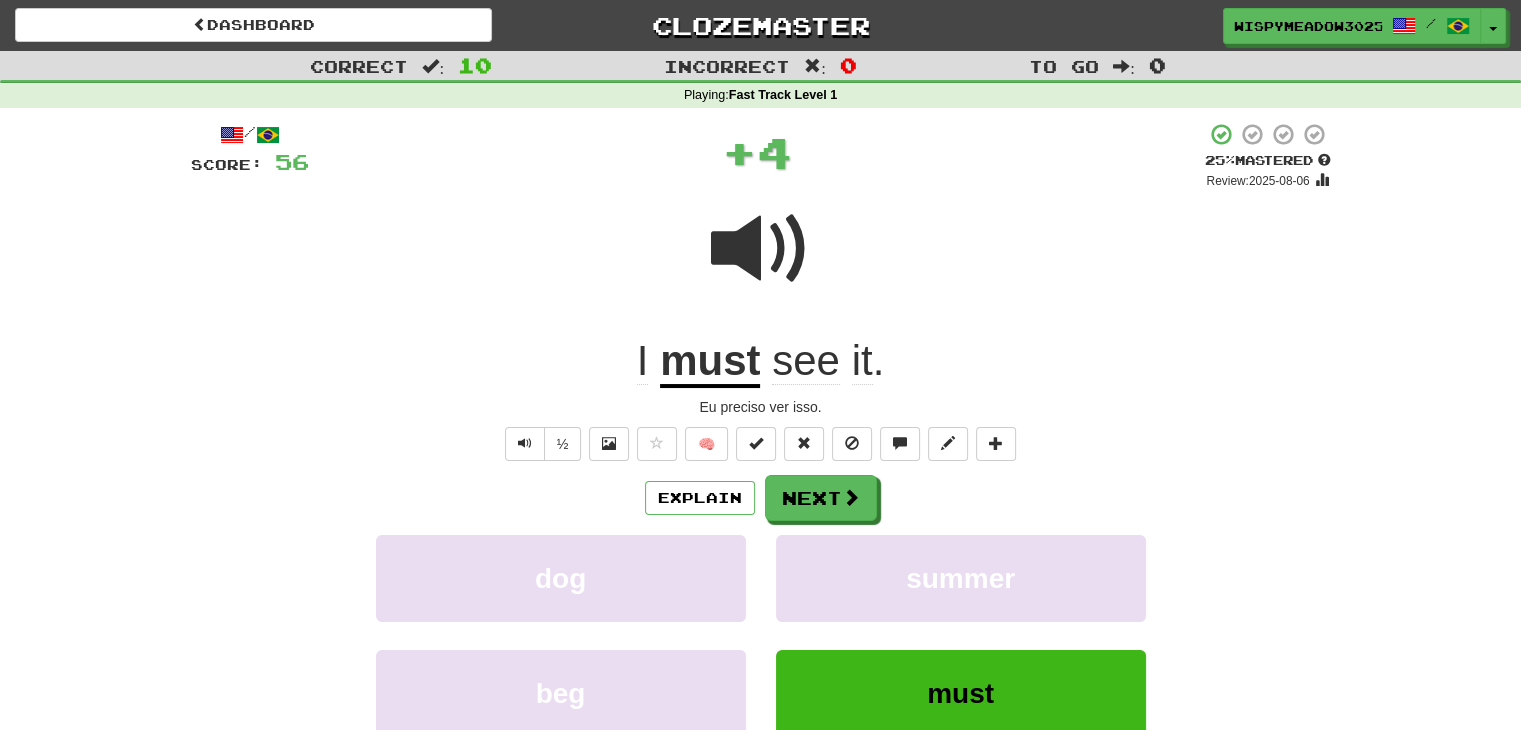 click on "must" at bounding box center [710, 362] 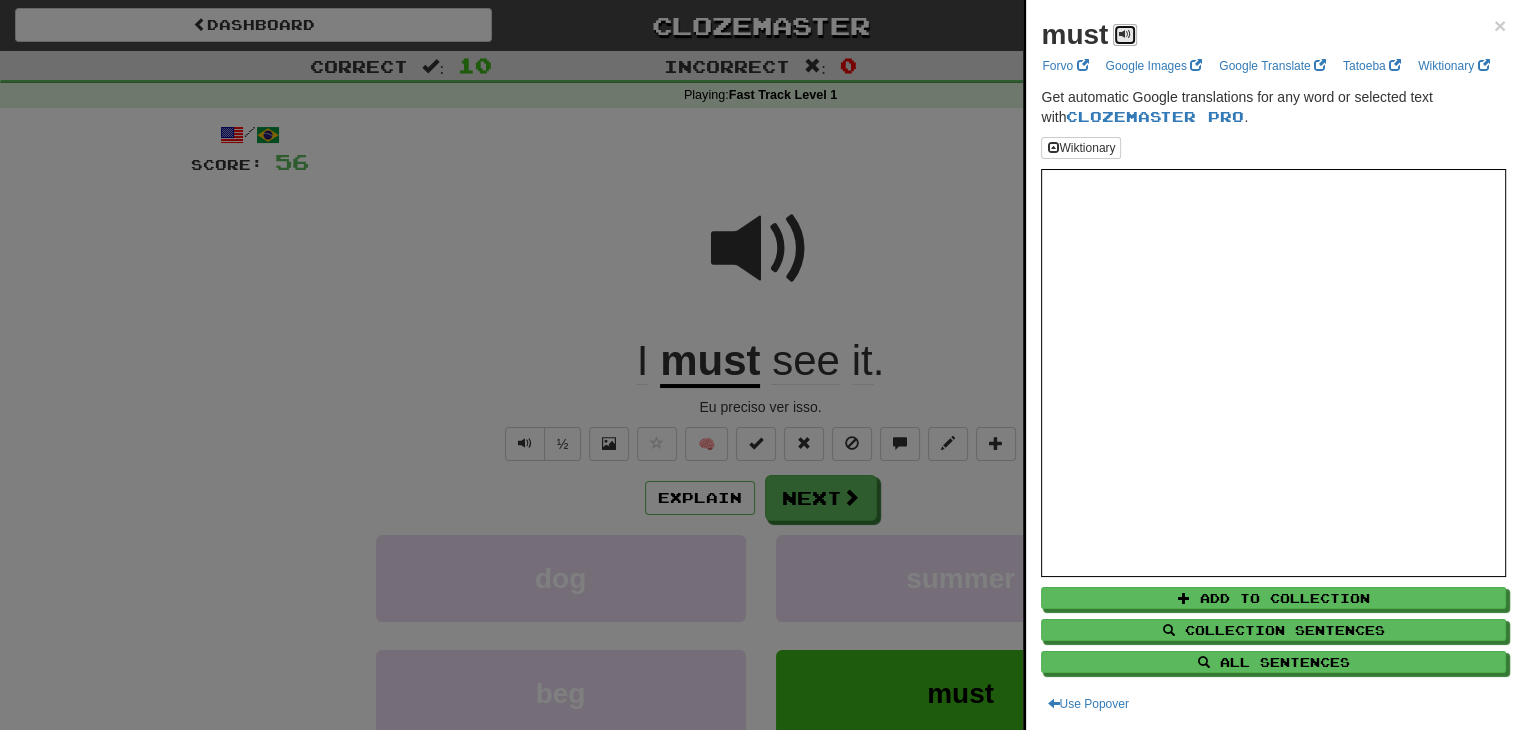 click at bounding box center (1125, 34) 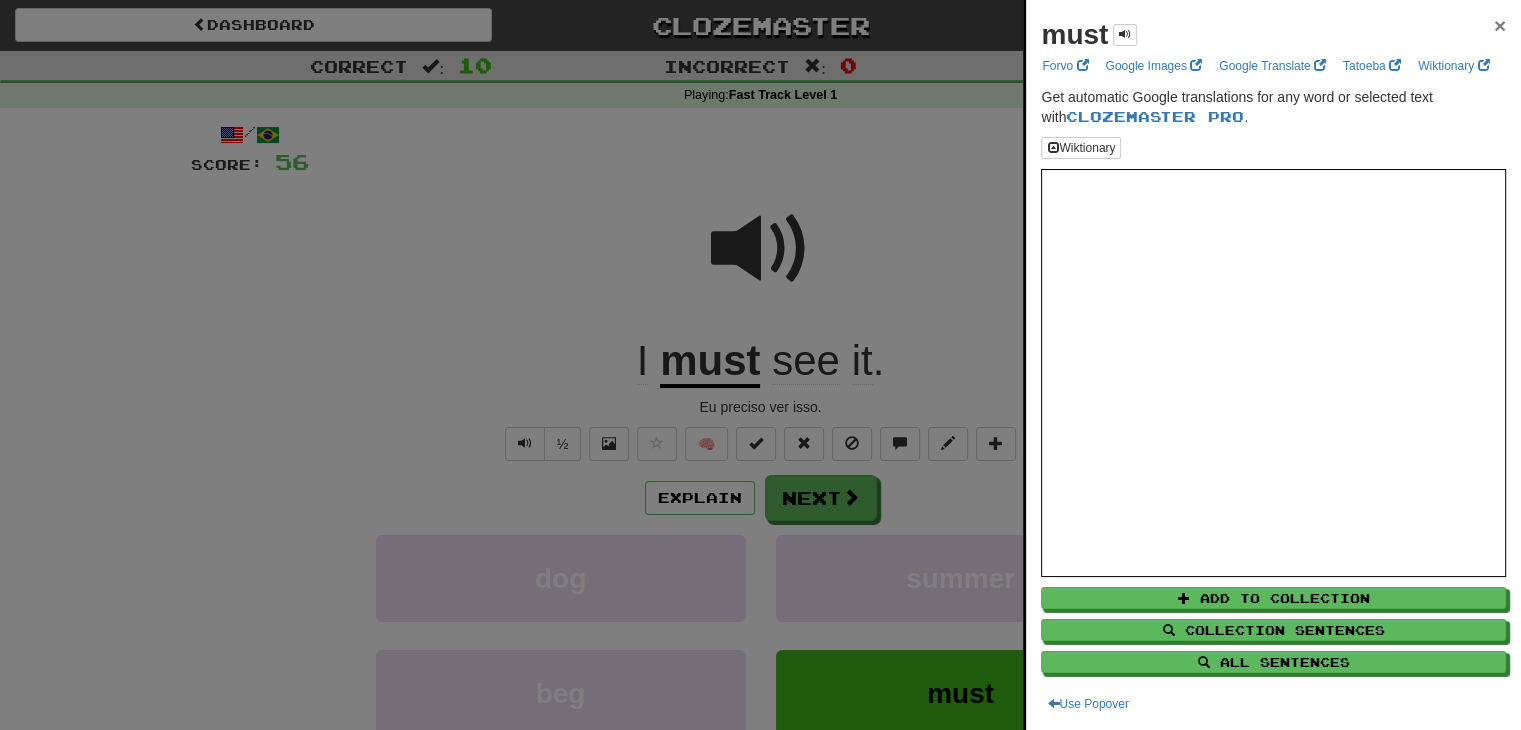 click on "×" at bounding box center [1500, 25] 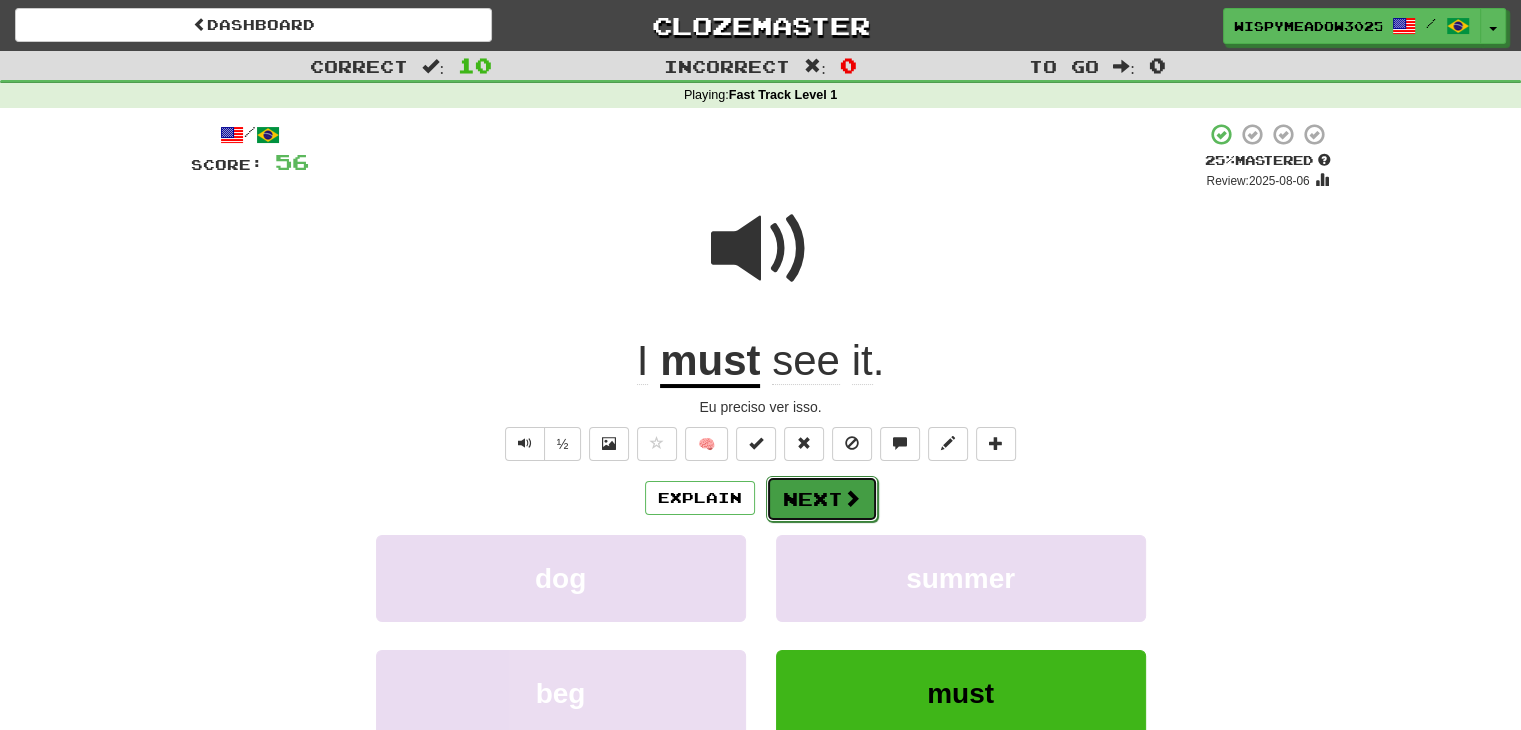 click on "Next" at bounding box center (822, 499) 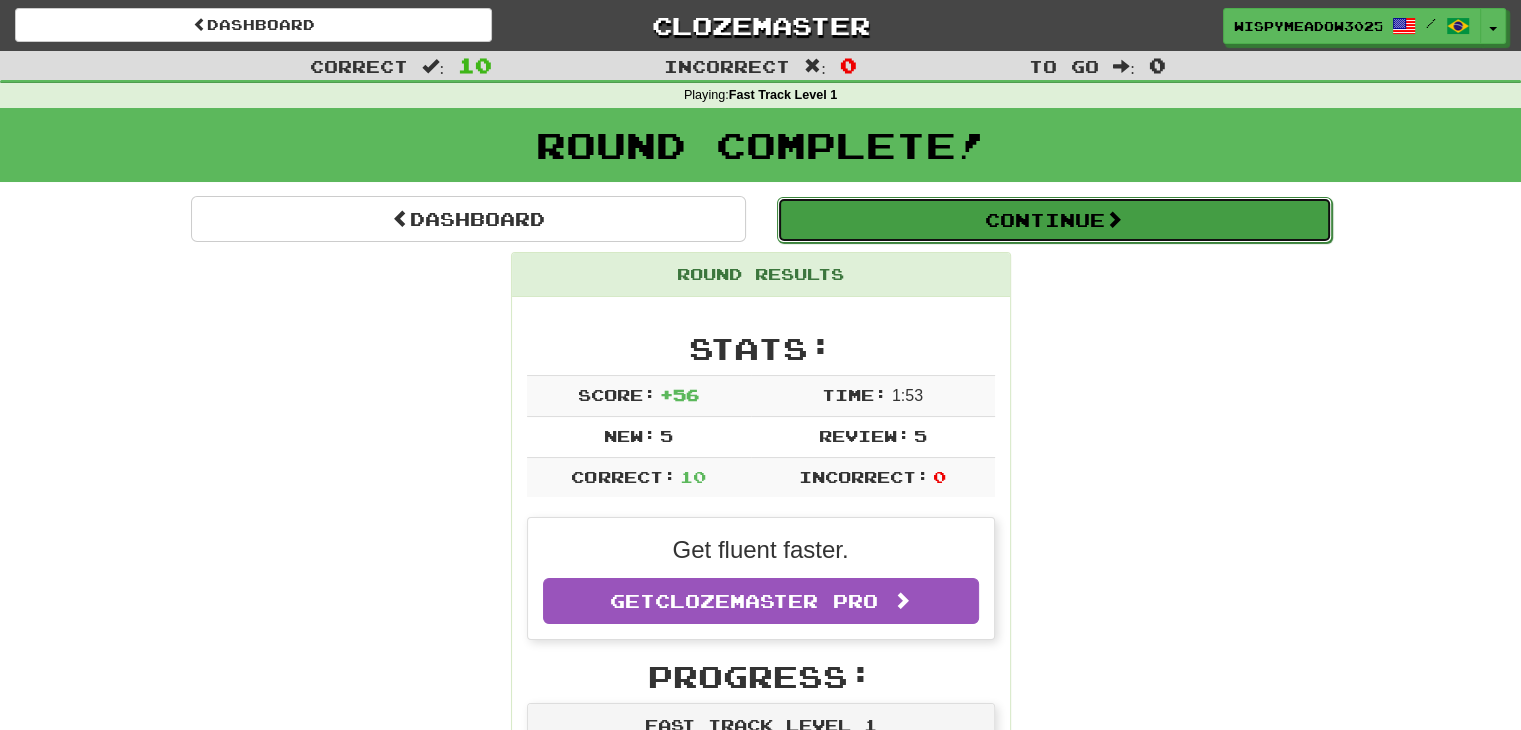 click on "Continue" at bounding box center [1054, 220] 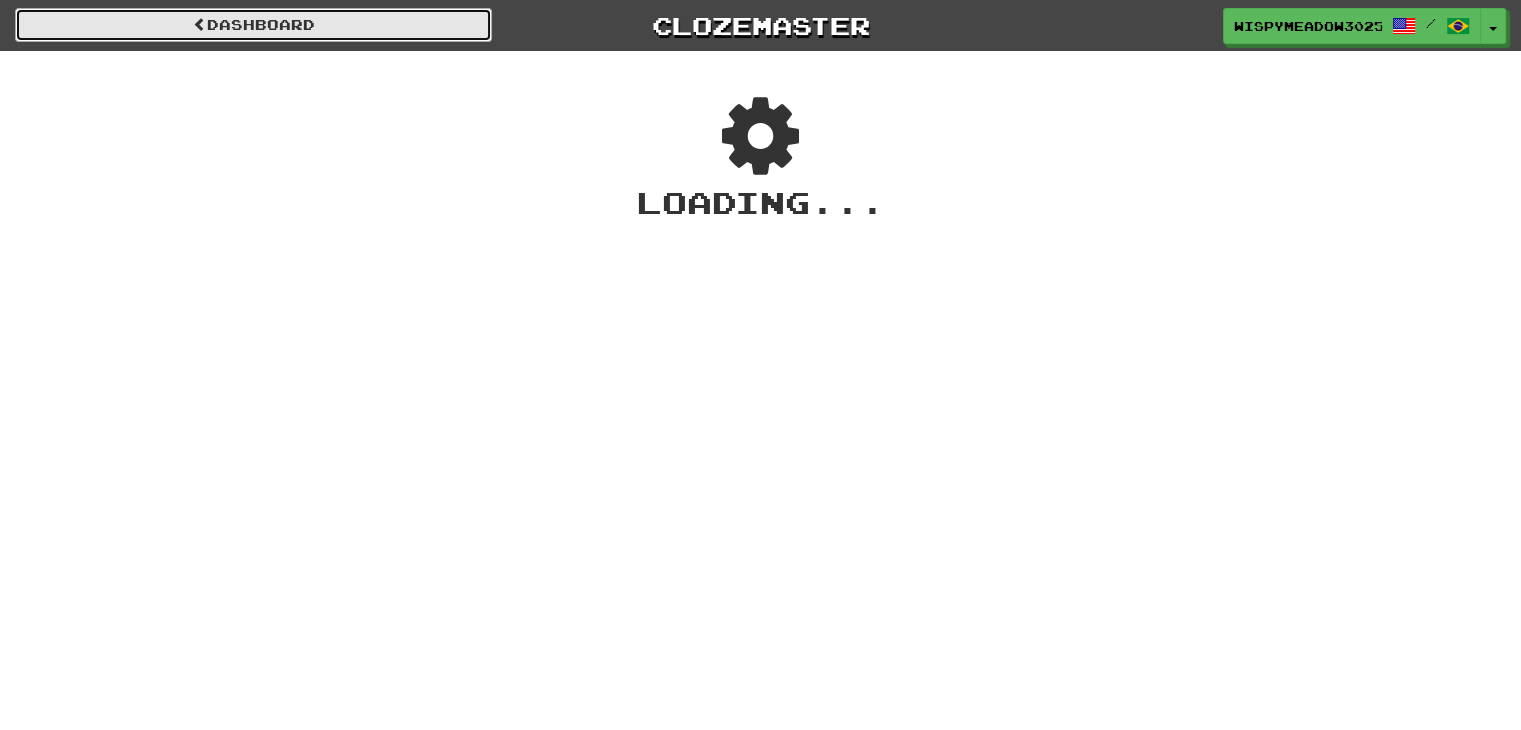 click on "Dashboard" at bounding box center (253, 25) 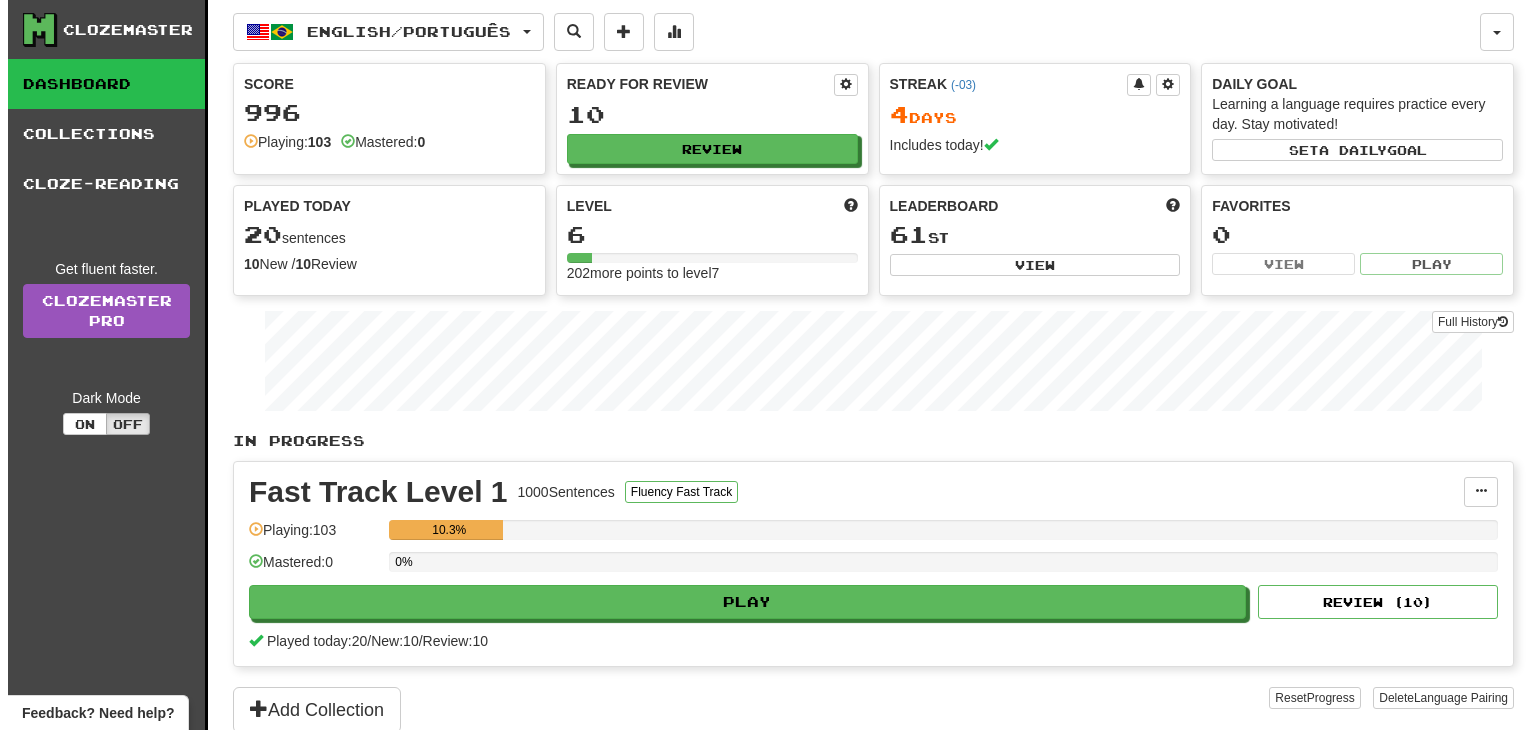 scroll, scrollTop: 0, scrollLeft: 0, axis: both 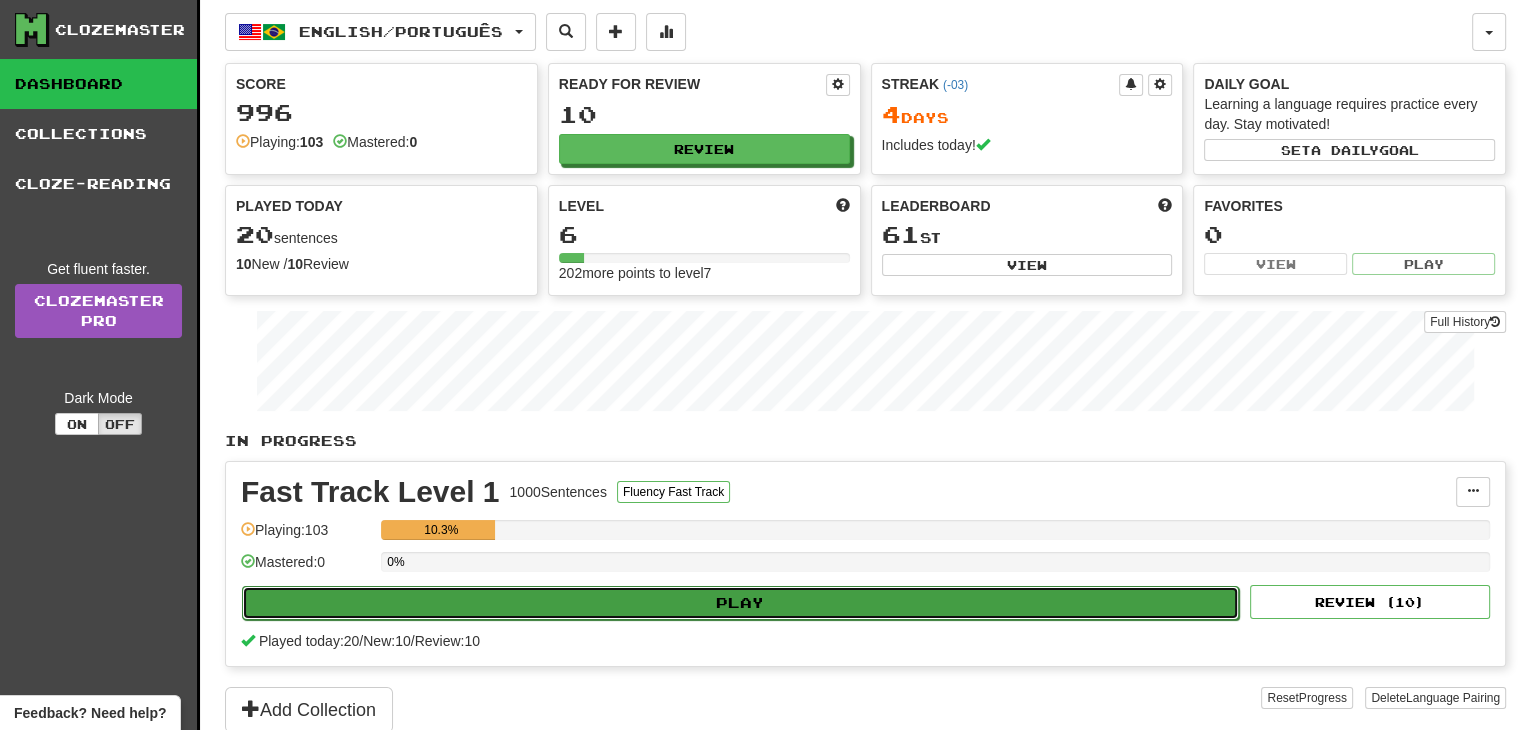 click on "Play" at bounding box center [740, 603] 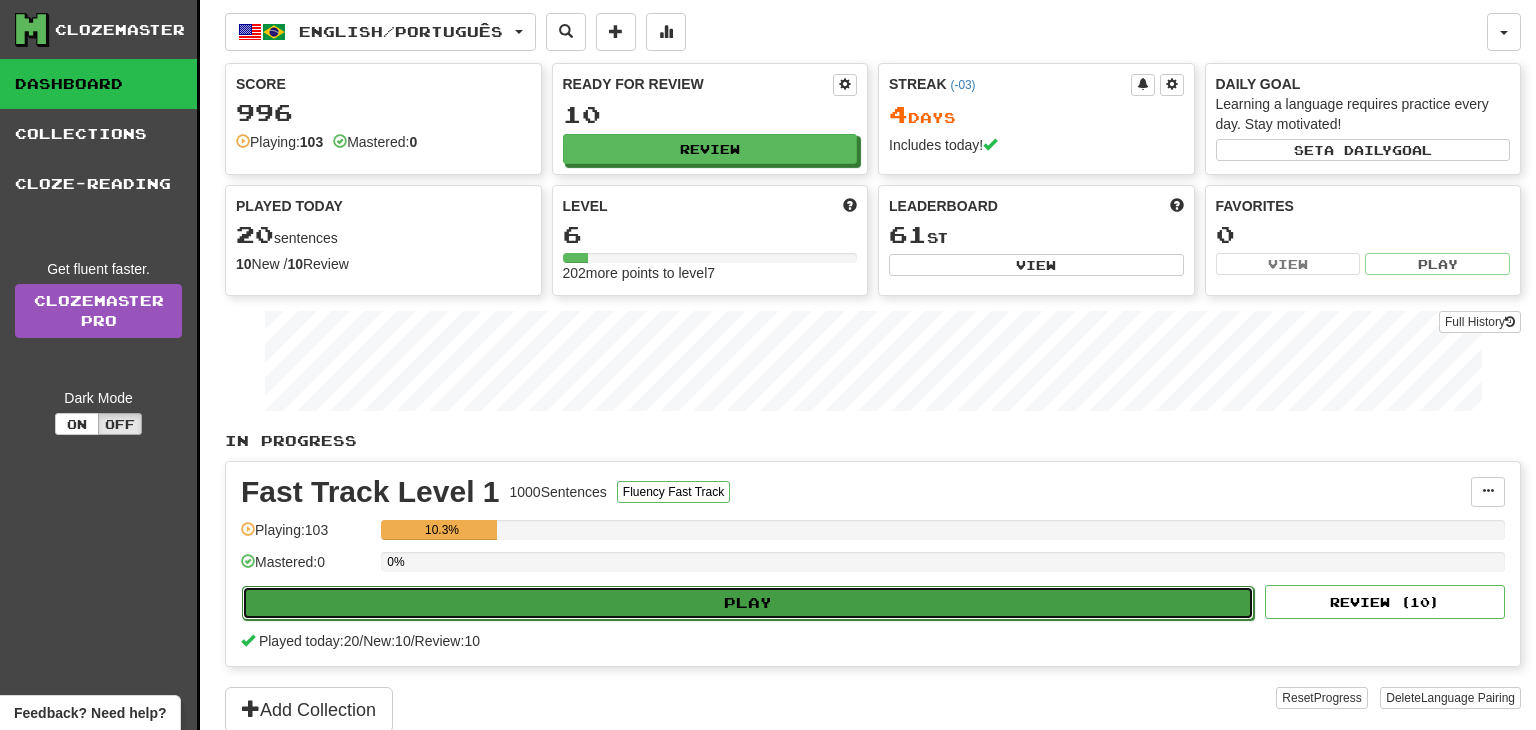 select on "**" 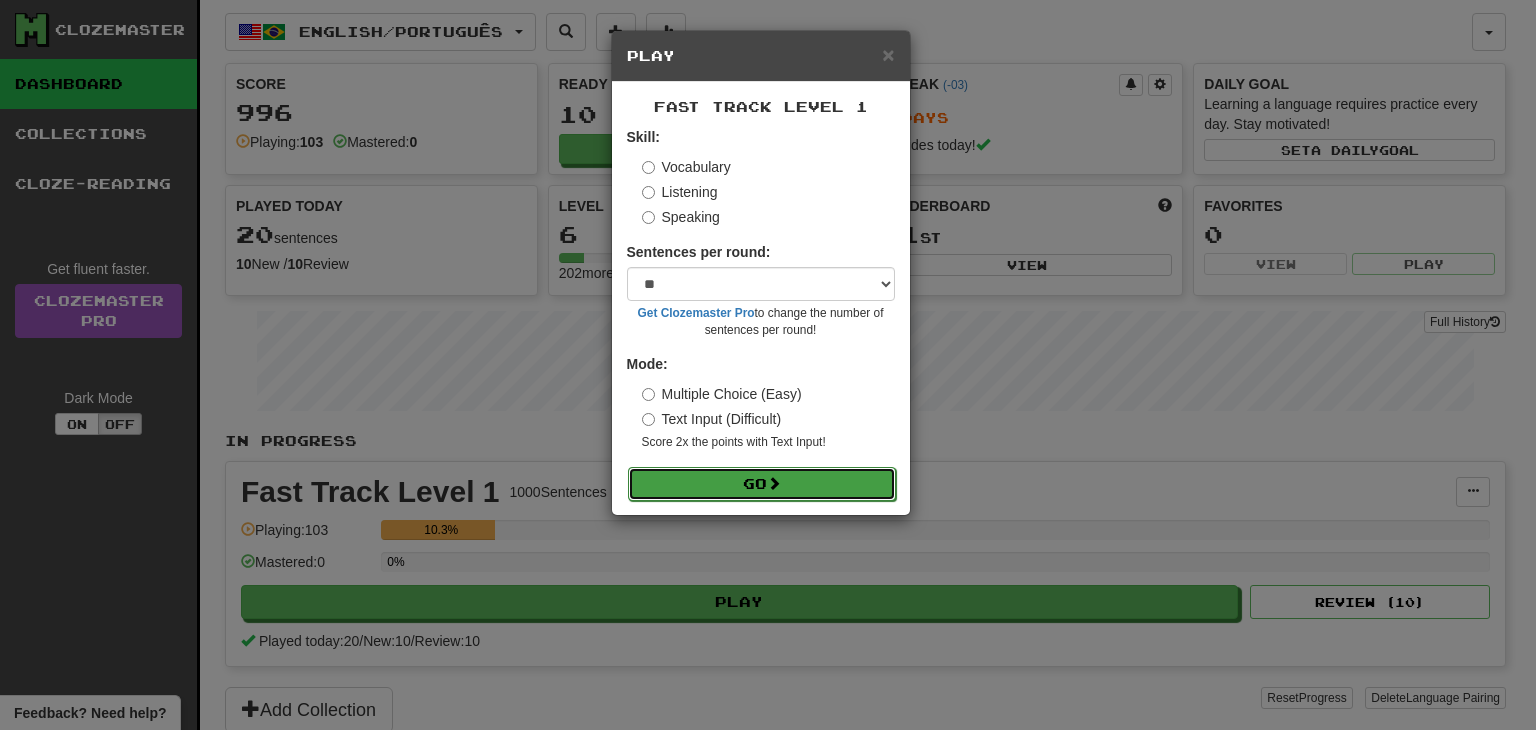 click on "Go" at bounding box center [762, 484] 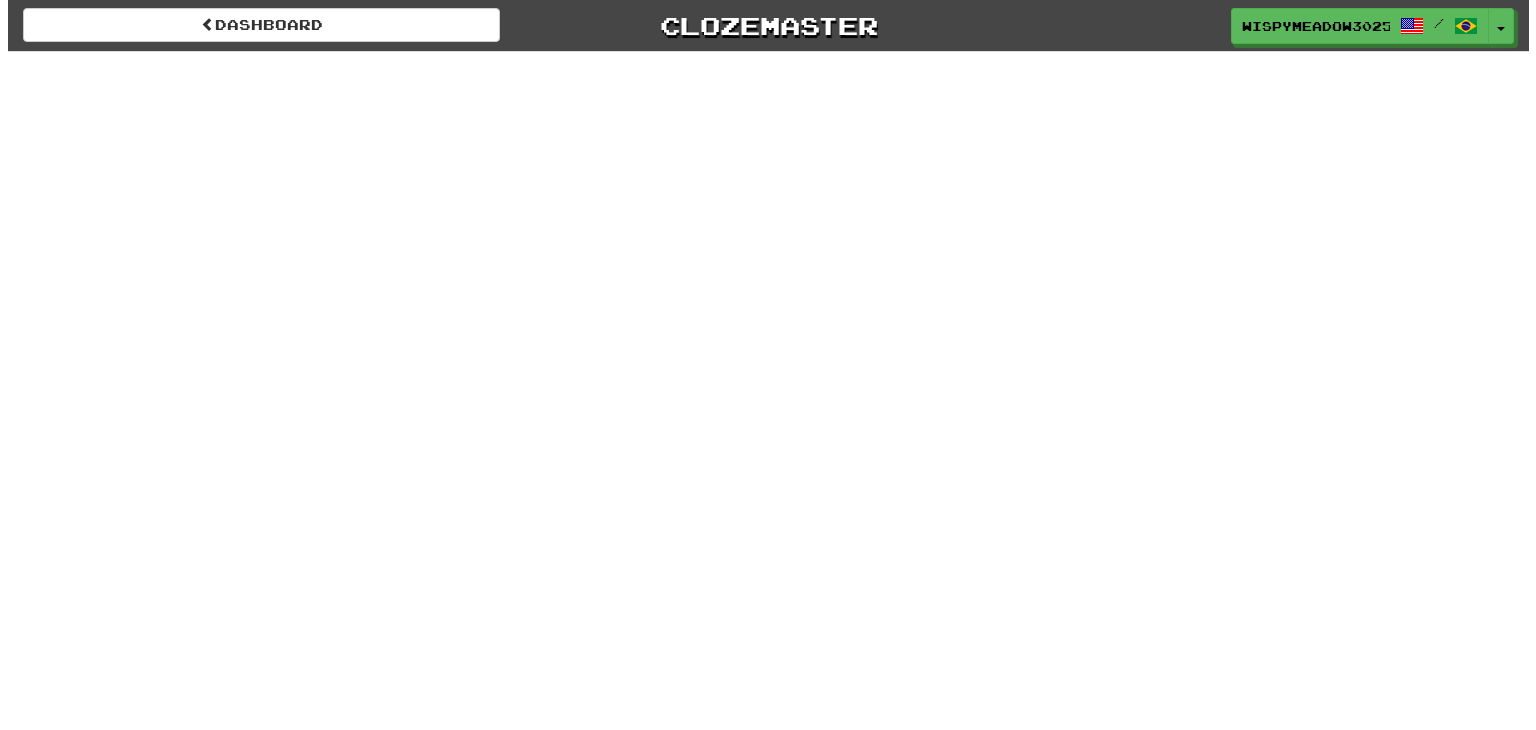 scroll, scrollTop: 0, scrollLeft: 0, axis: both 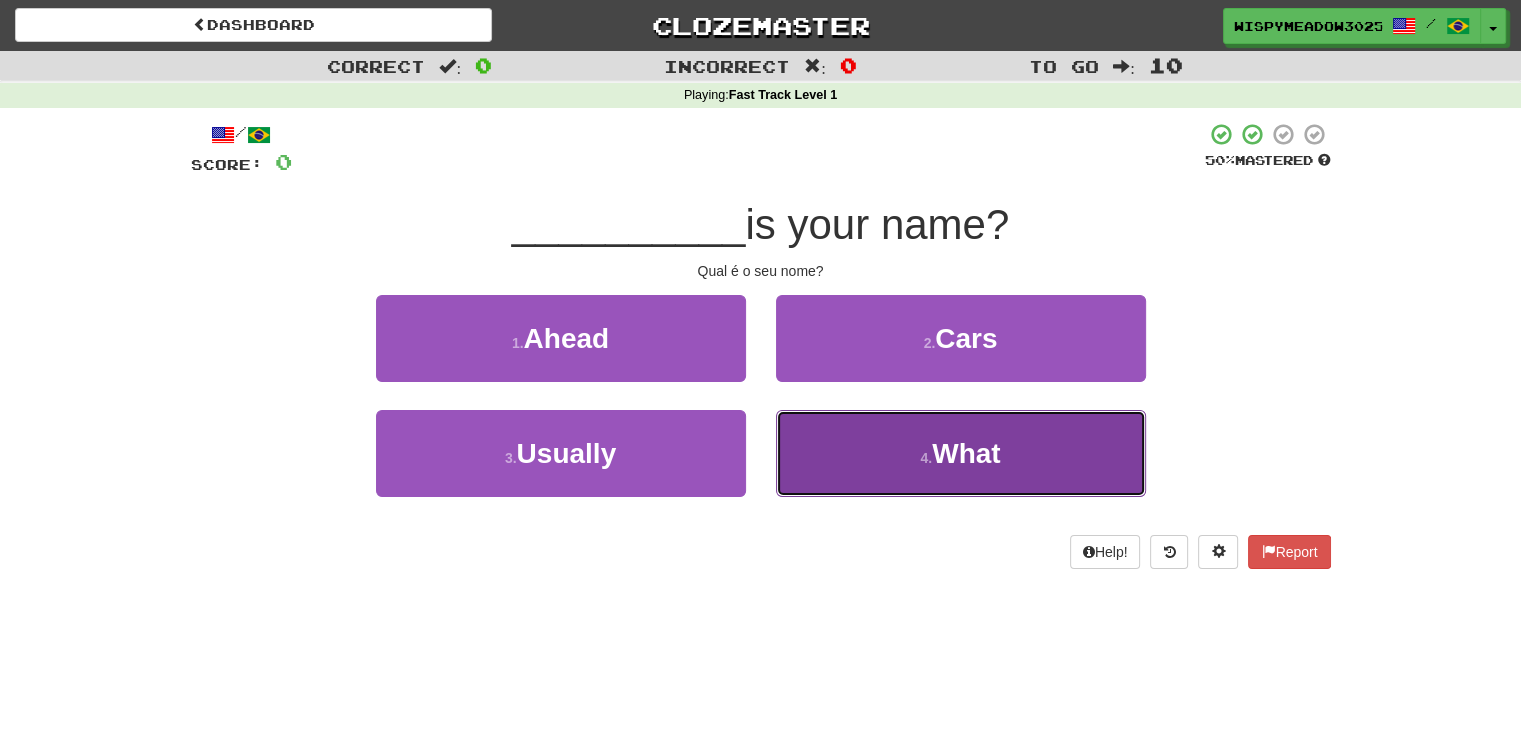 click on "4 .  What" at bounding box center (961, 453) 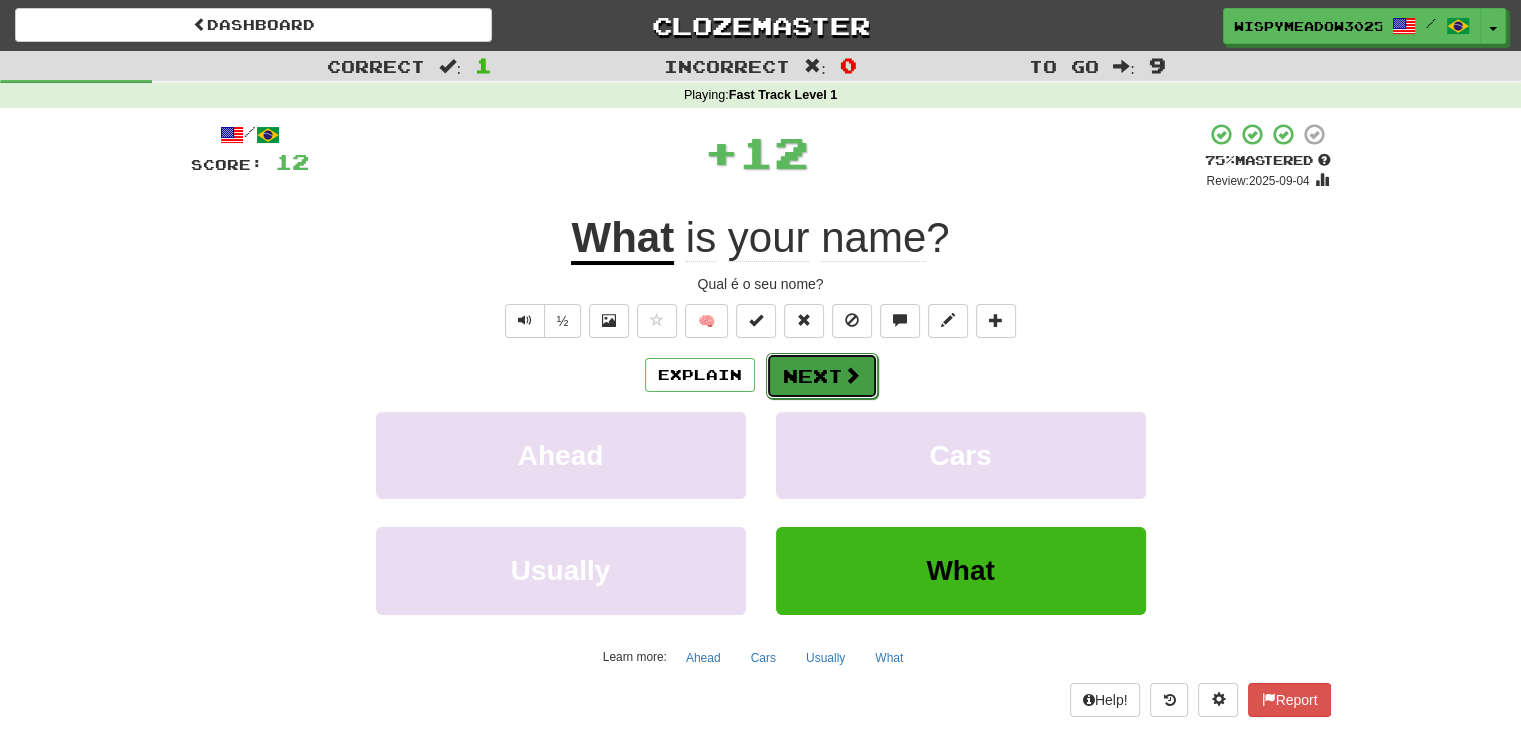 click on "Next" at bounding box center [822, 376] 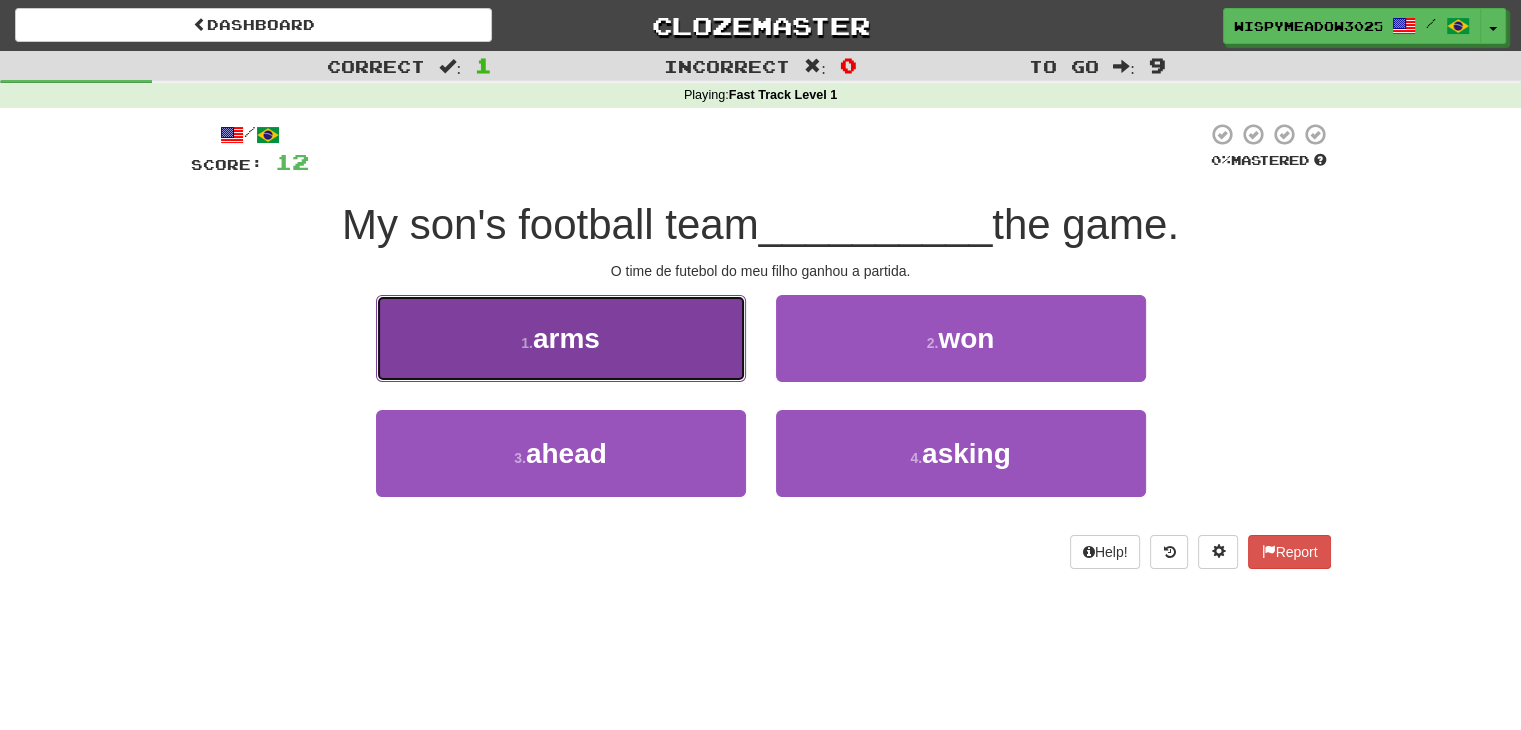 click on "1 .  arms" at bounding box center (561, 338) 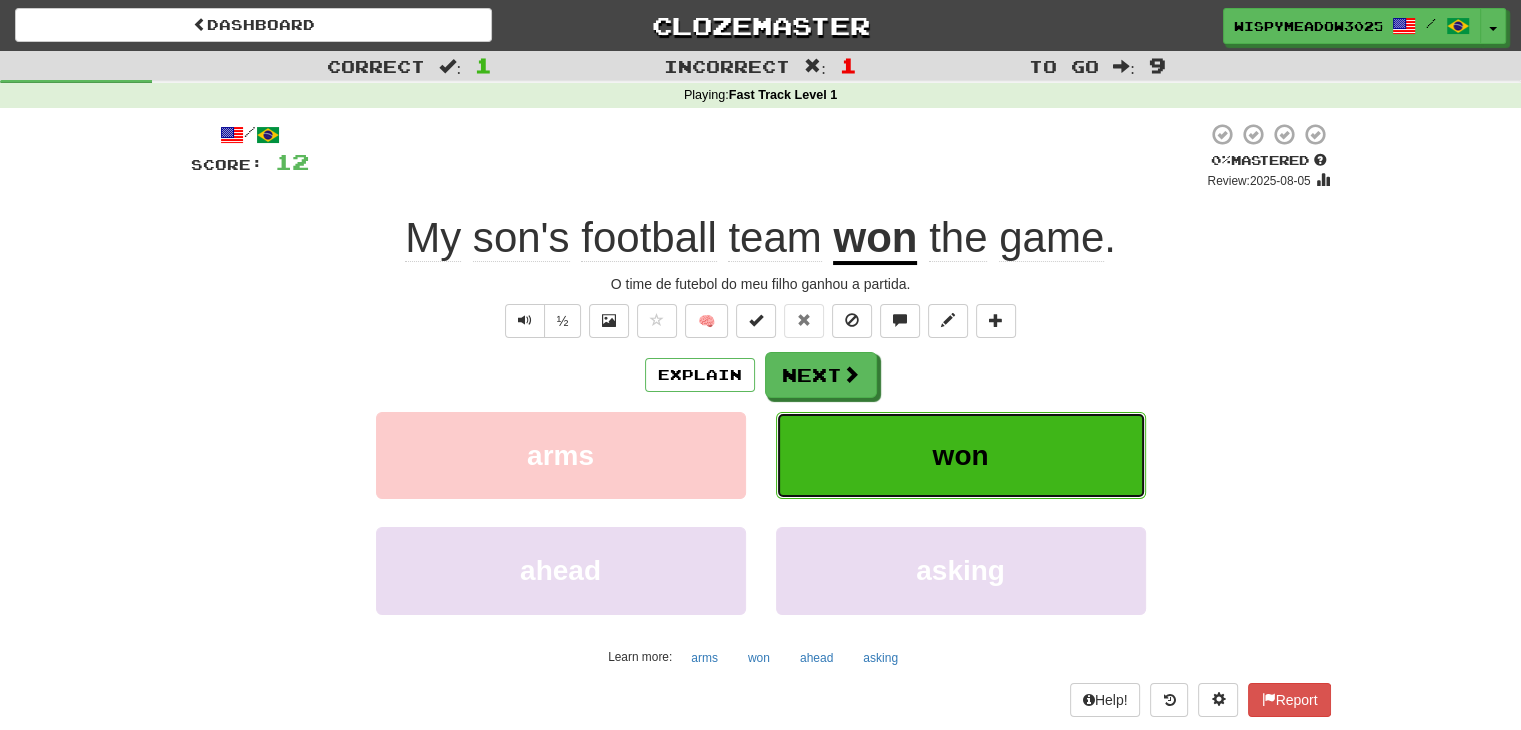 click on "won" at bounding box center [961, 455] 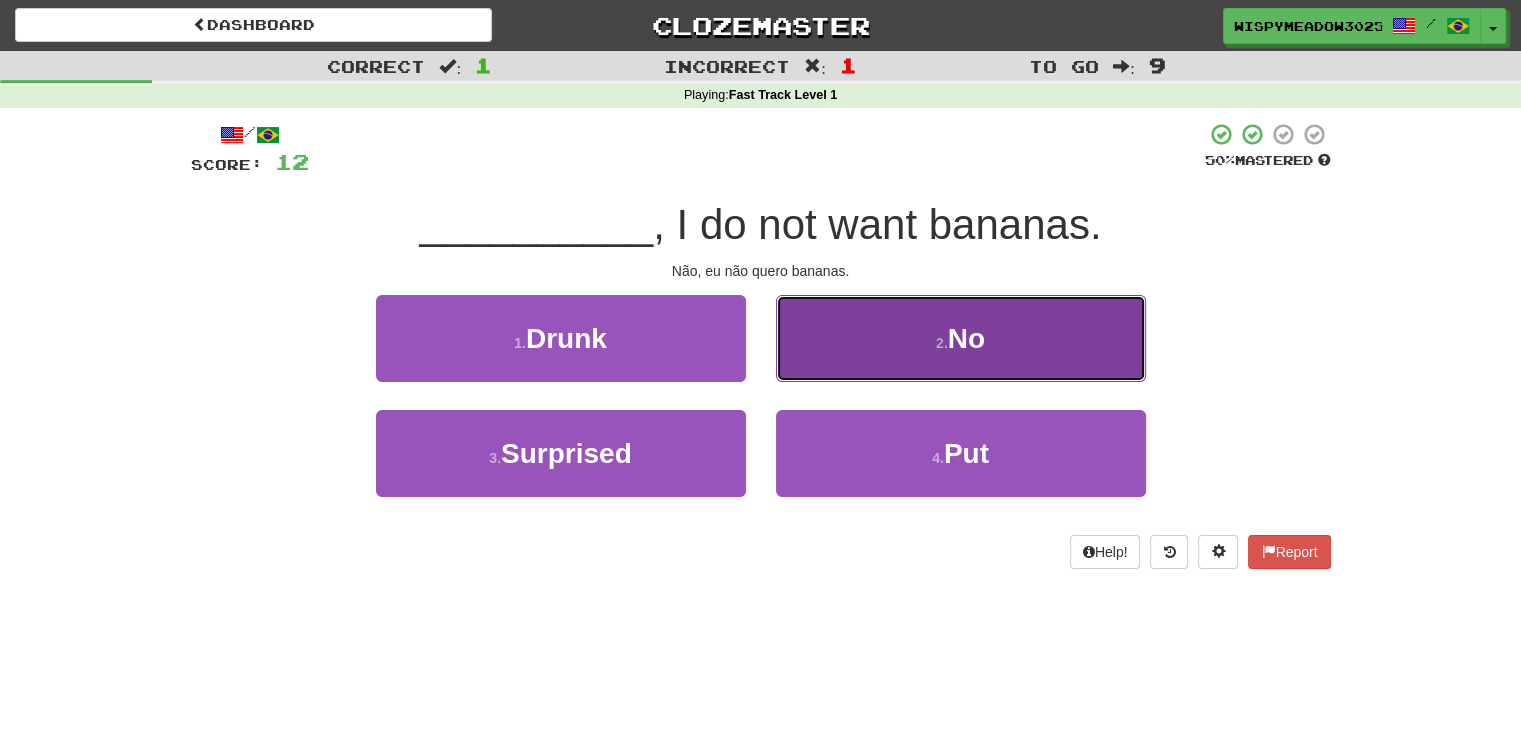 click on "No" at bounding box center [966, 338] 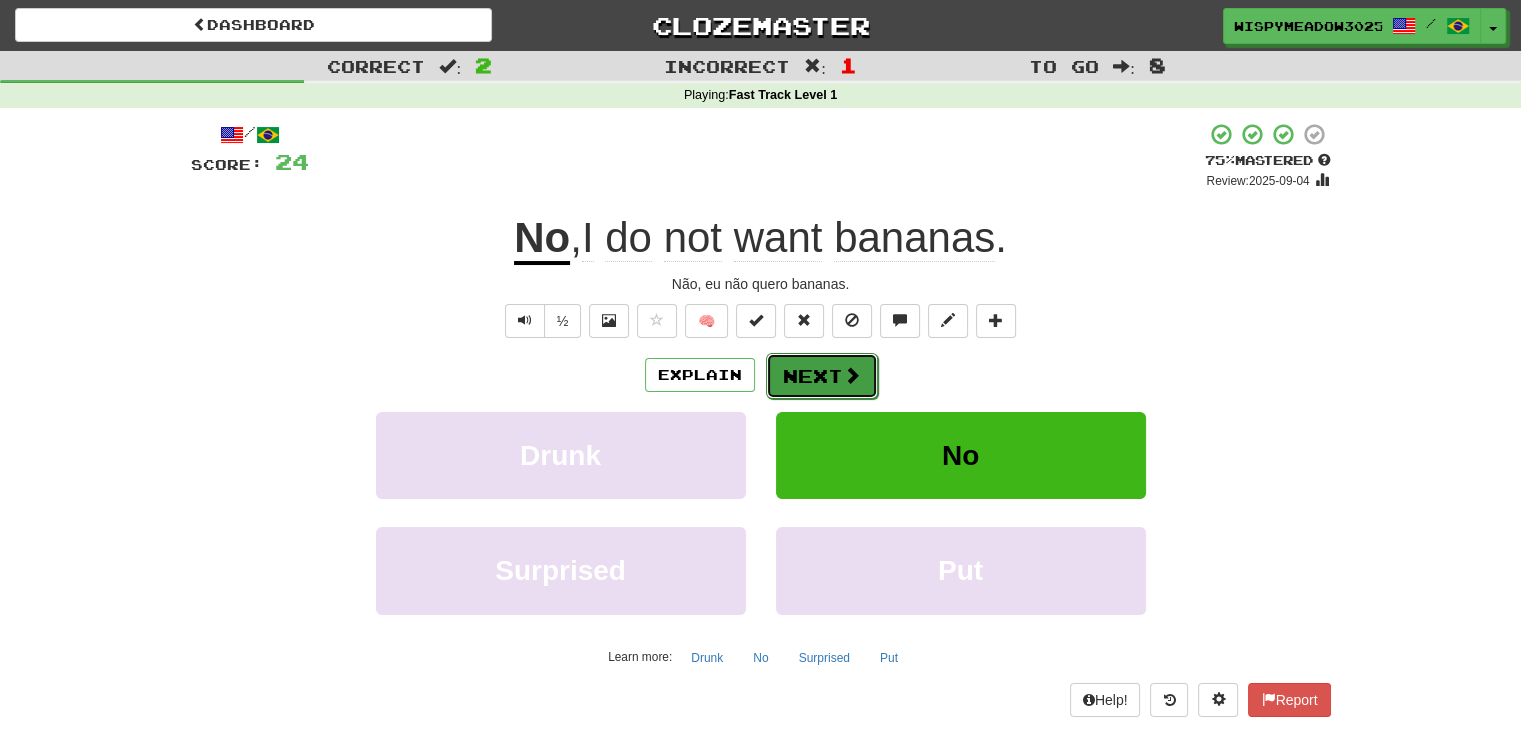 click at bounding box center (852, 375) 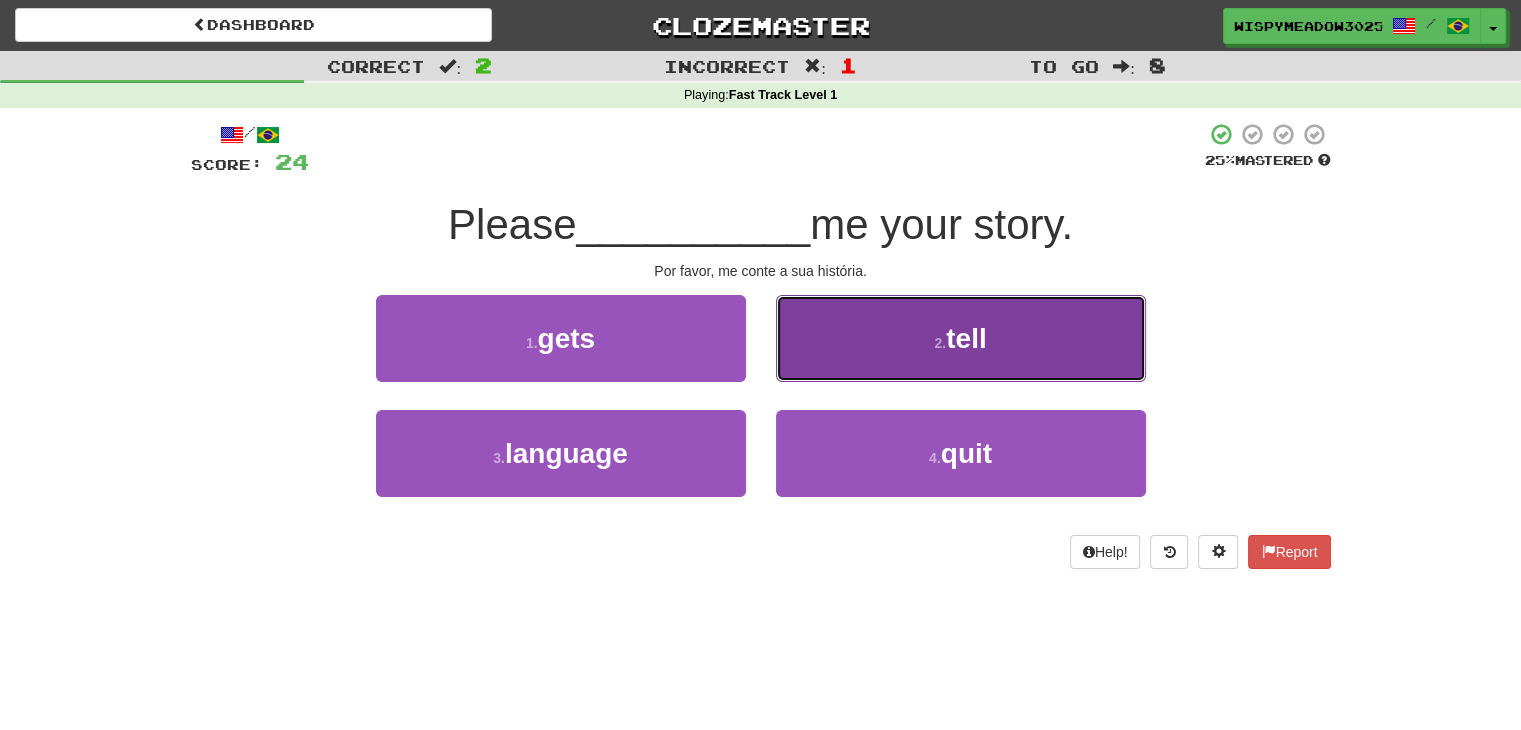 click on "2 .  tell" at bounding box center (961, 338) 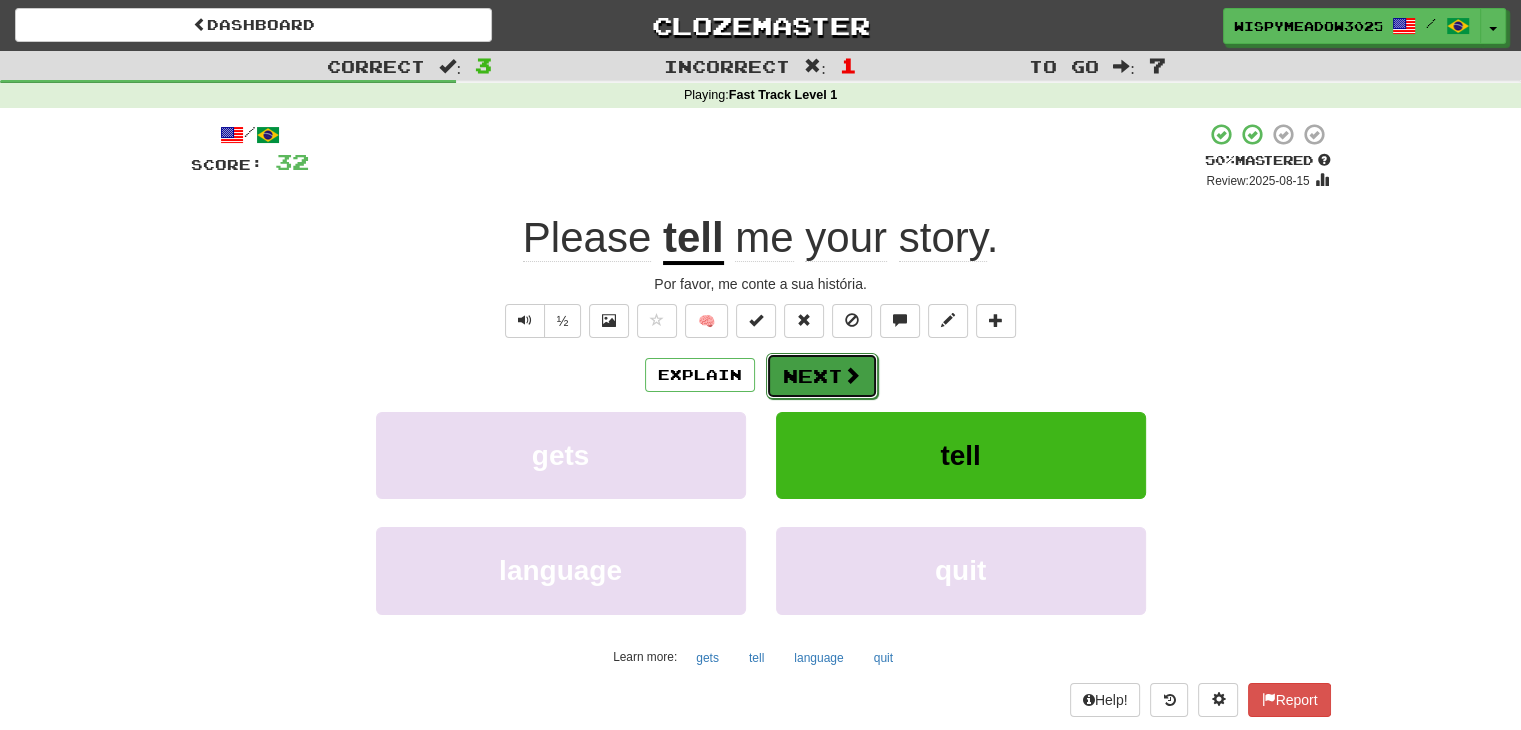 click on "Next" at bounding box center [822, 376] 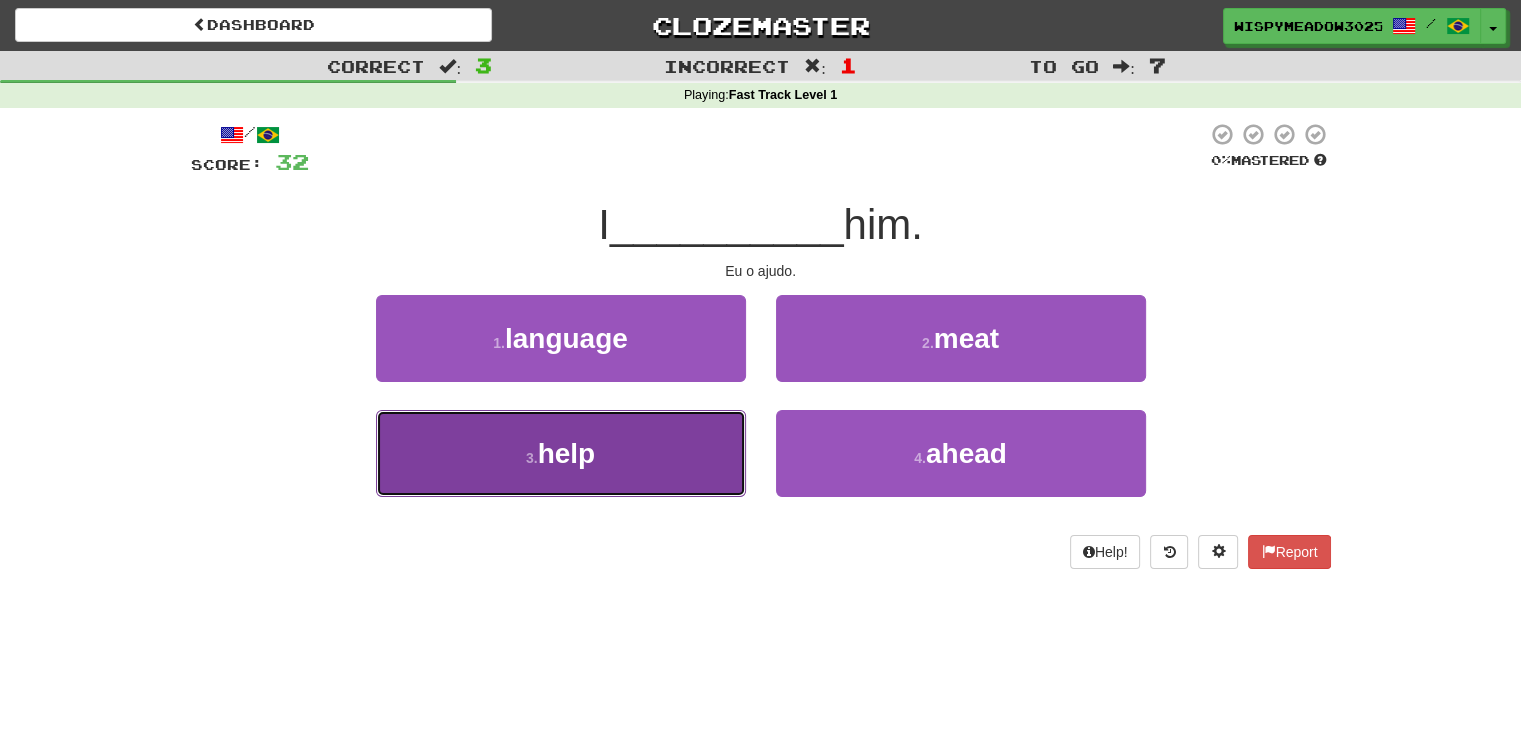 click on "3 .  help" at bounding box center [561, 453] 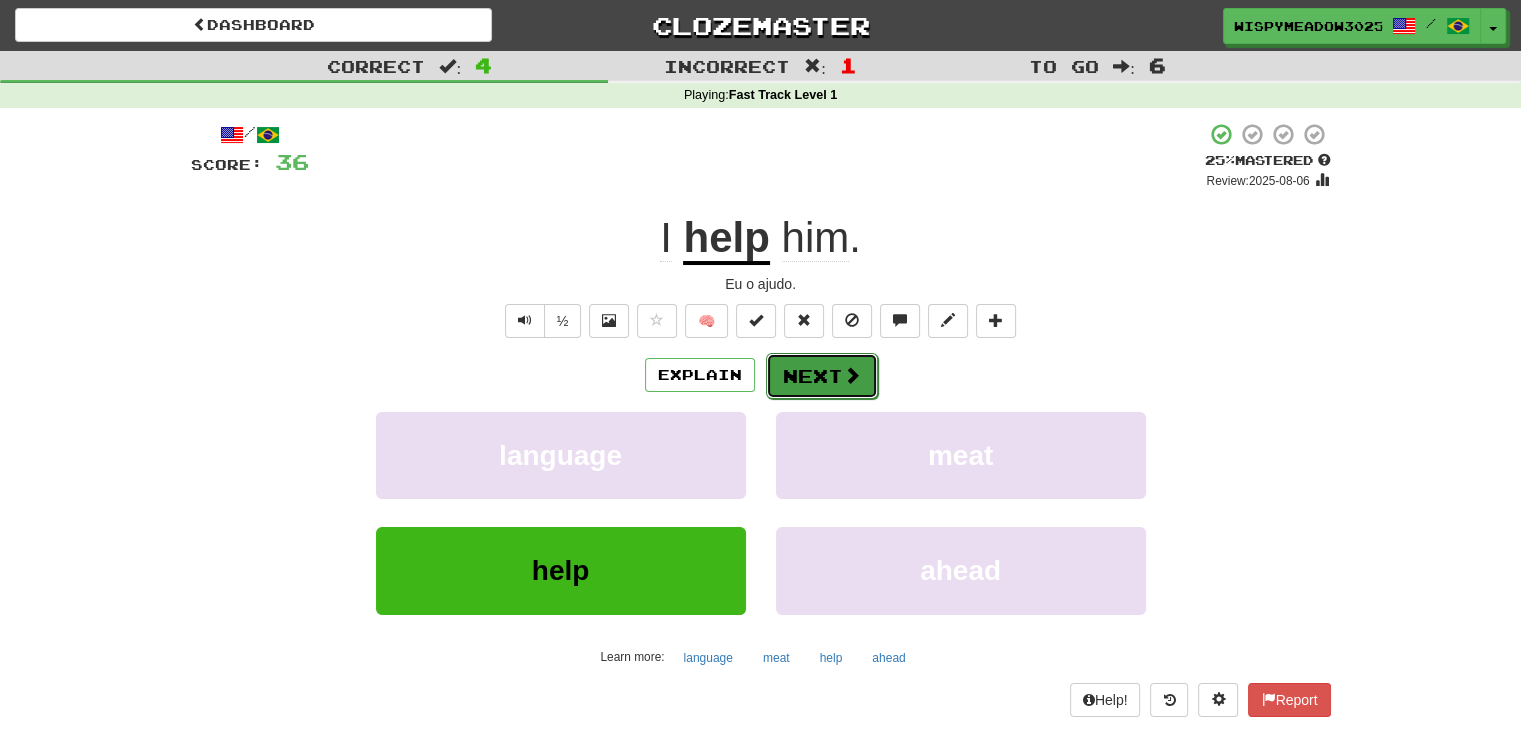 click on "Next" at bounding box center (822, 376) 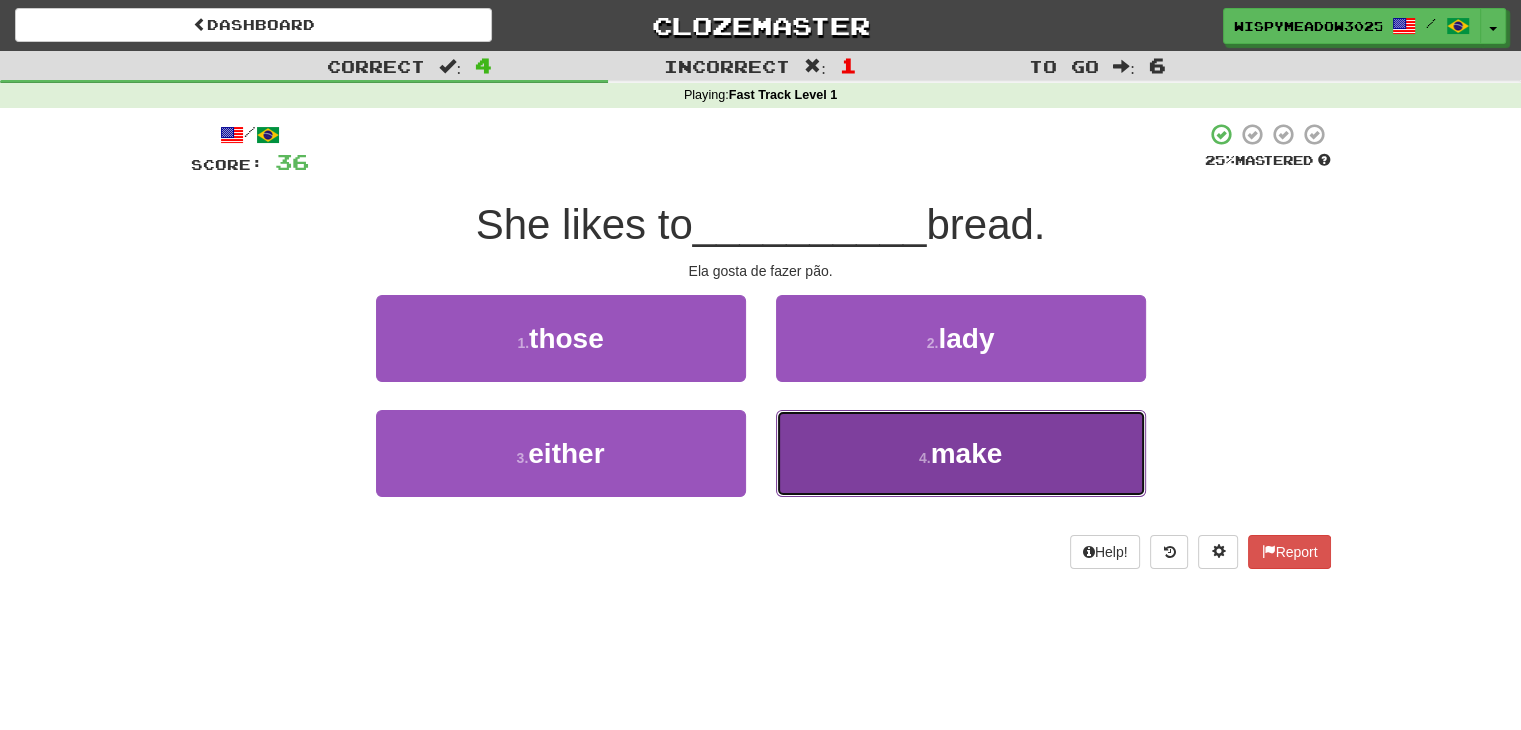 click on "4 .  make" at bounding box center [961, 453] 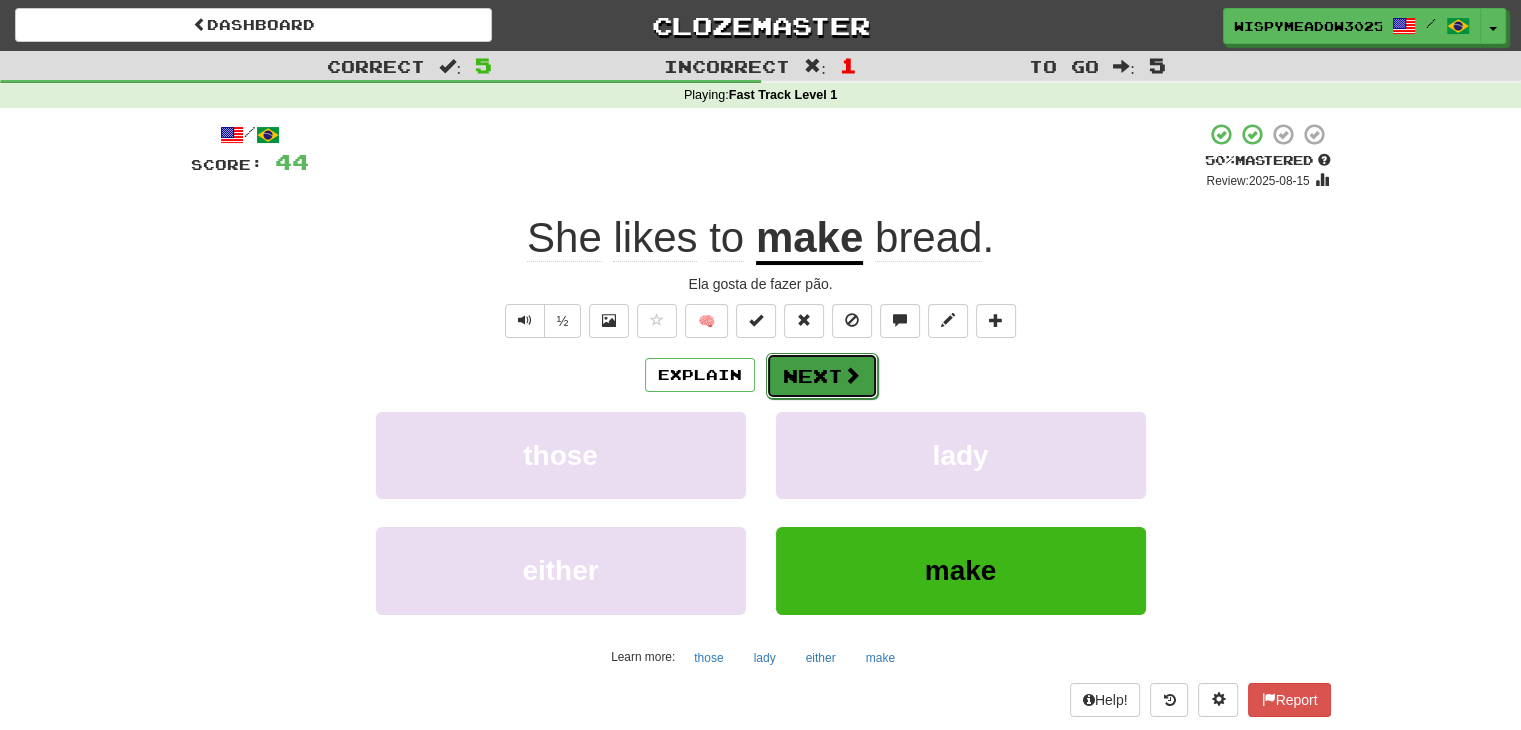 click on "Next" at bounding box center (822, 376) 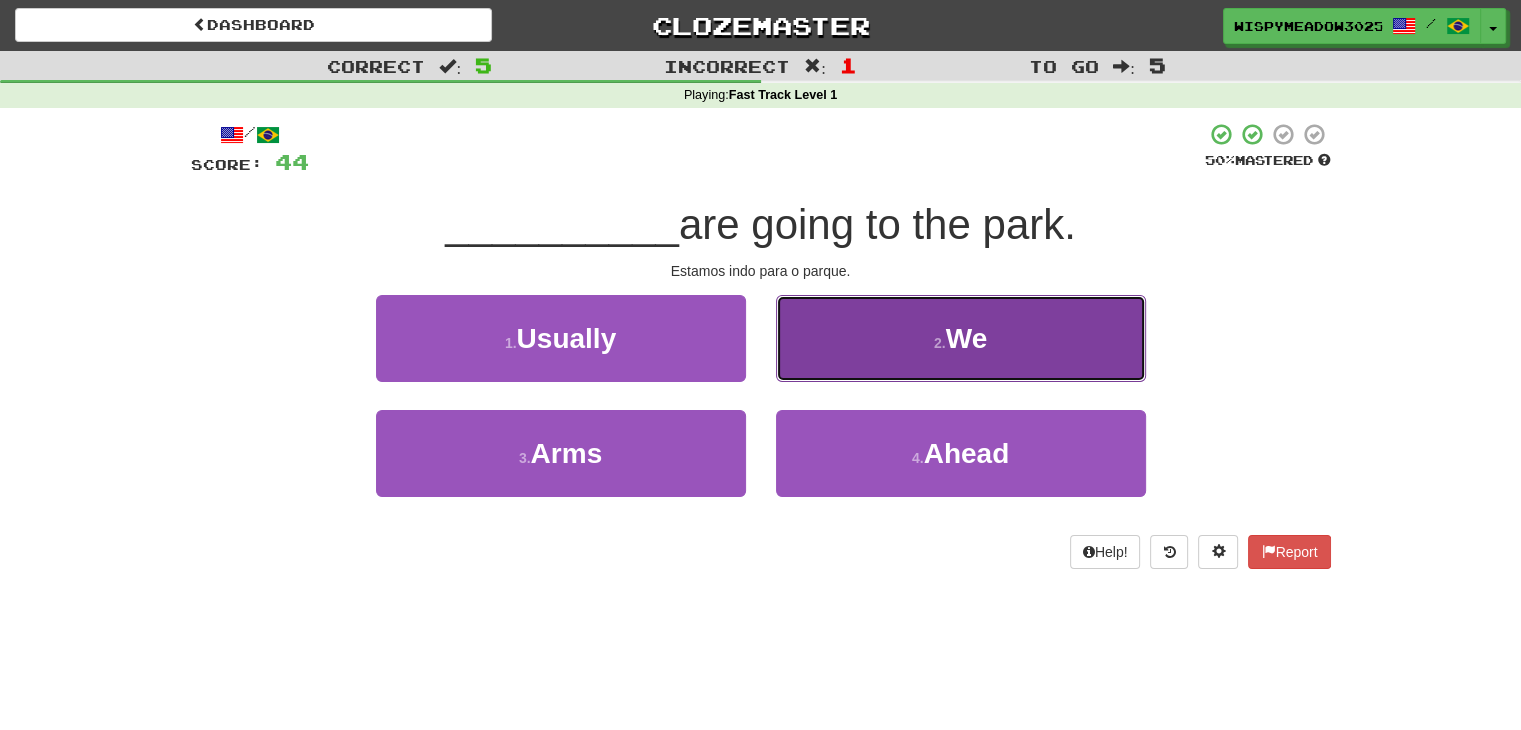 click on "2 .  We" at bounding box center (961, 338) 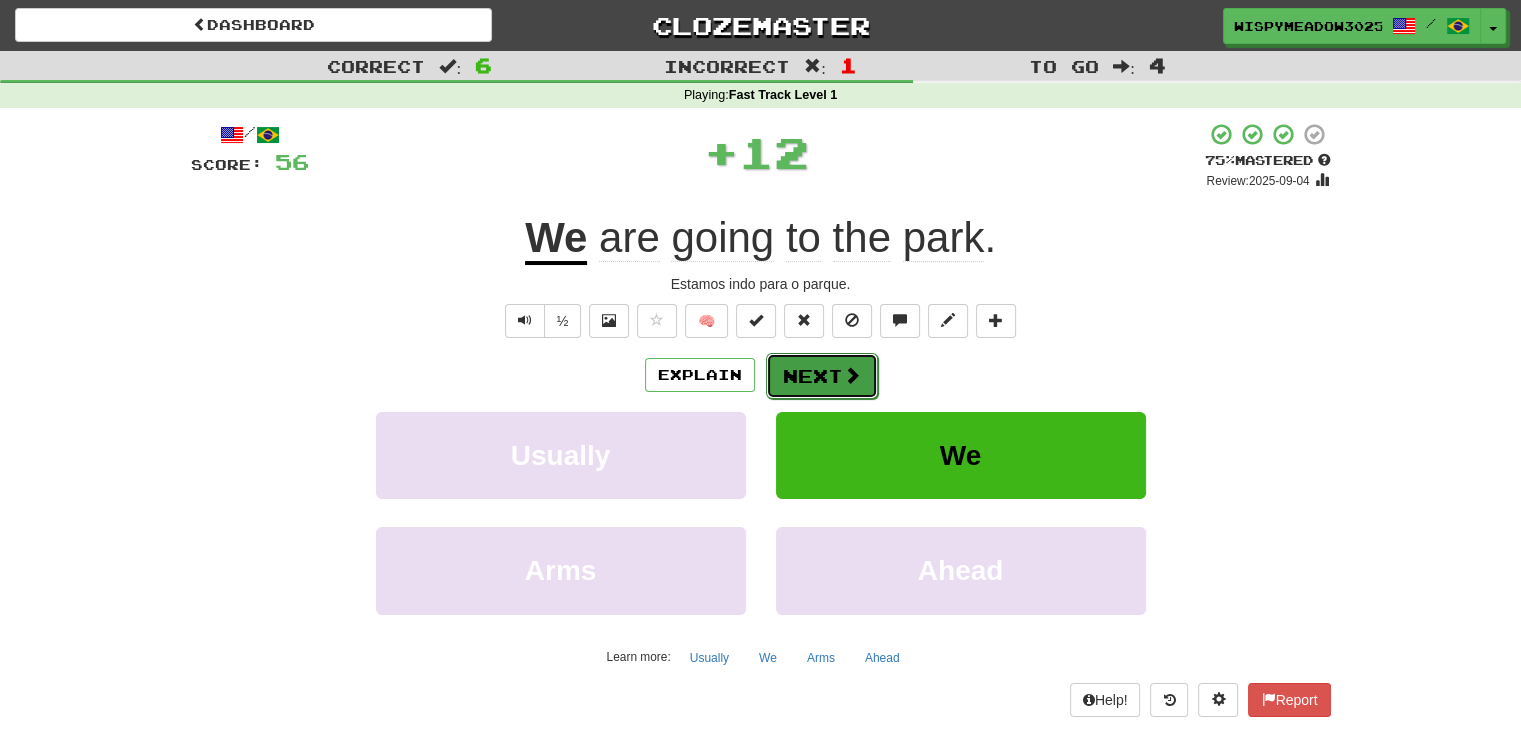 click on "Next" at bounding box center [822, 376] 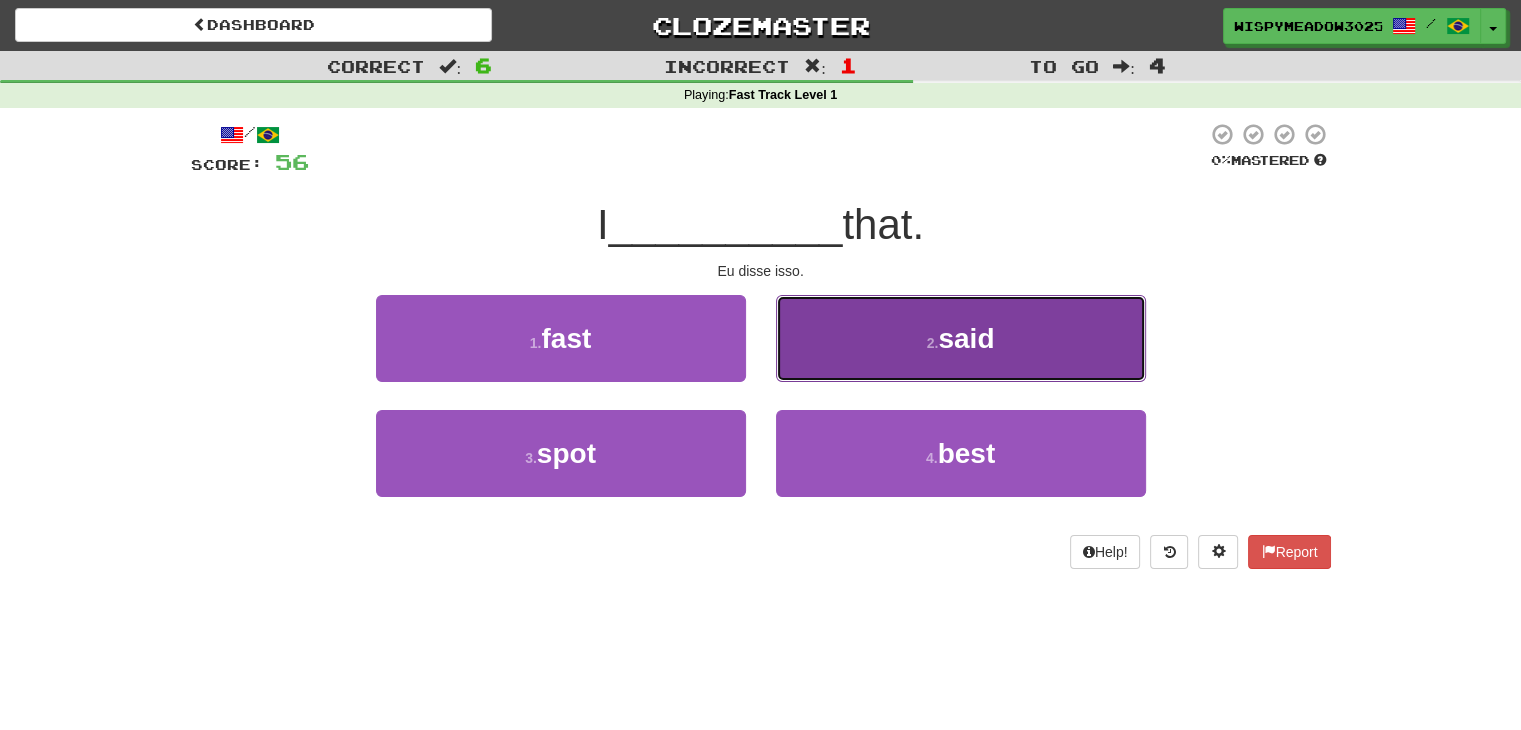 click on "2 .  said" at bounding box center (961, 338) 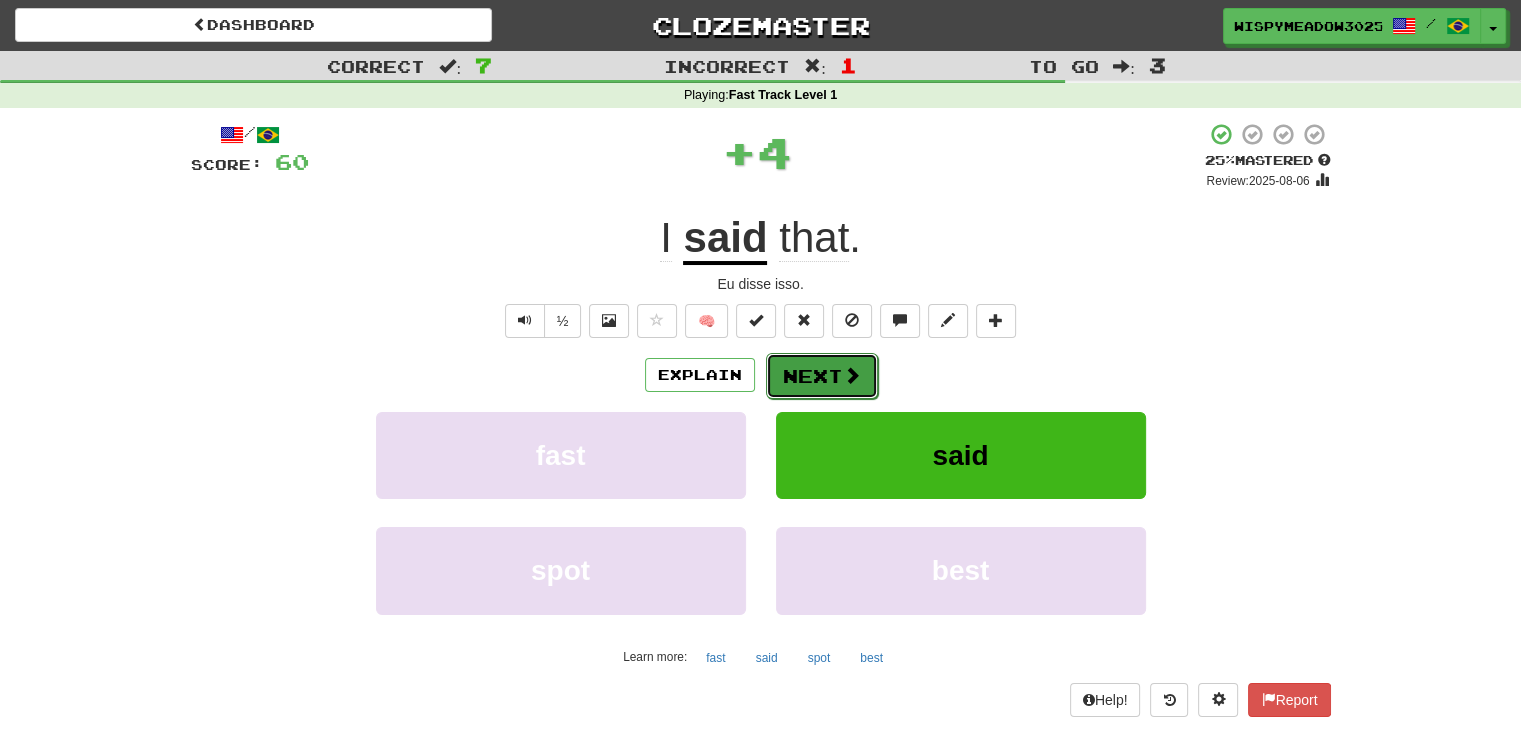 click on "Next" at bounding box center (822, 376) 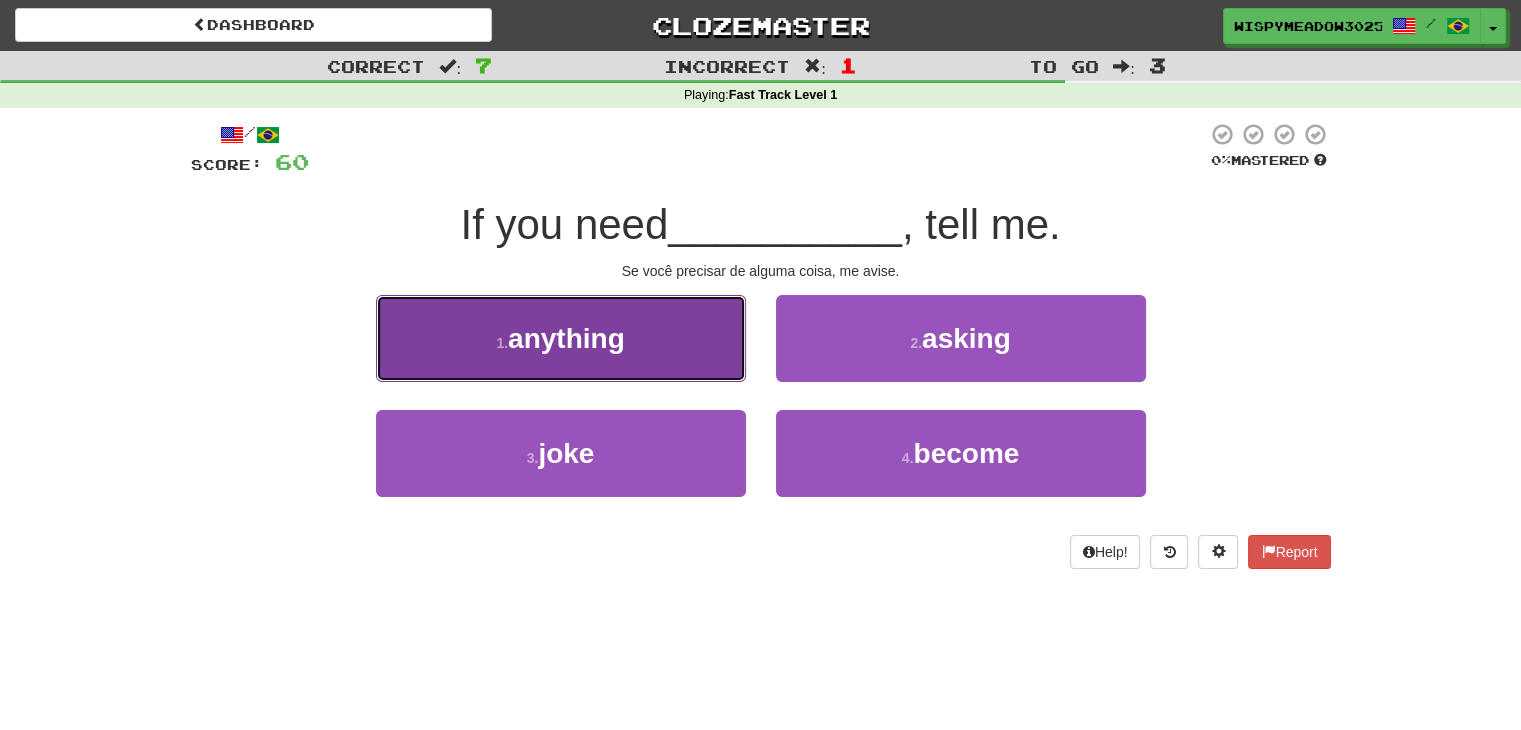 click on "1 ." at bounding box center [502, 343] 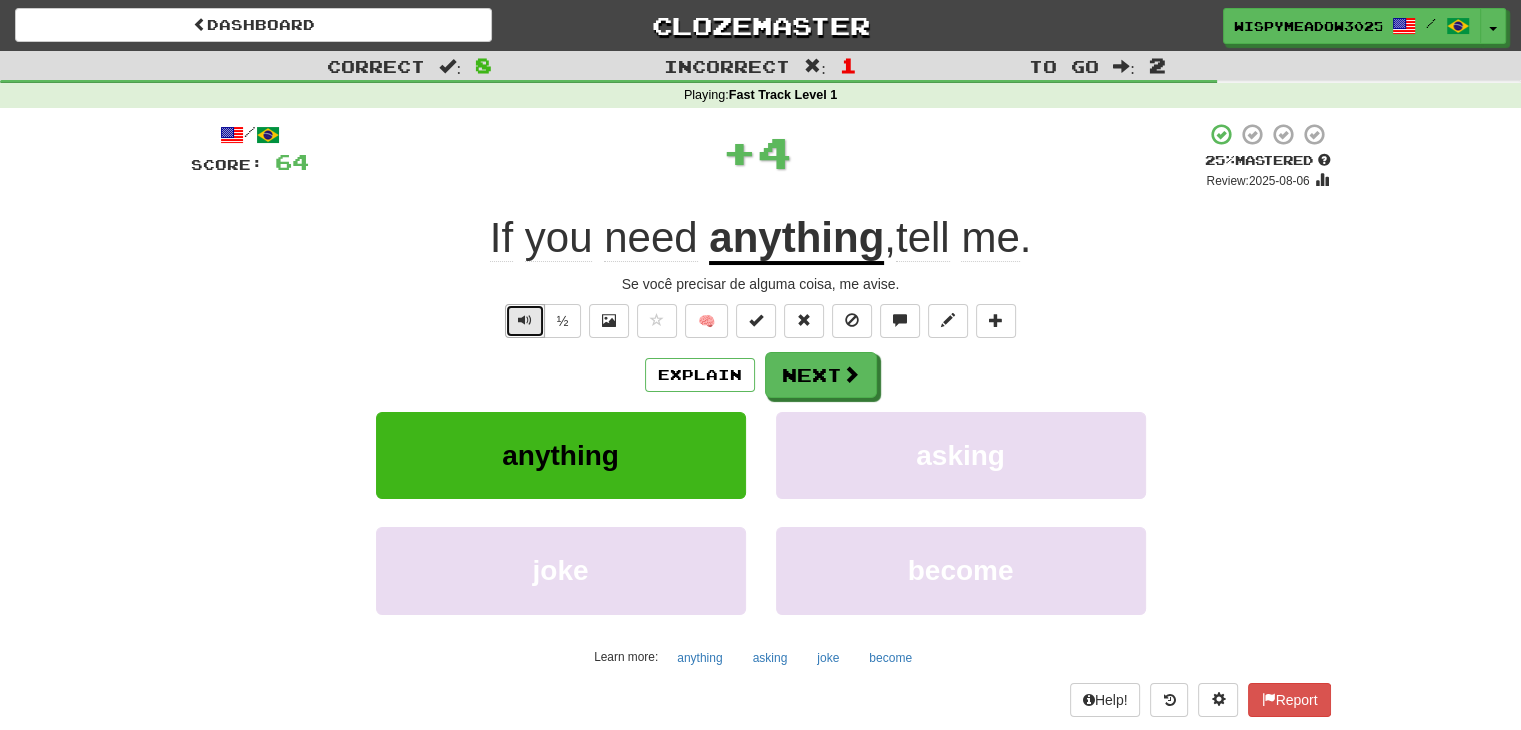 click at bounding box center (525, 321) 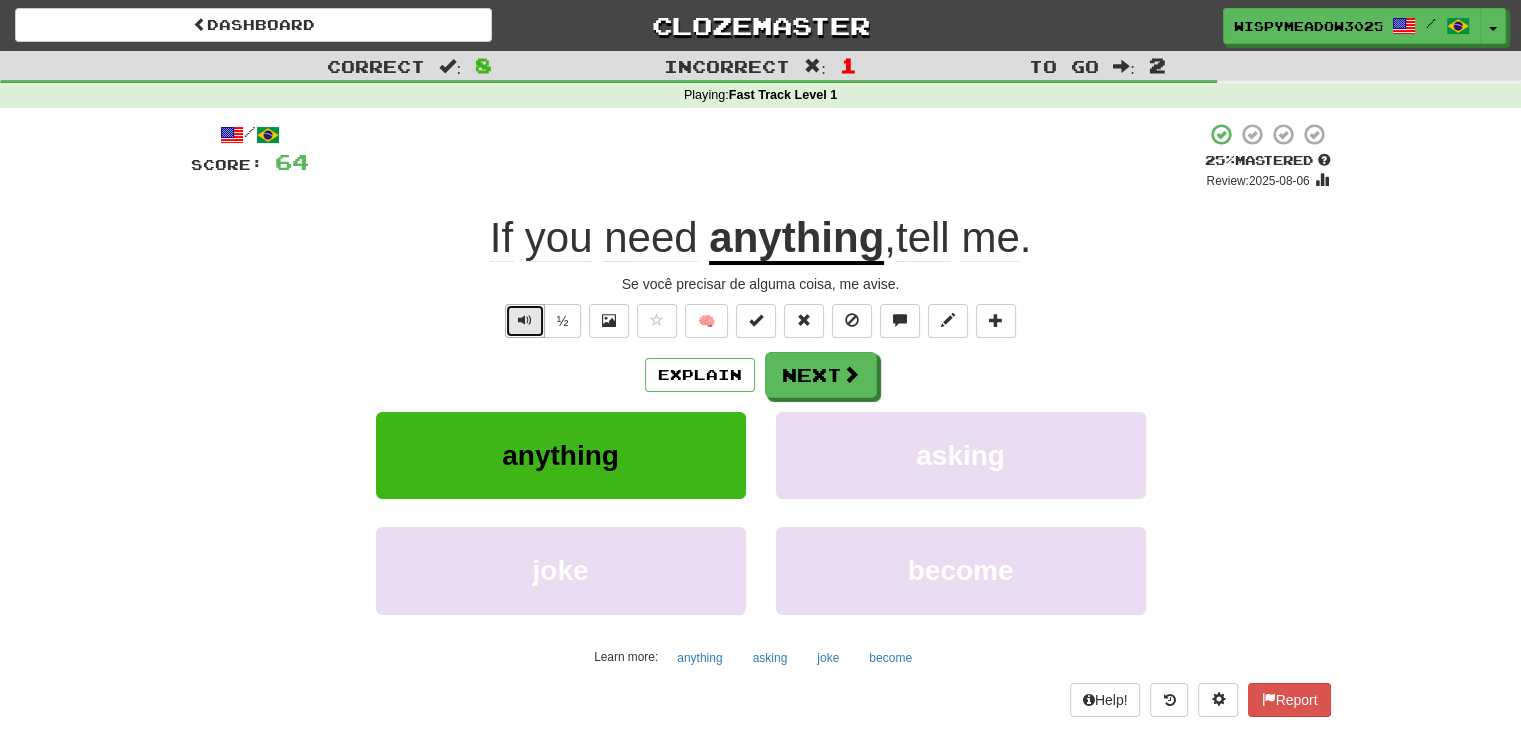 click at bounding box center (525, 321) 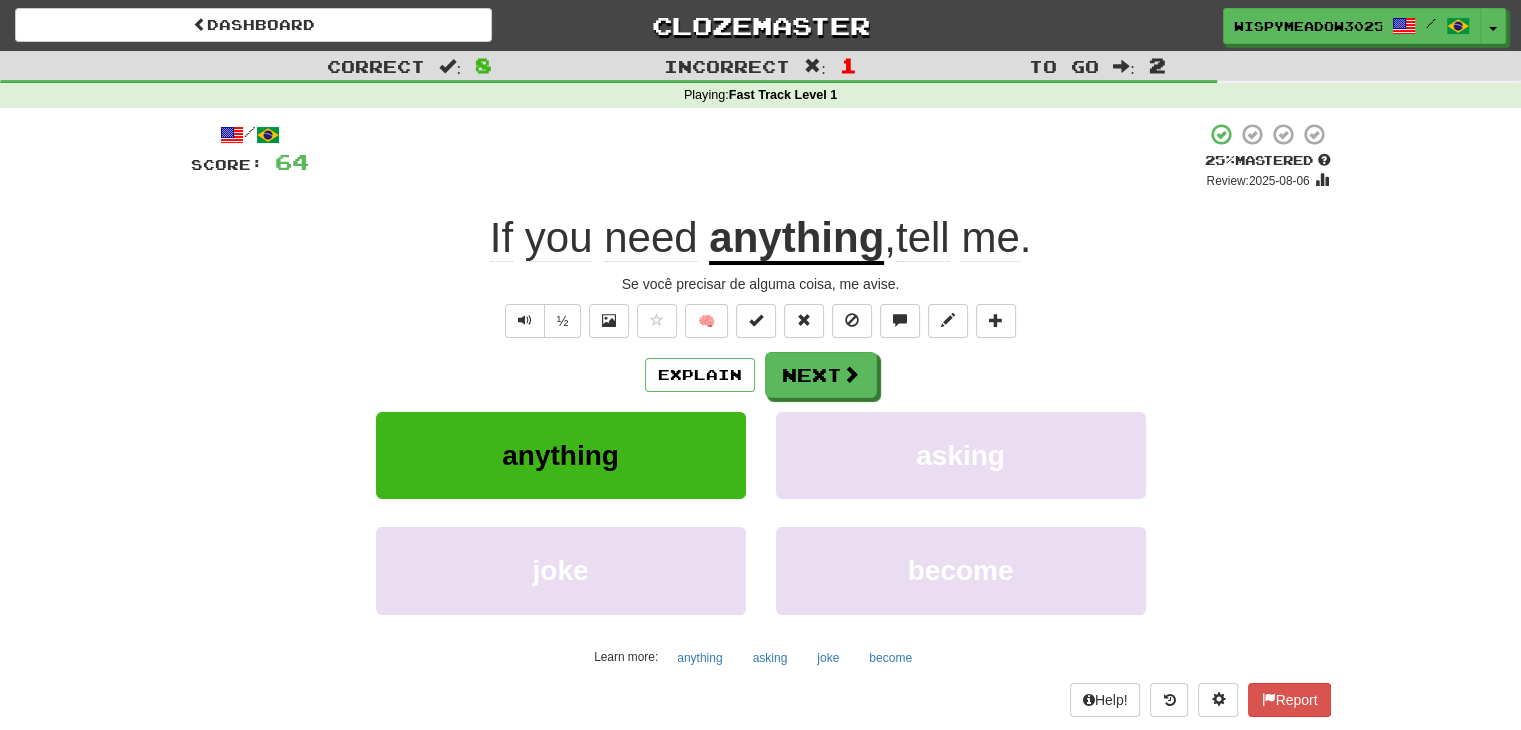 click on "anything" at bounding box center (796, 239) 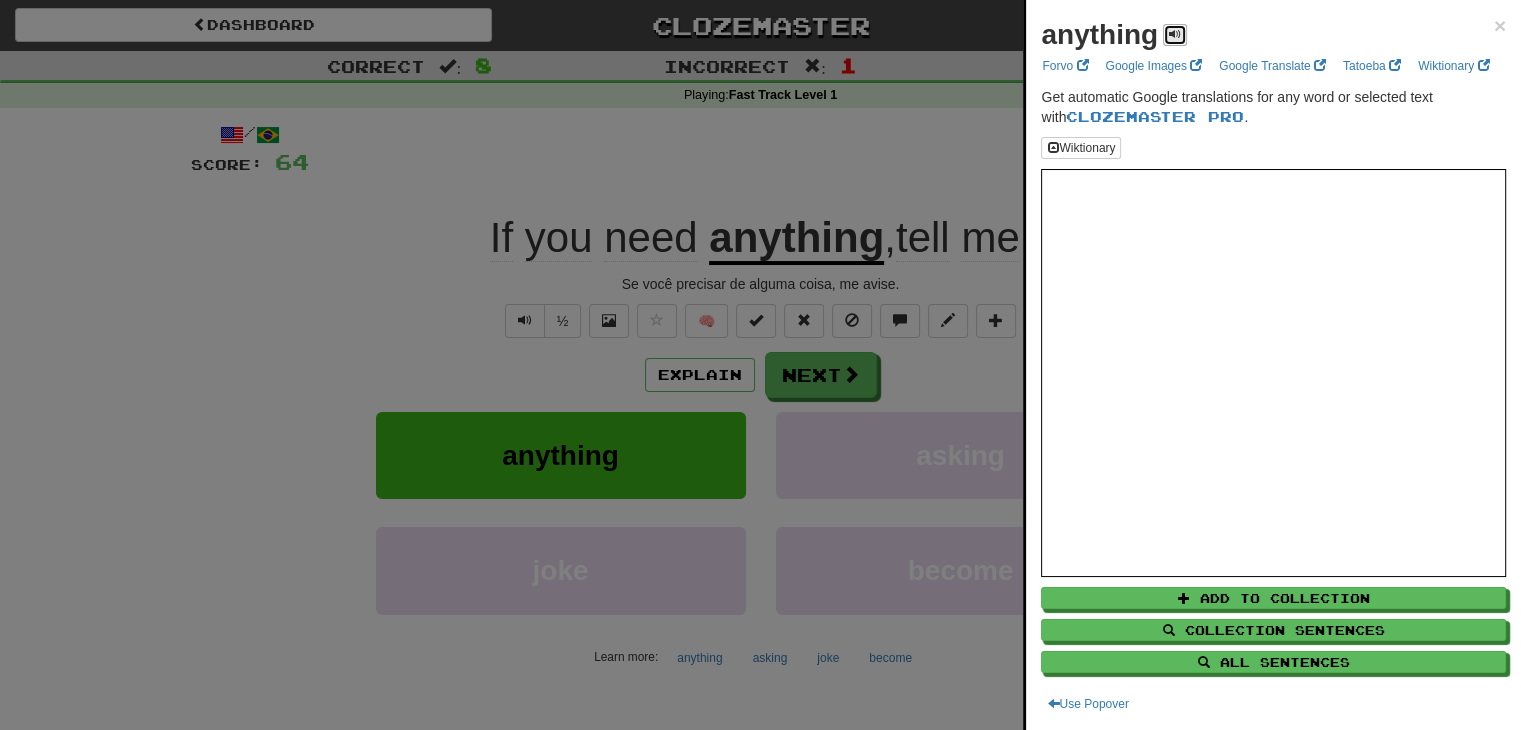 click at bounding box center (1175, 35) 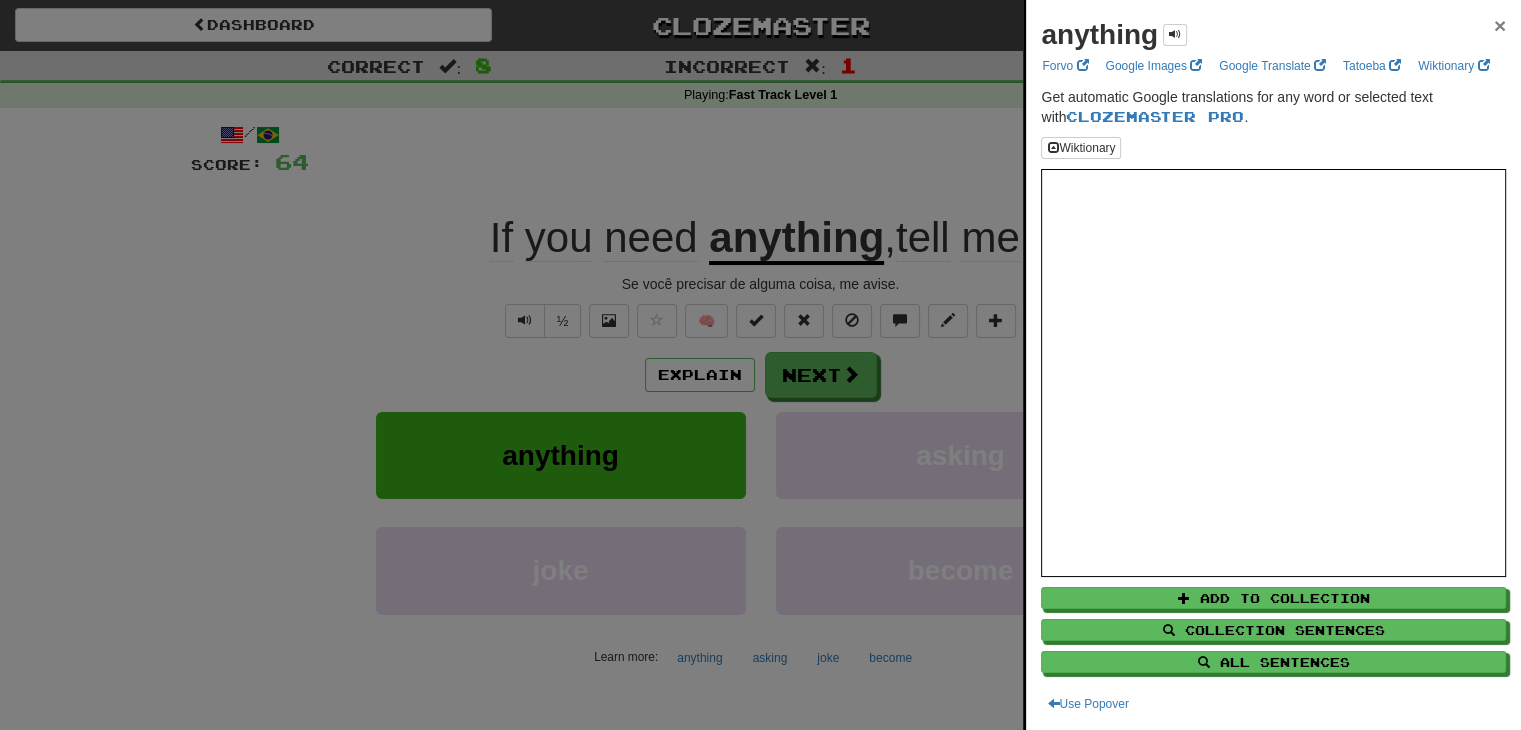 click on "×" at bounding box center (1500, 25) 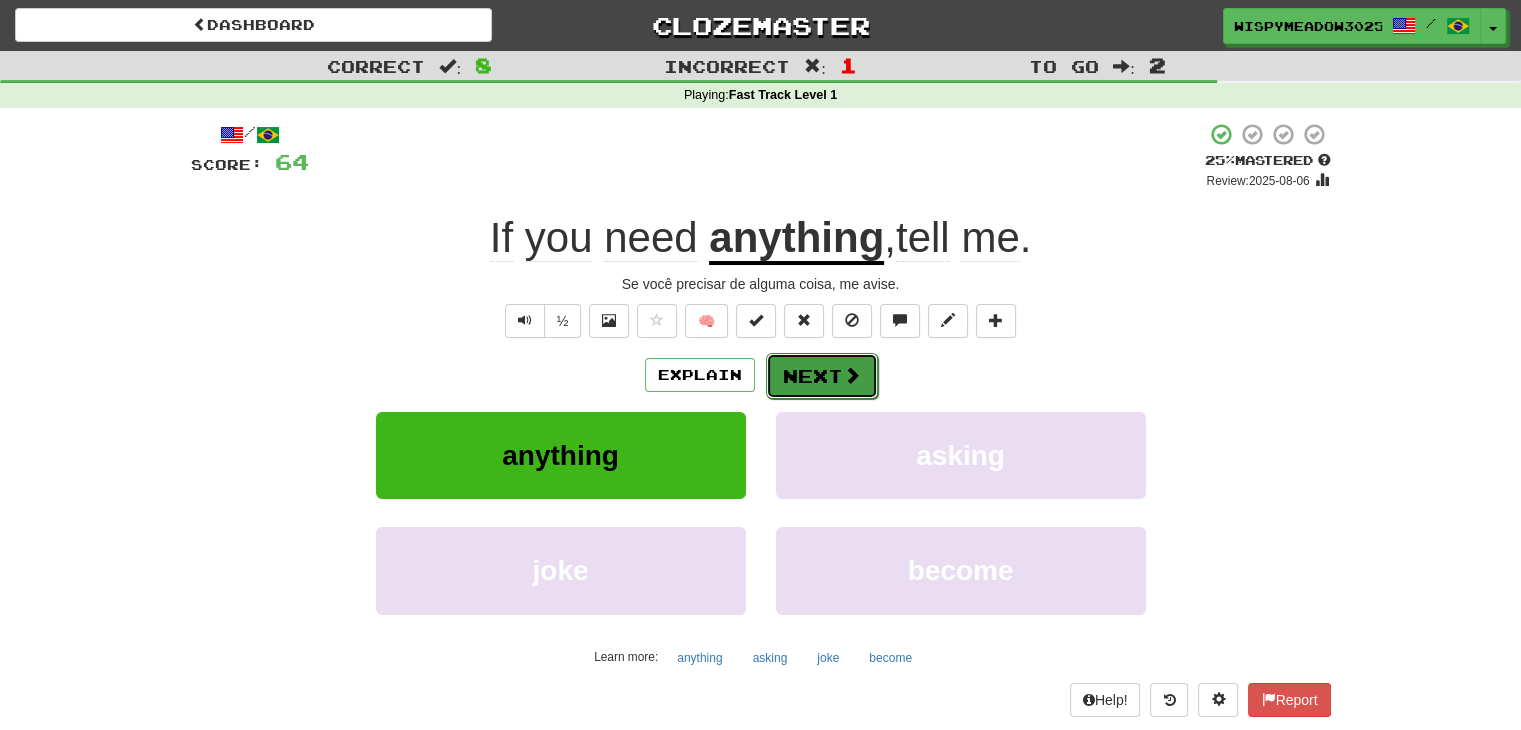 click on "Next" at bounding box center (822, 376) 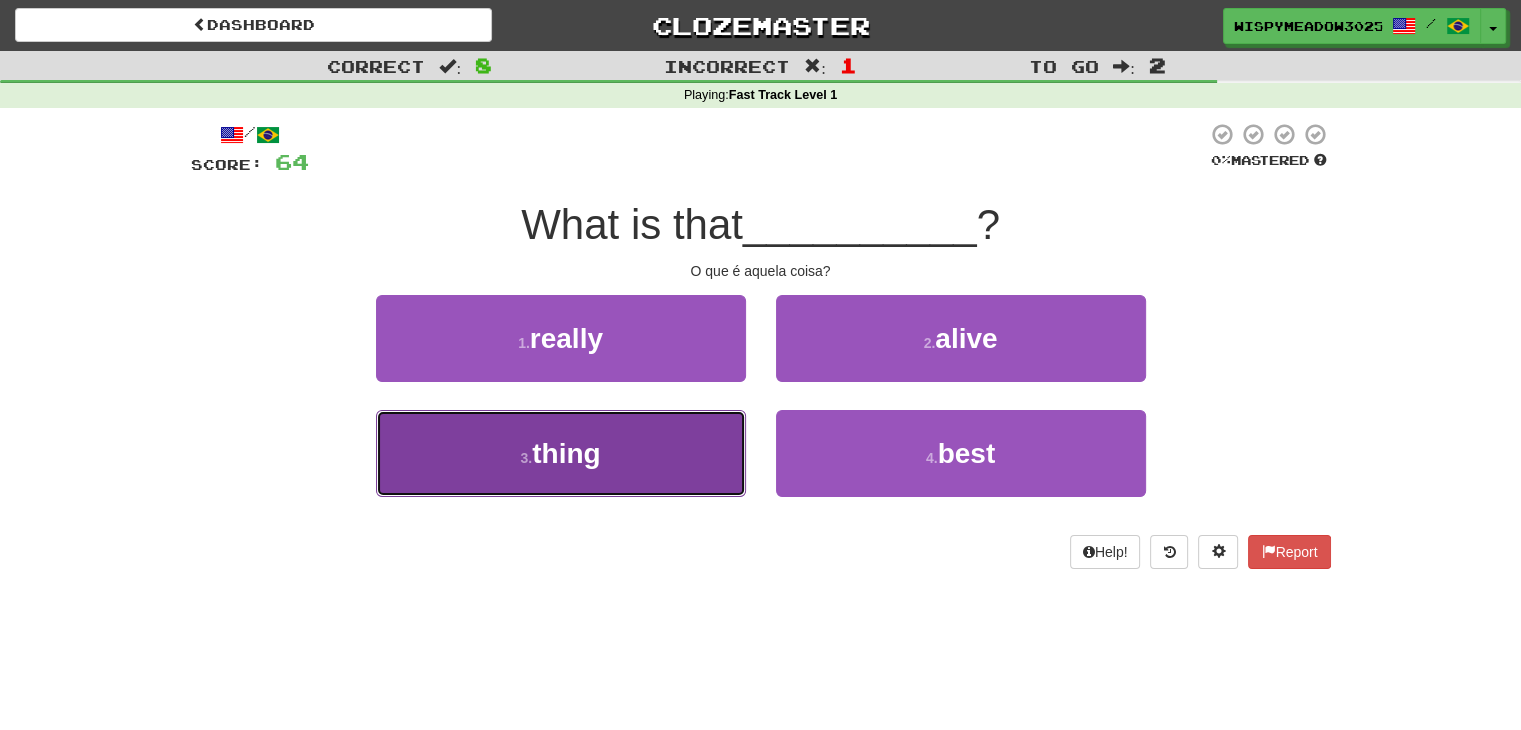 click on "3 .  thing" at bounding box center (561, 453) 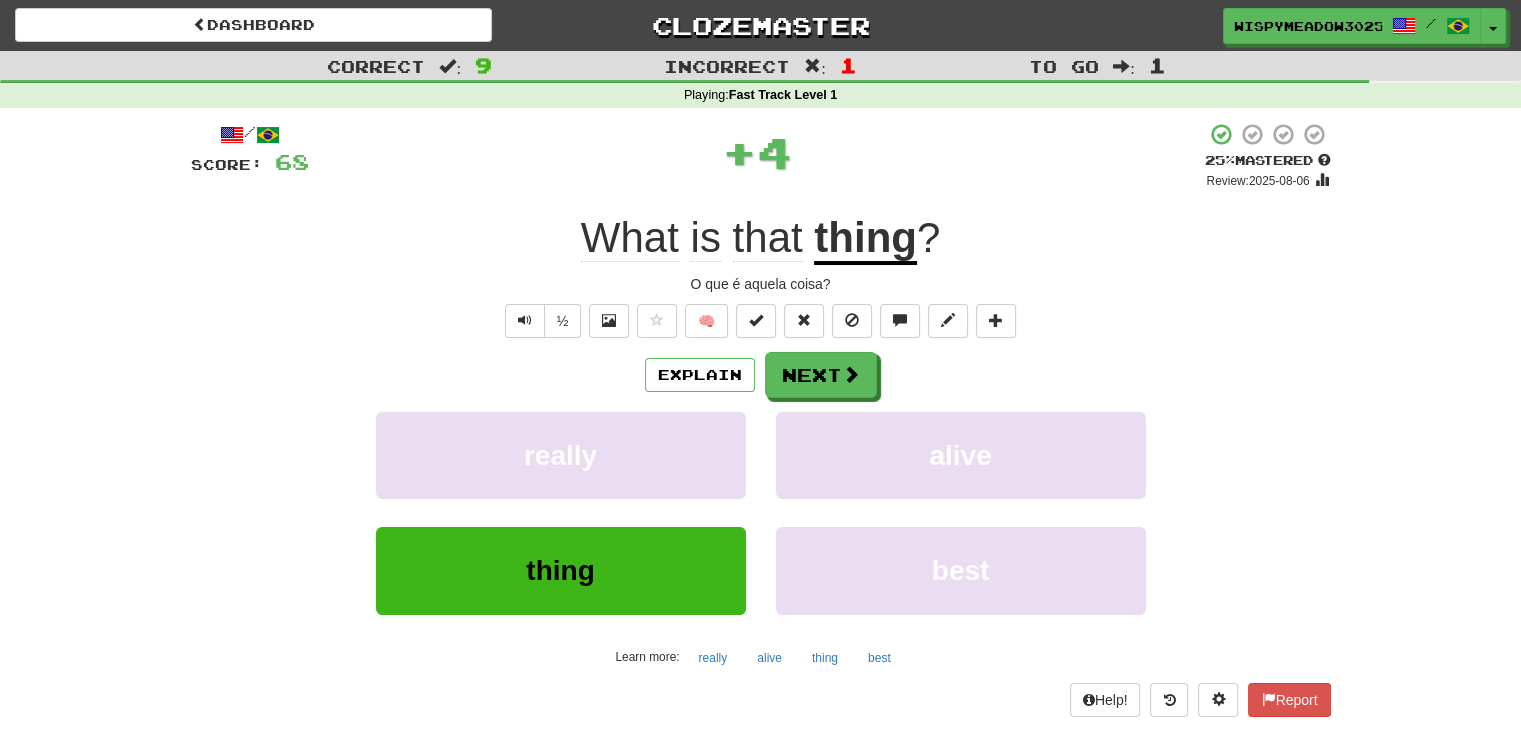 click on "thing" at bounding box center [865, 239] 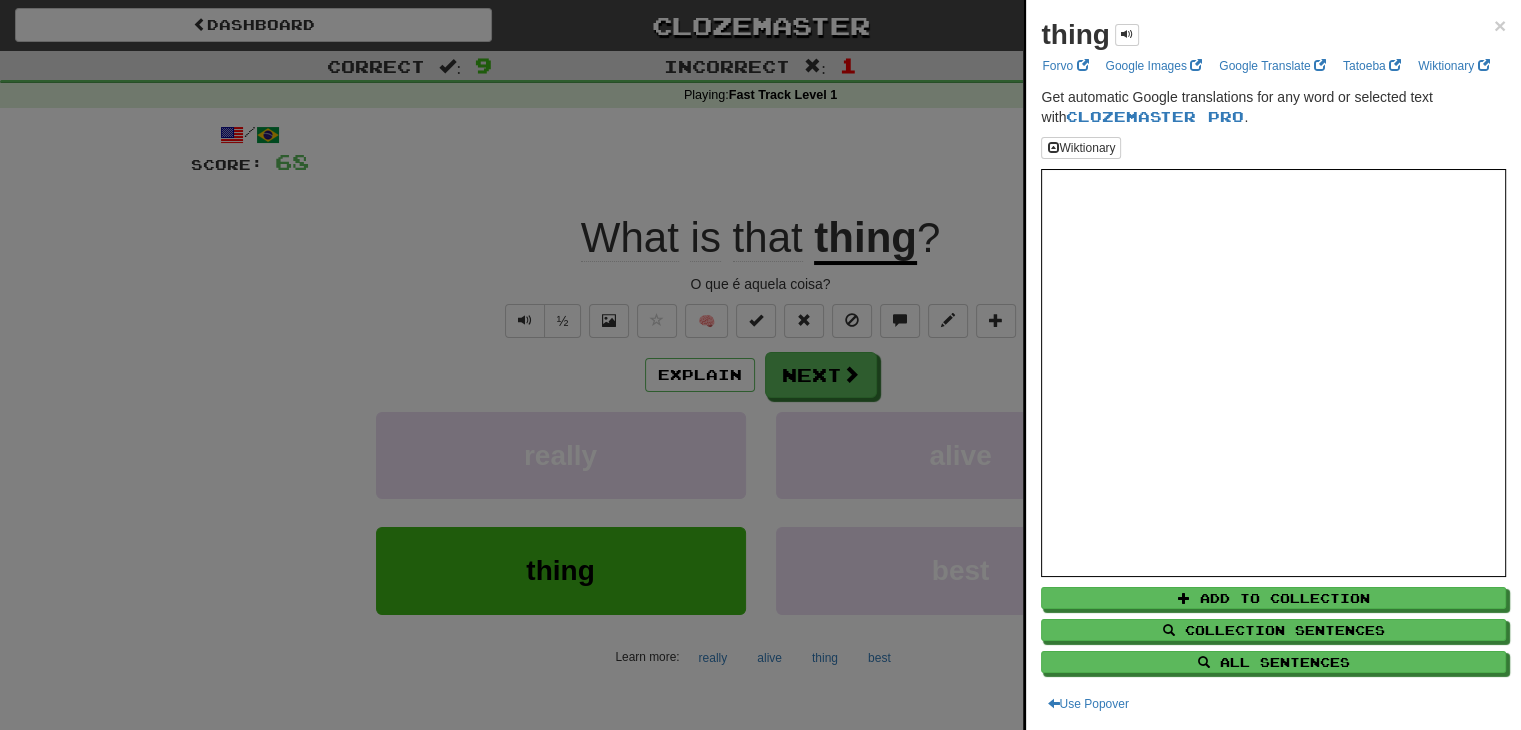 click on "thing × Forvo   Google Images   Google Translate   Tatoeba   Wiktionary   Get automatic Google translations for any word or selected text with  Clozemaster Pro .  Wiktionary   Add to Collection   Collection Sentences   All Sentences  Use Popover" at bounding box center [1273, 365] 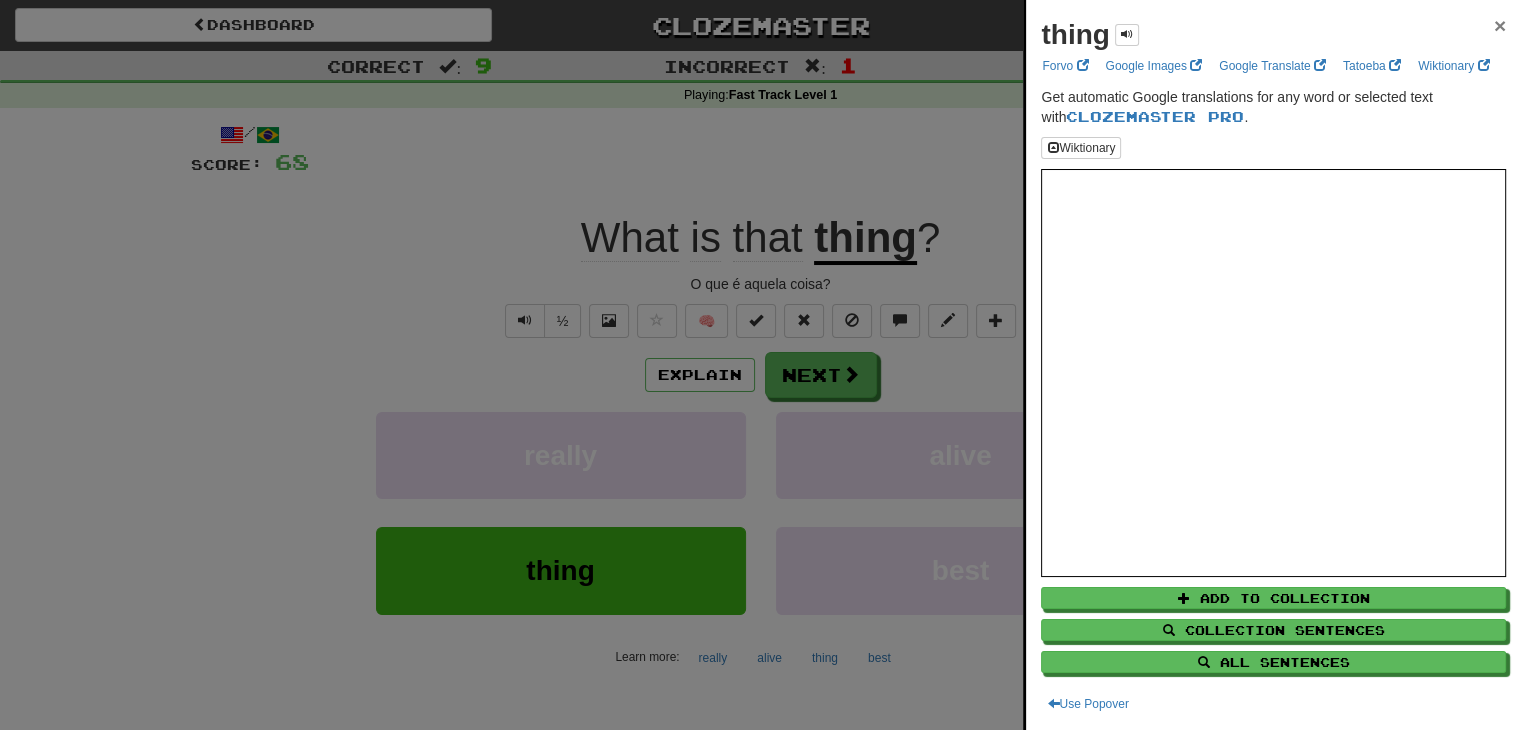 click on "×" at bounding box center [1500, 25] 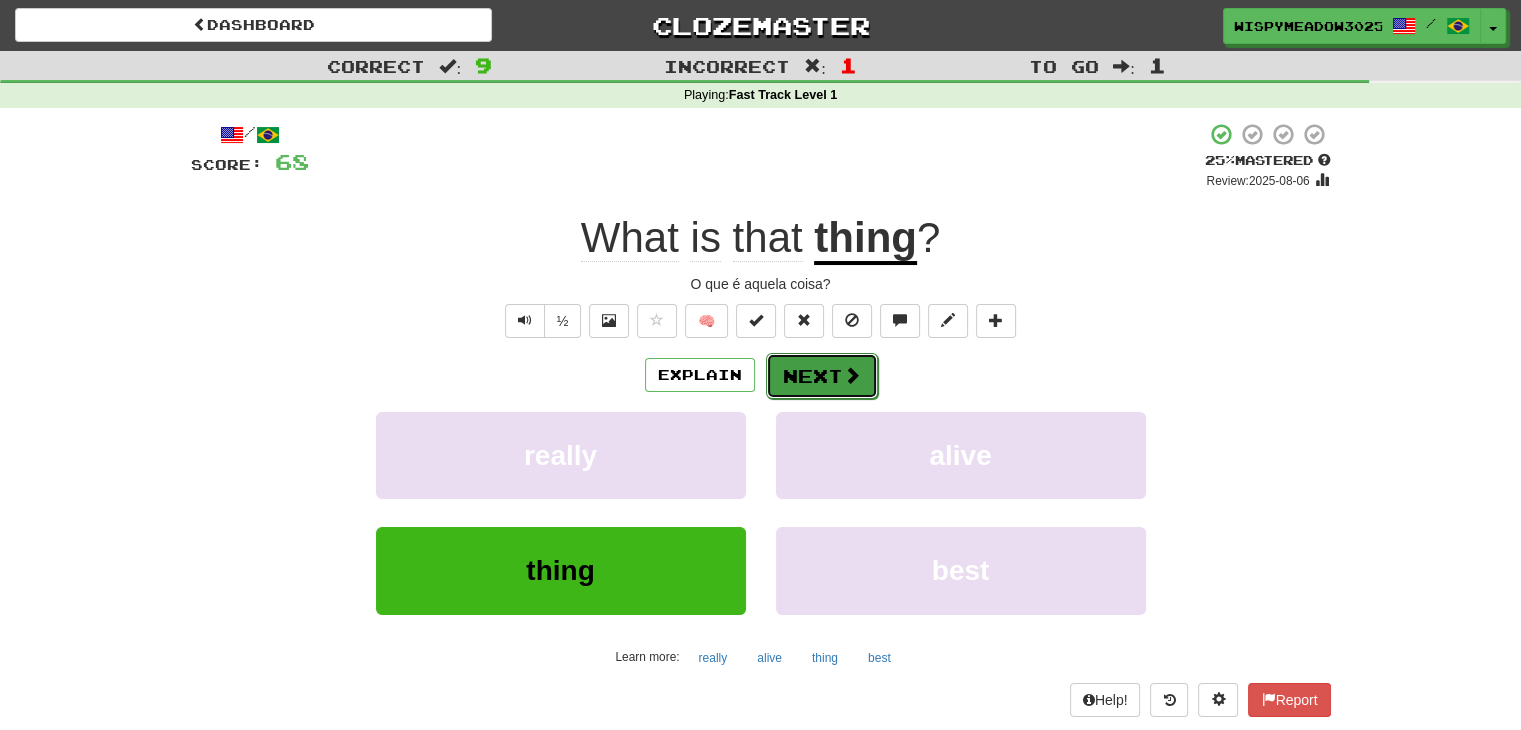 click on "Next" at bounding box center (822, 376) 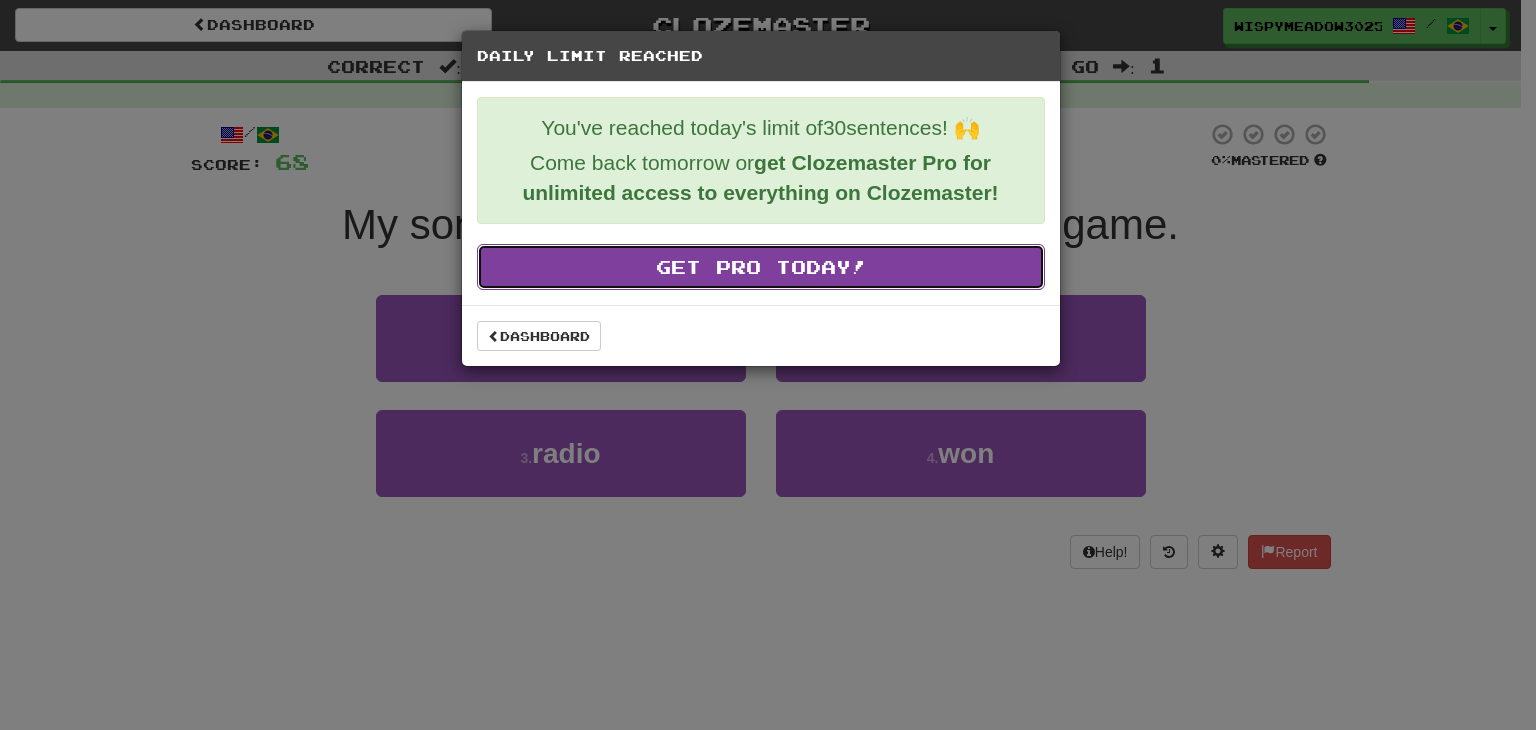 click on "Get Pro Today!" at bounding box center (761, 267) 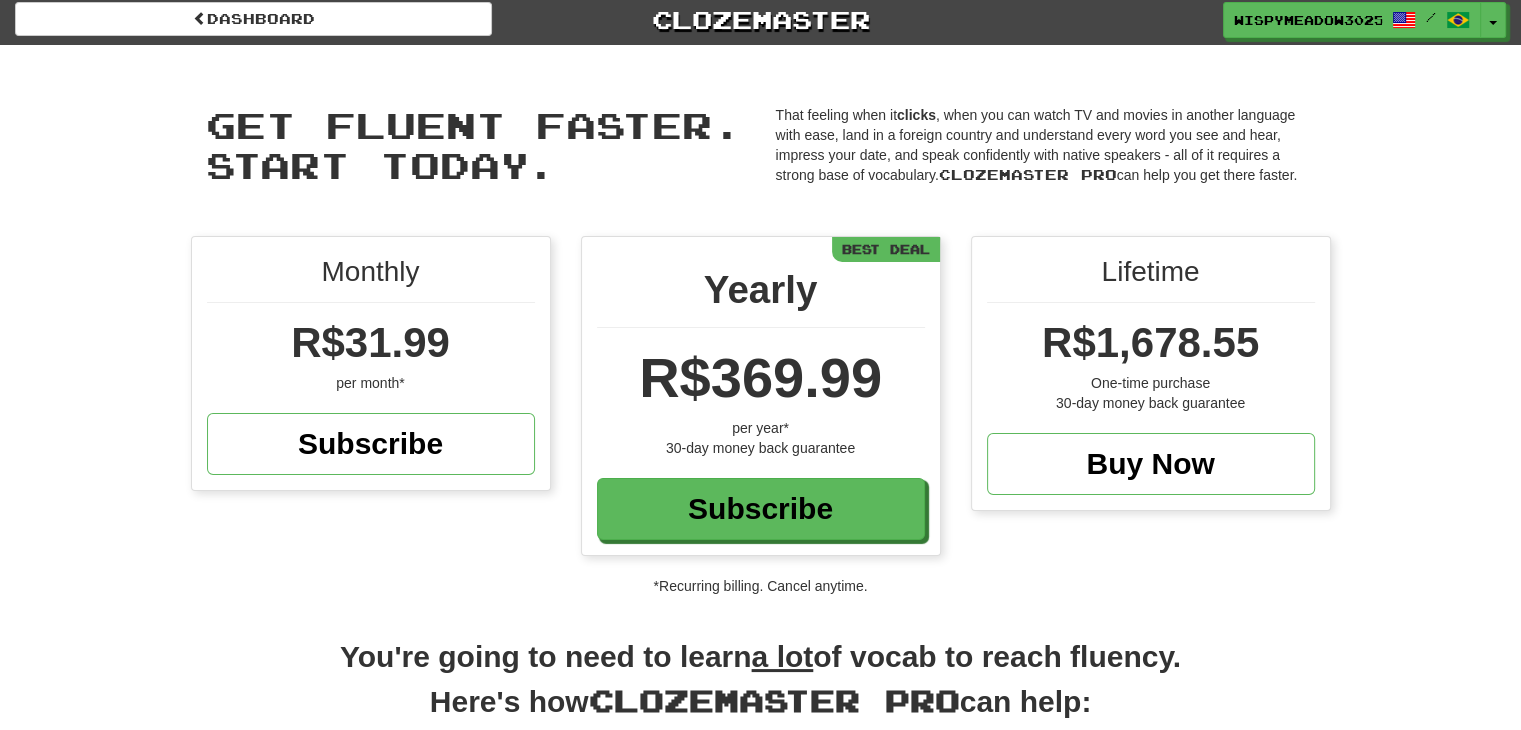 scroll, scrollTop: 0, scrollLeft: 0, axis: both 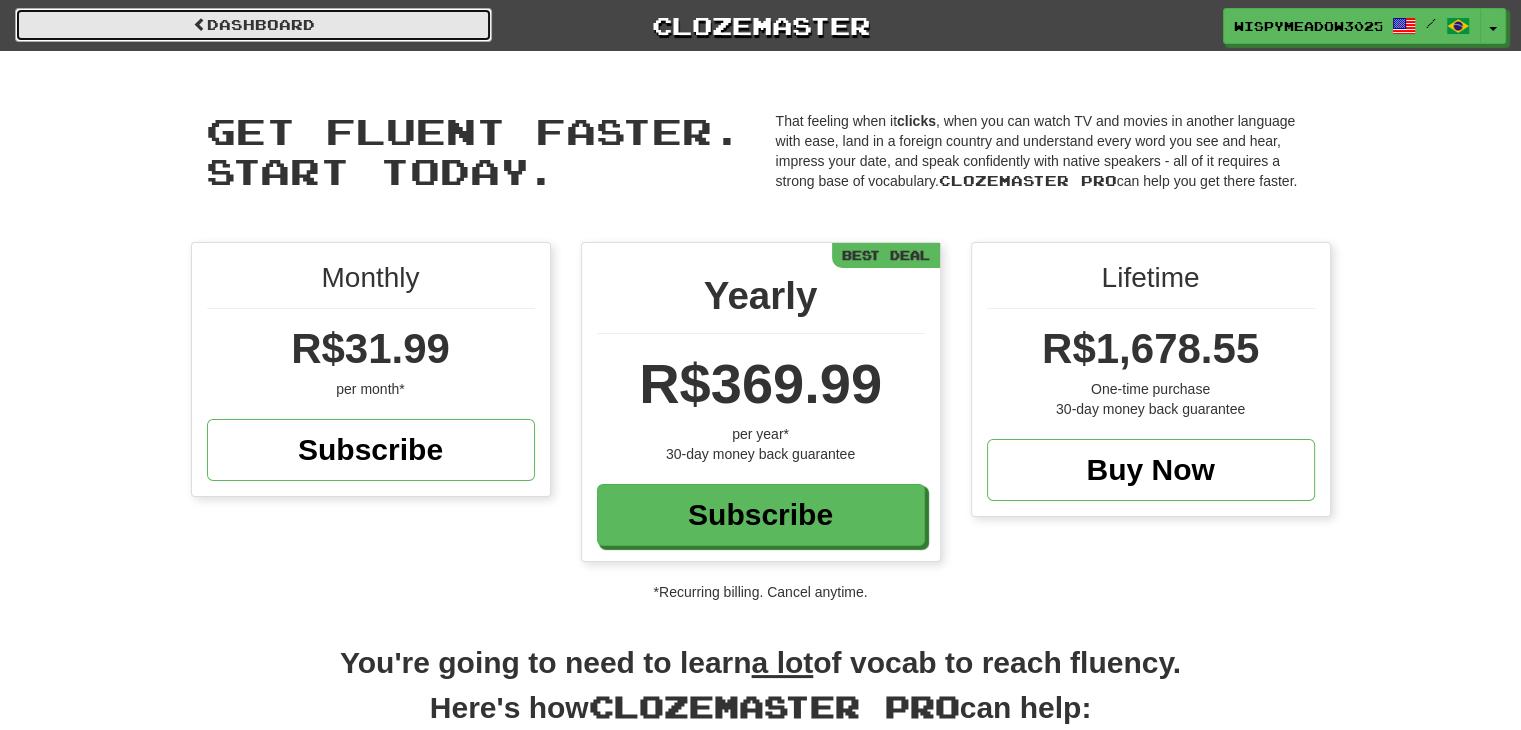 click on "Dashboard" at bounding box center [253, 25] 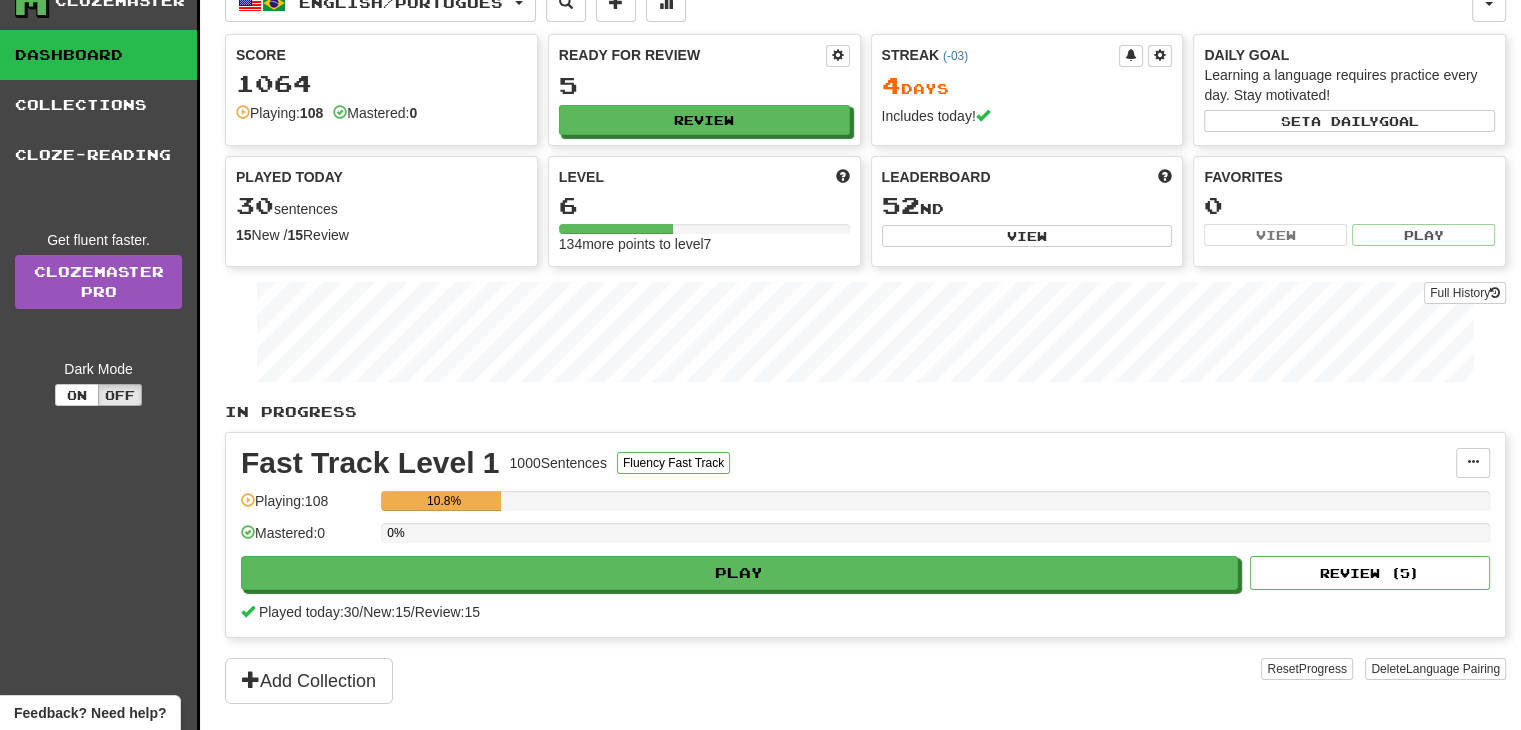 scroll, scrollTop: 0, scrollLeft: 0, axis: both 